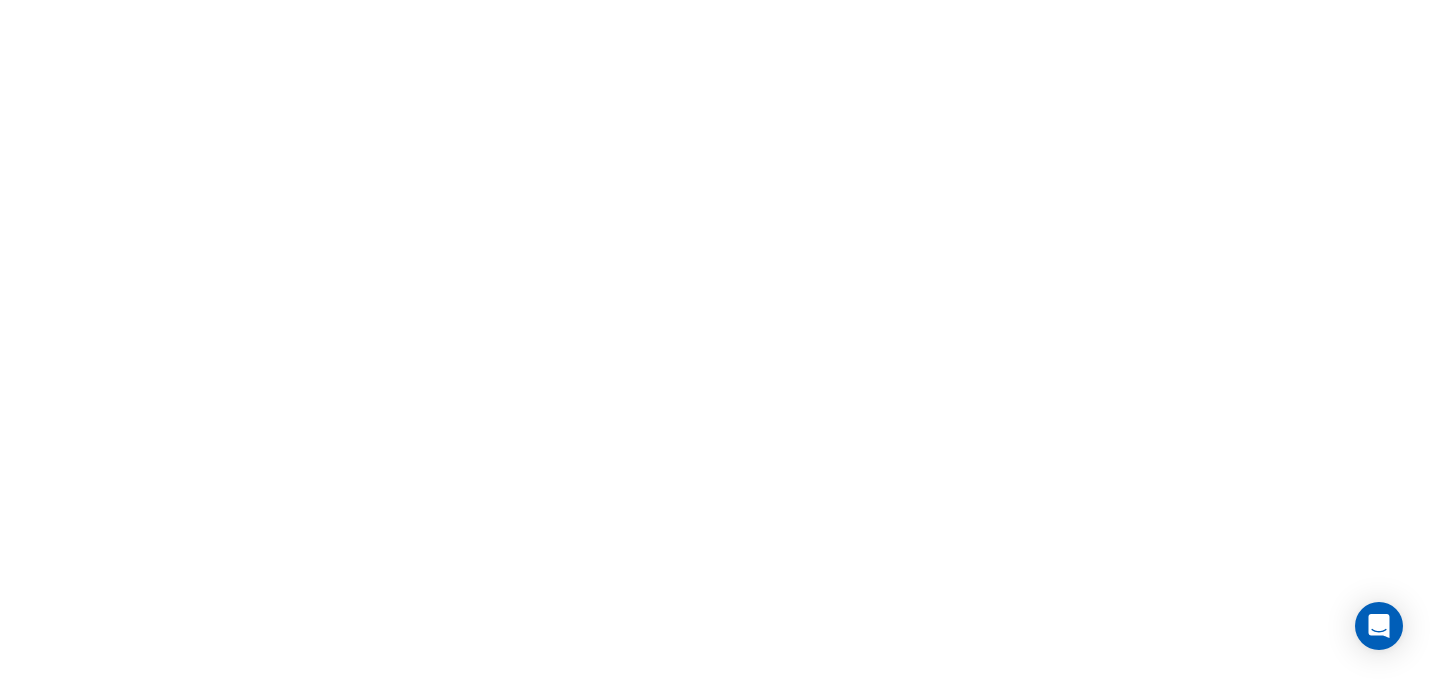 scroll, scrollTop: 0, scrollLeft: 0, axis: both 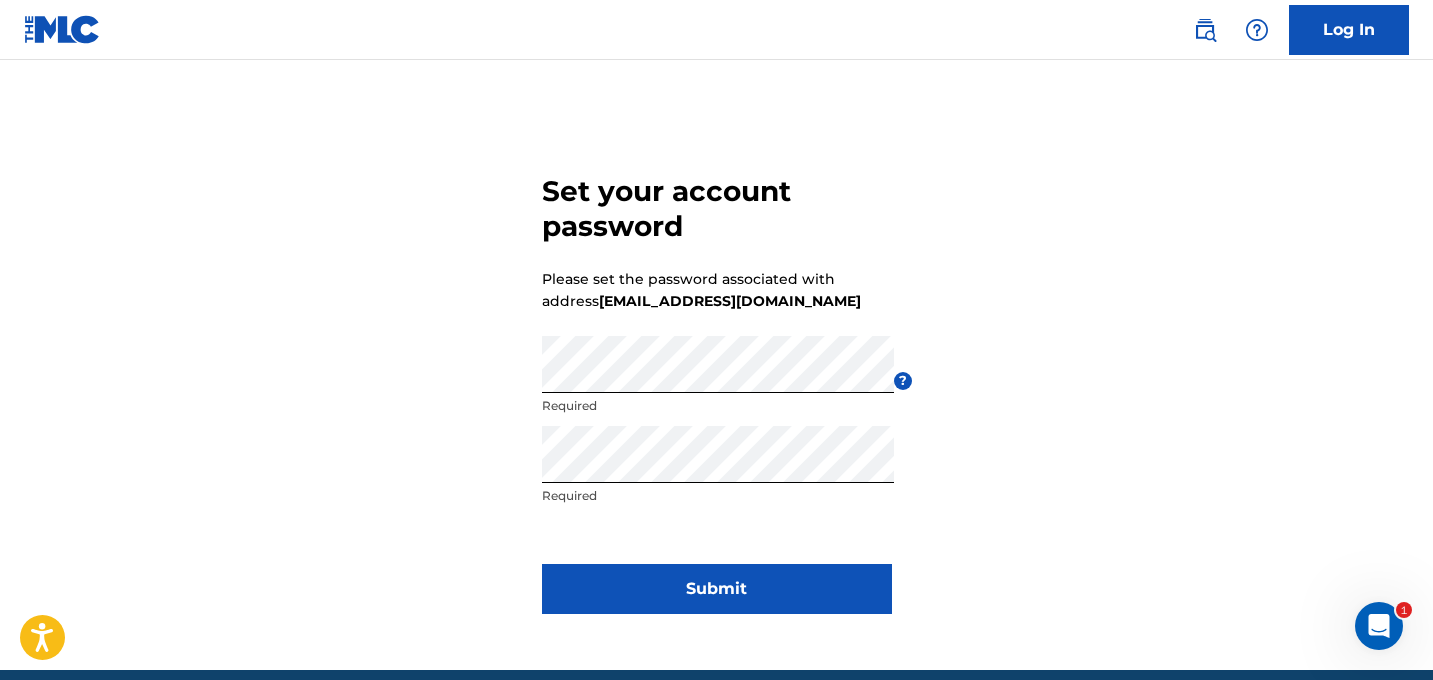 click on "Submit" at bounding box center [717, 589] 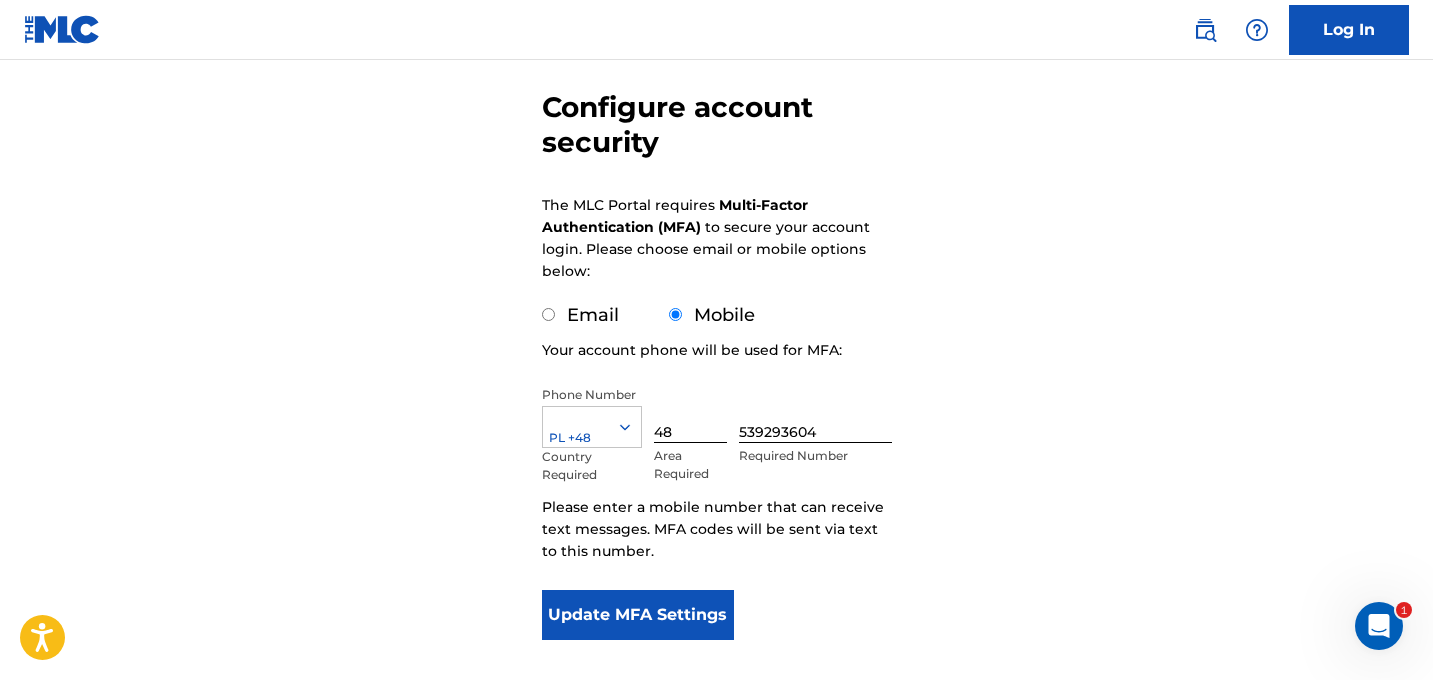 scroll, scrollTop: 282, scrollLeft: 0, axis: vertical 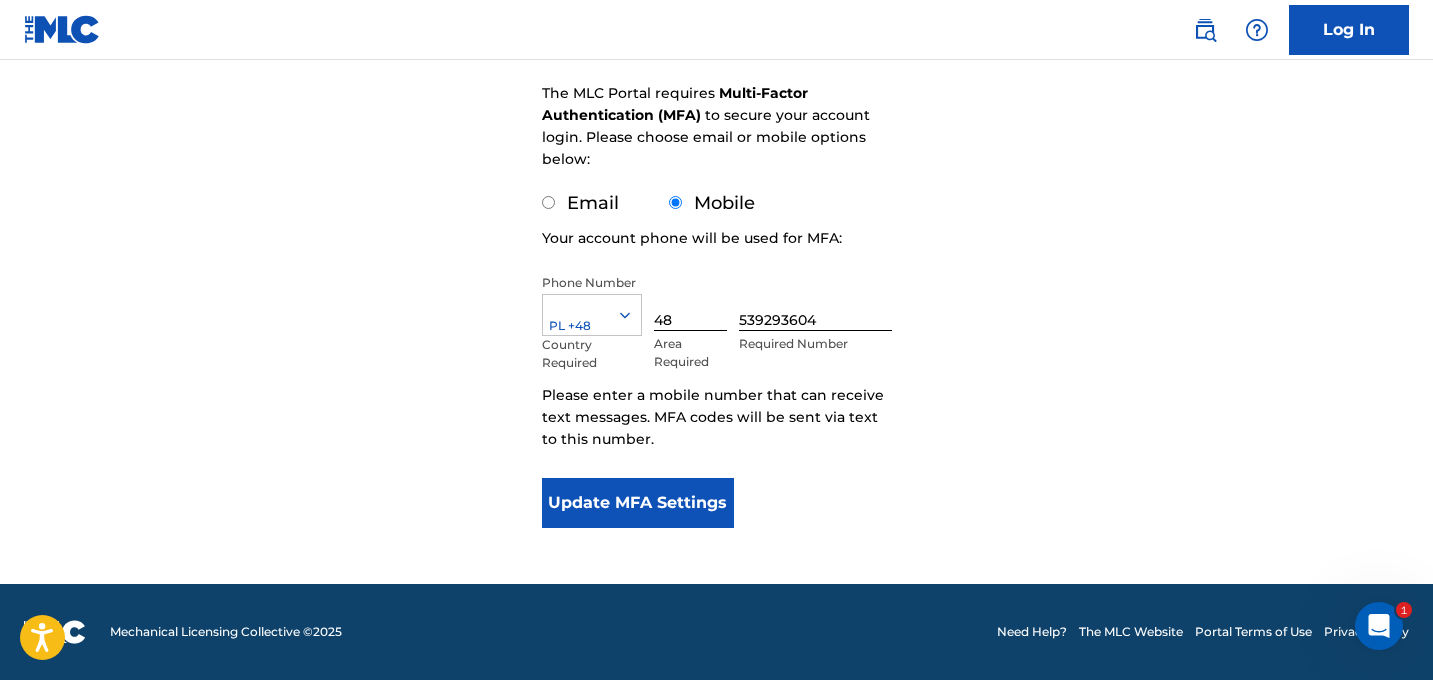 click on "Email" at bounding box center [548, 202] 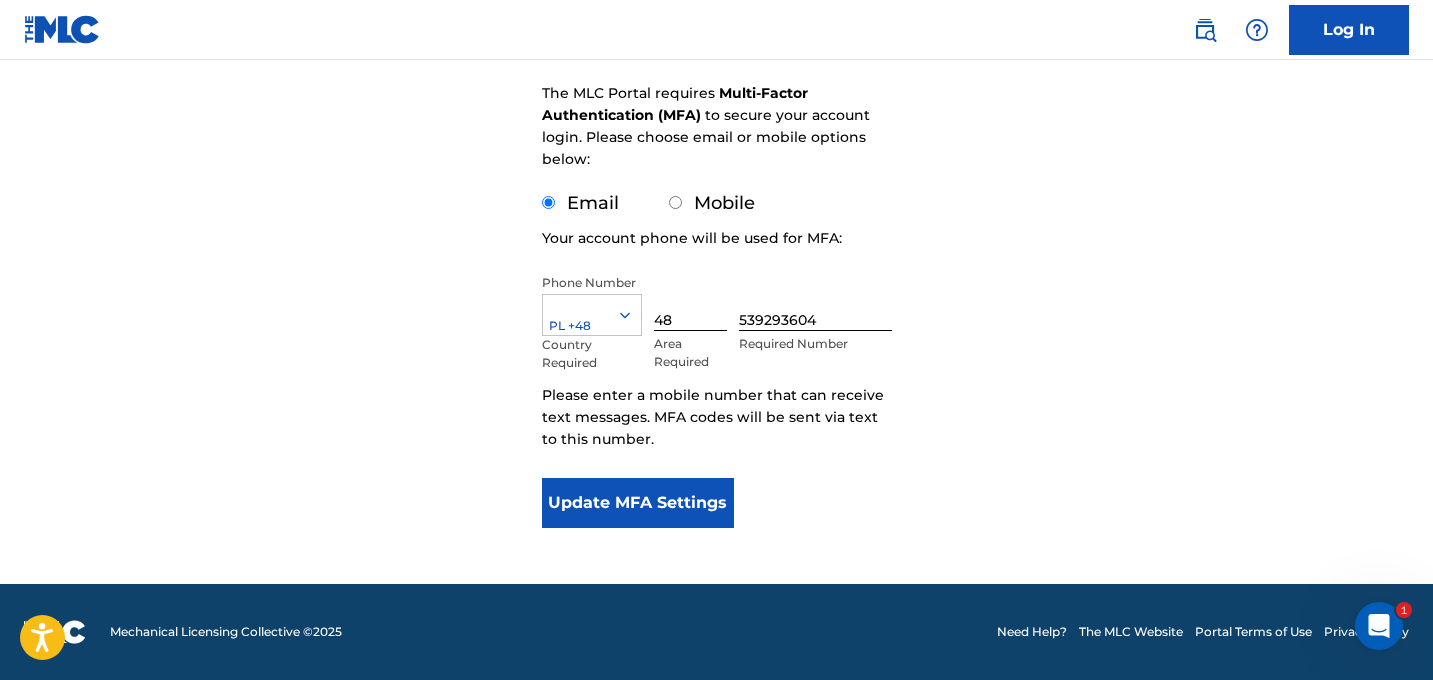 scroll, scrollTop: 103, scrollLeft: 0, axis: vertical 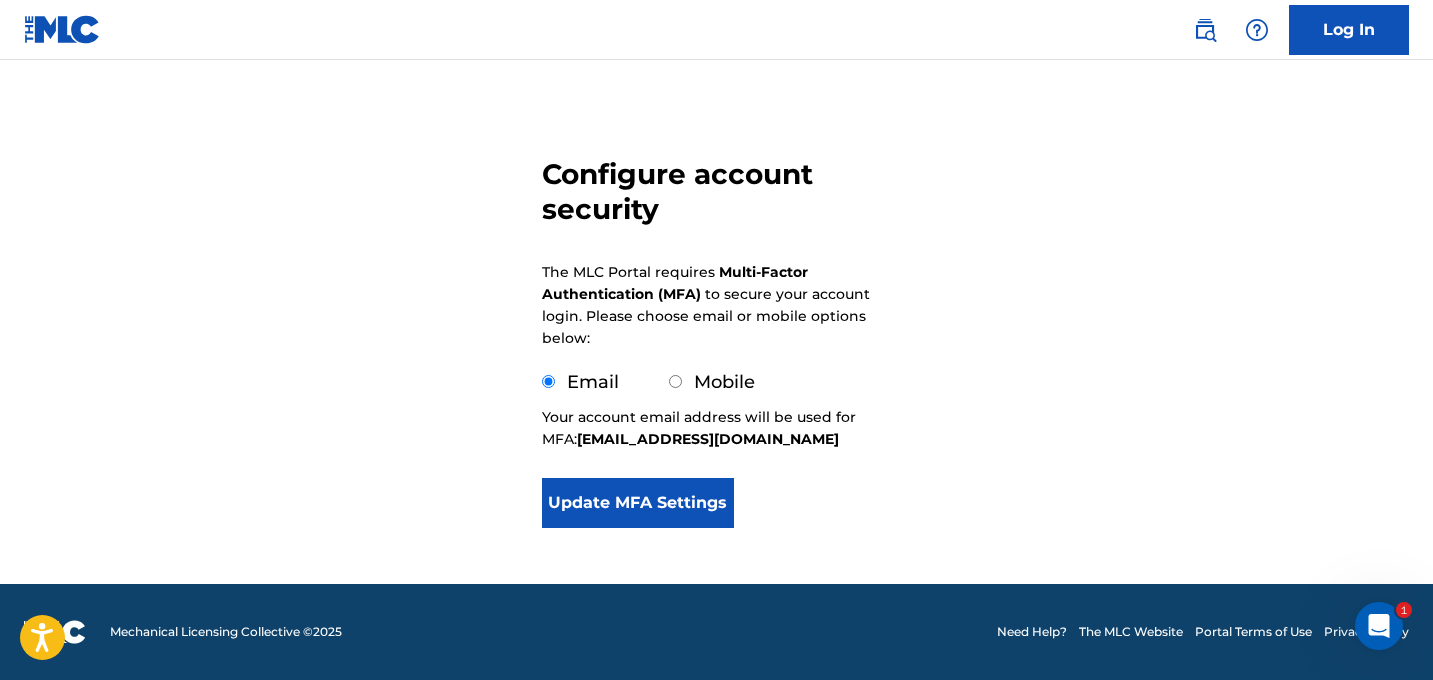 click on "Update MFA Settings" at bounding box center [638, 503] 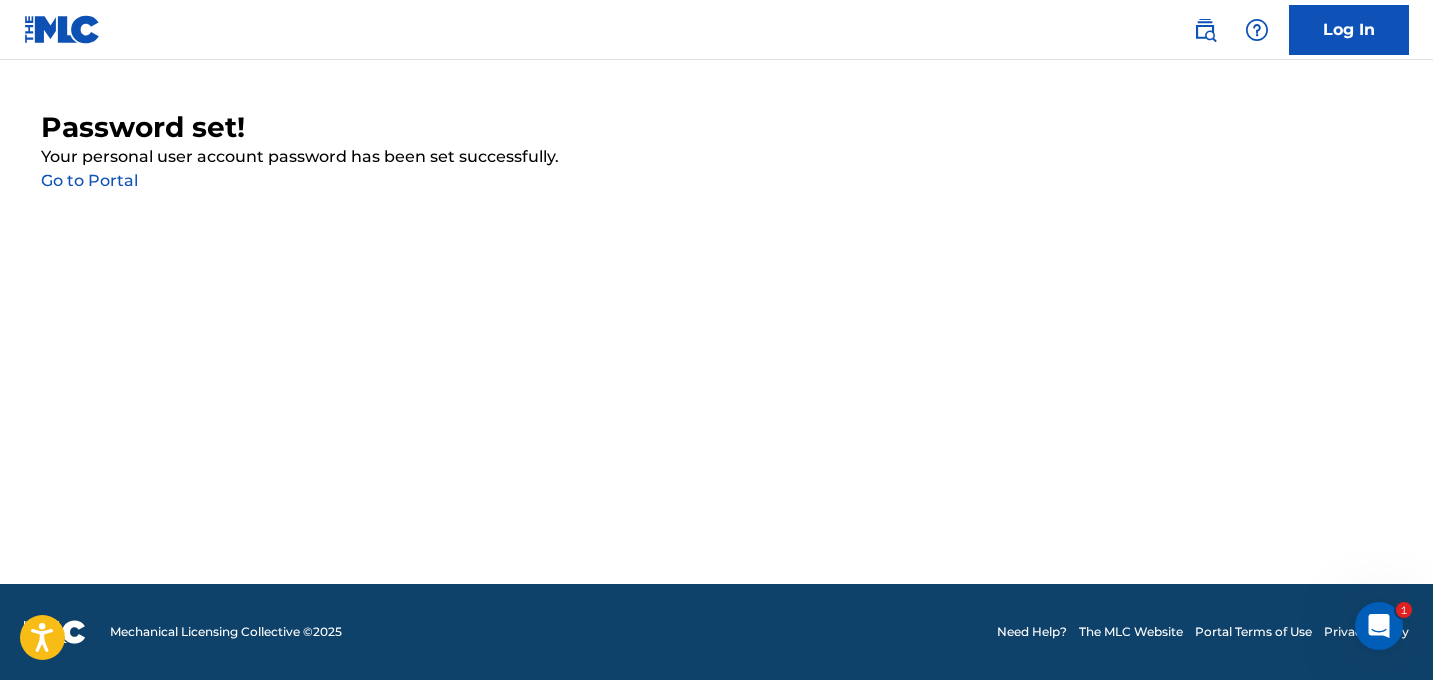click on "Go to Portal" at bounding box center (89, 180) 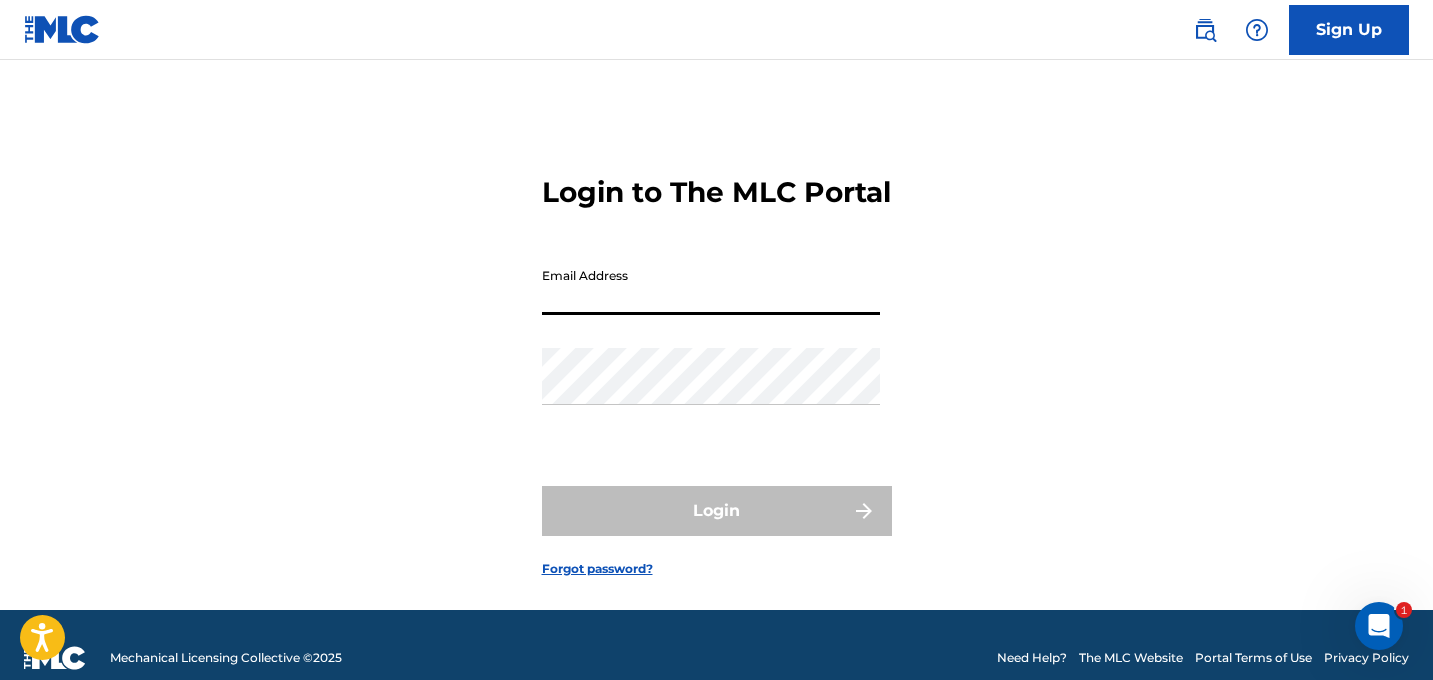 click on "Email Address" at bounding box center [711, 286] 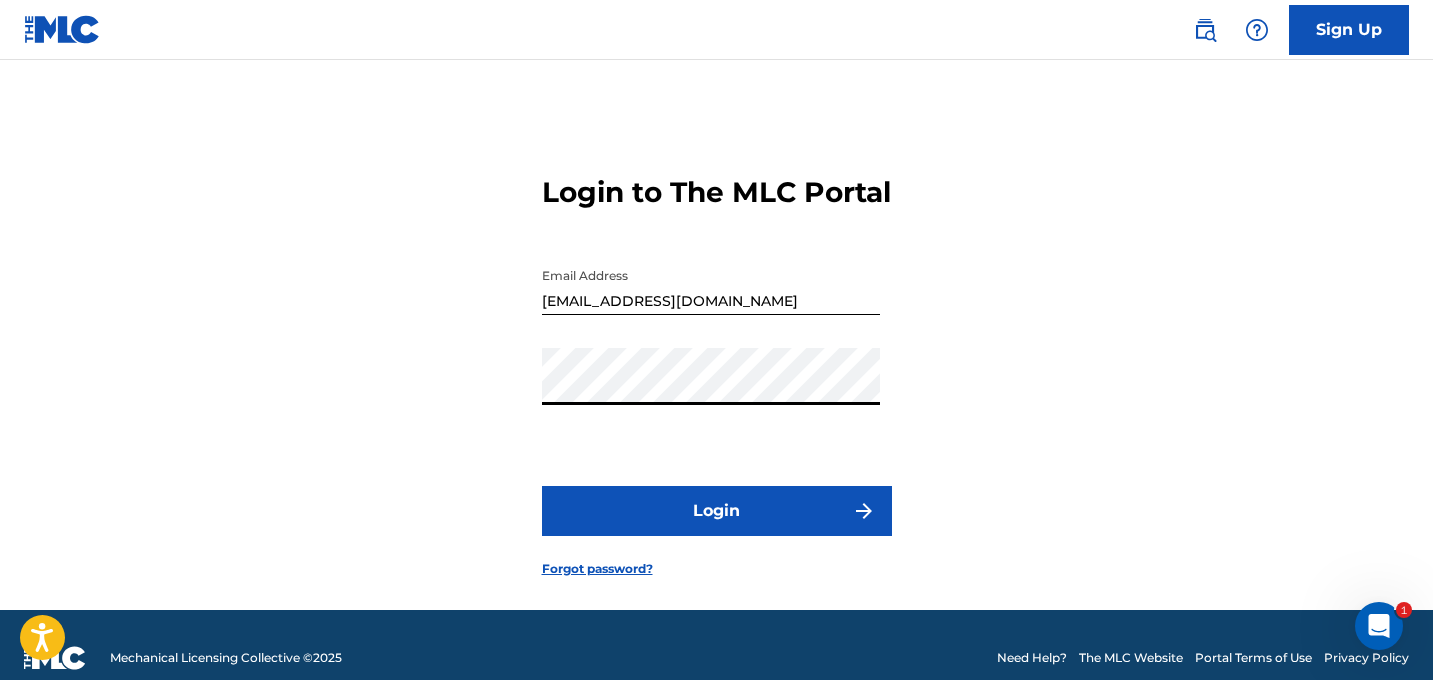 click on "Login" at bounding box center [717, 511] 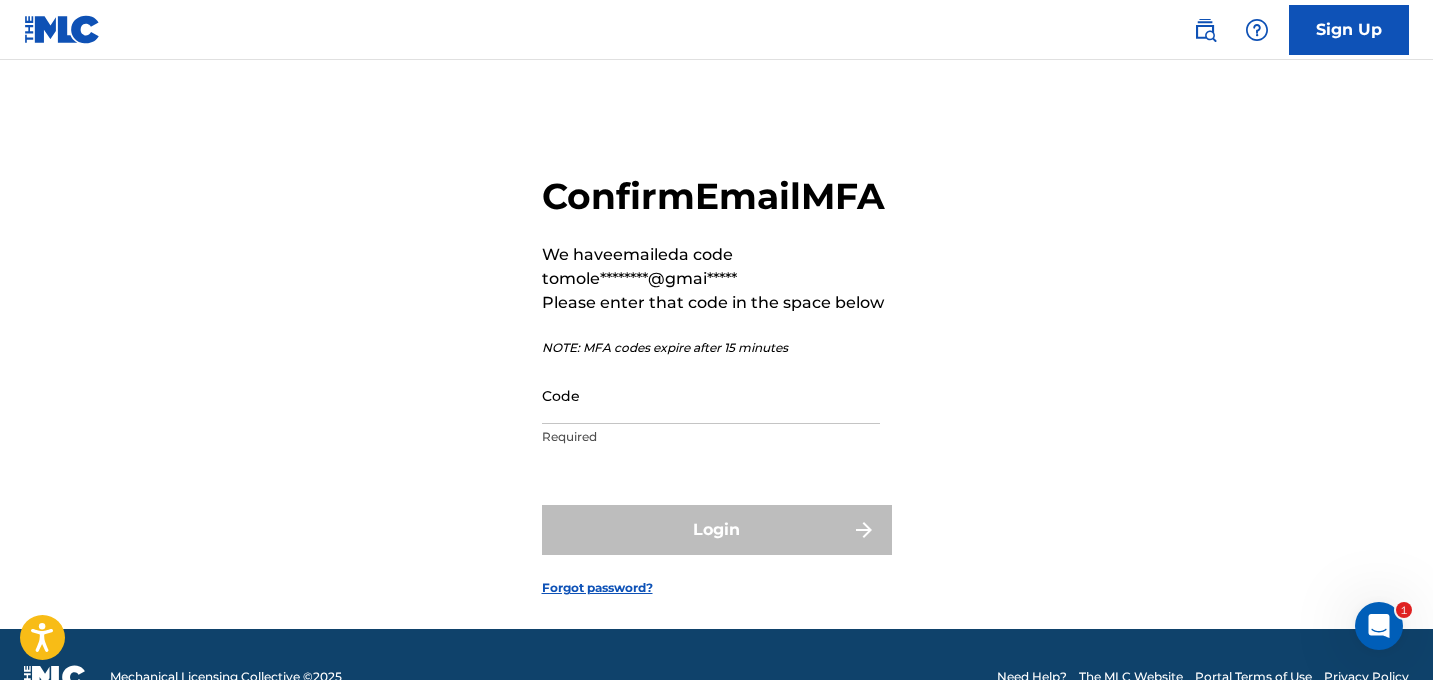 click on "Code" at bounding box center (711, 395) 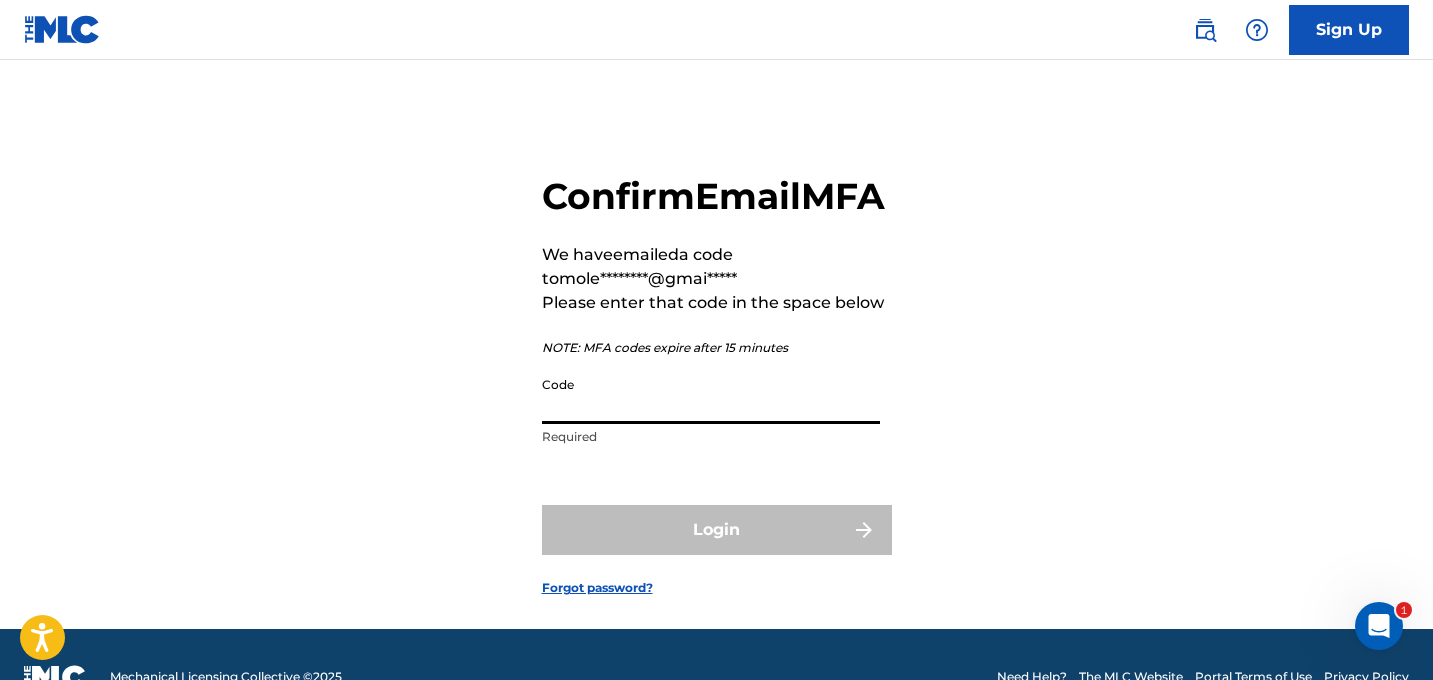 paste on "932742" 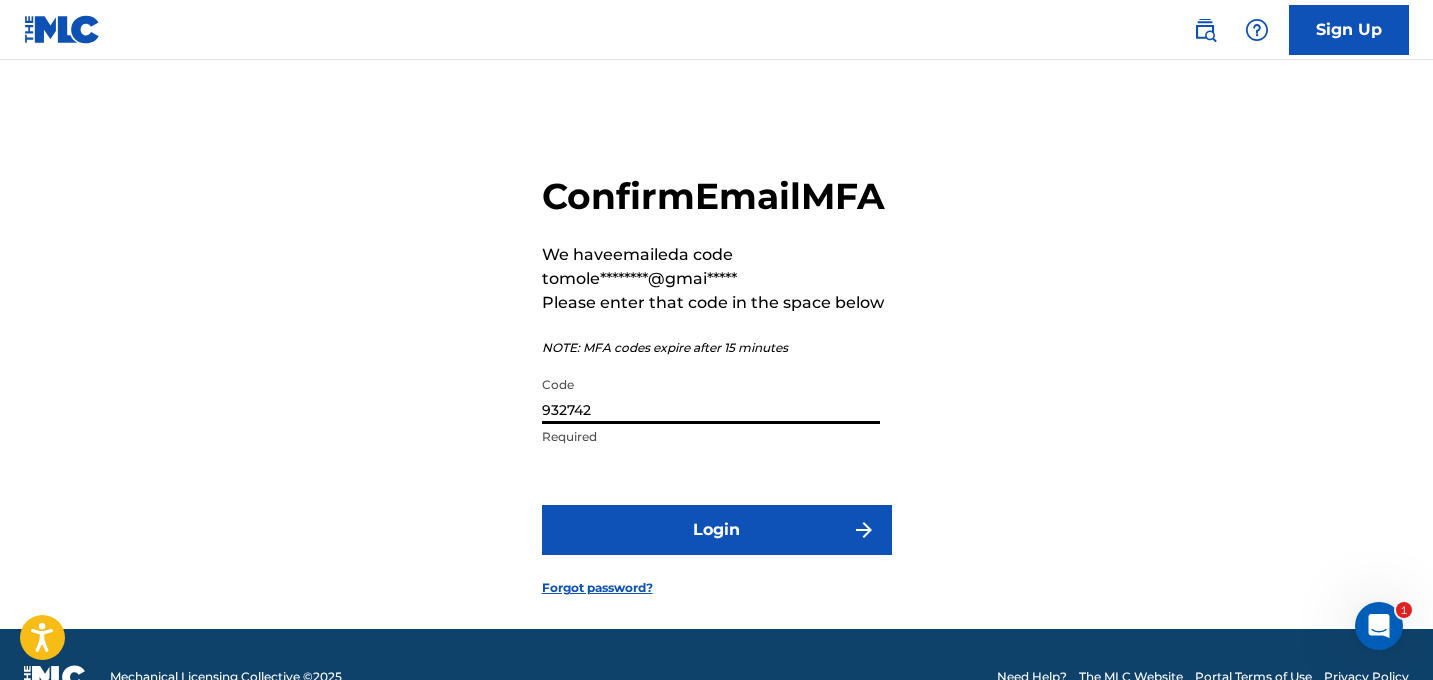 type on "932742" 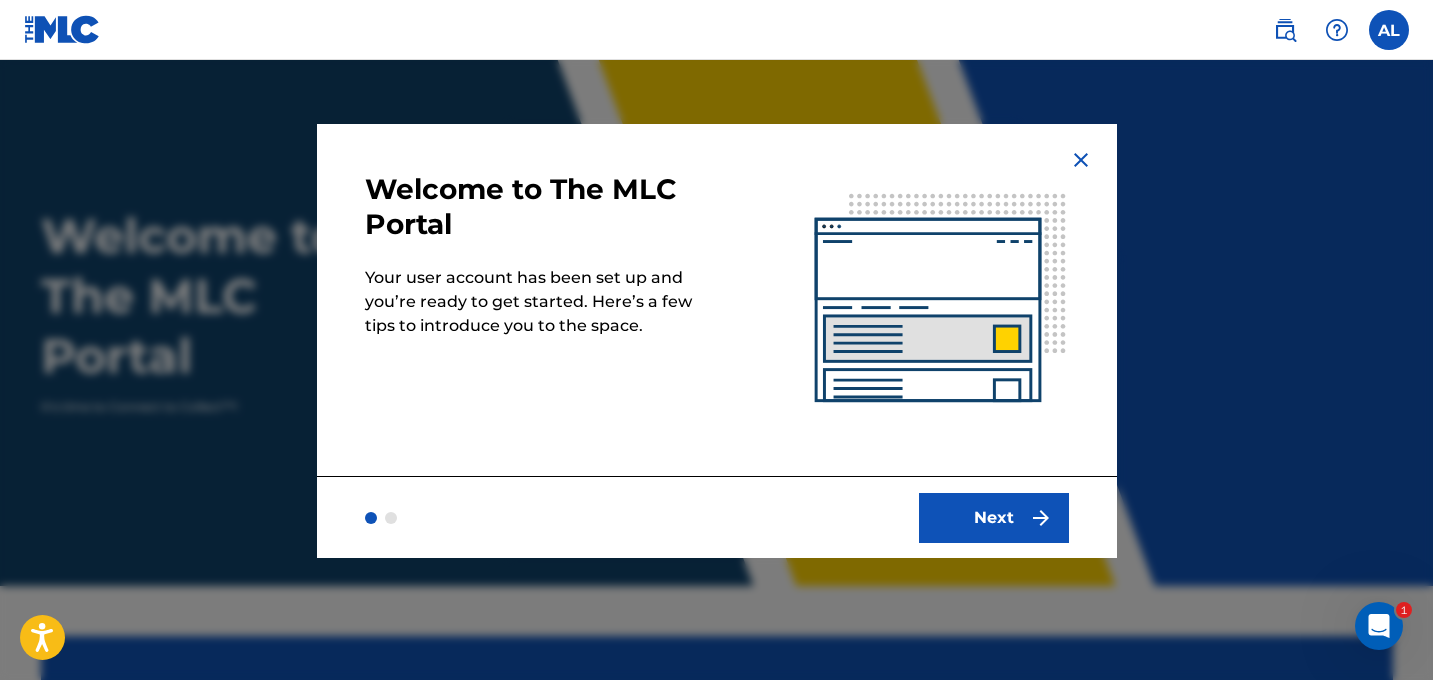 scroll, scrollTop: 0, scrollLeft: 0, axis: both 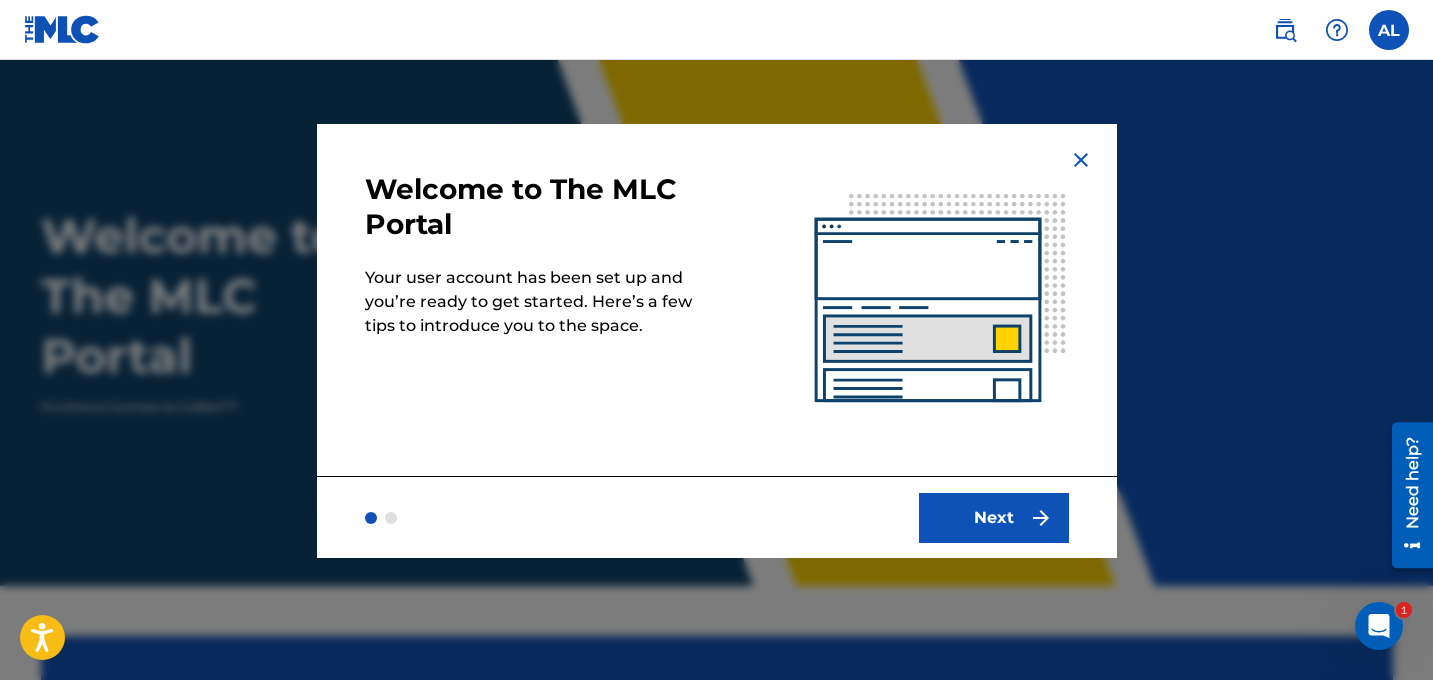 click on "Next" at bounding box center (994, 518) 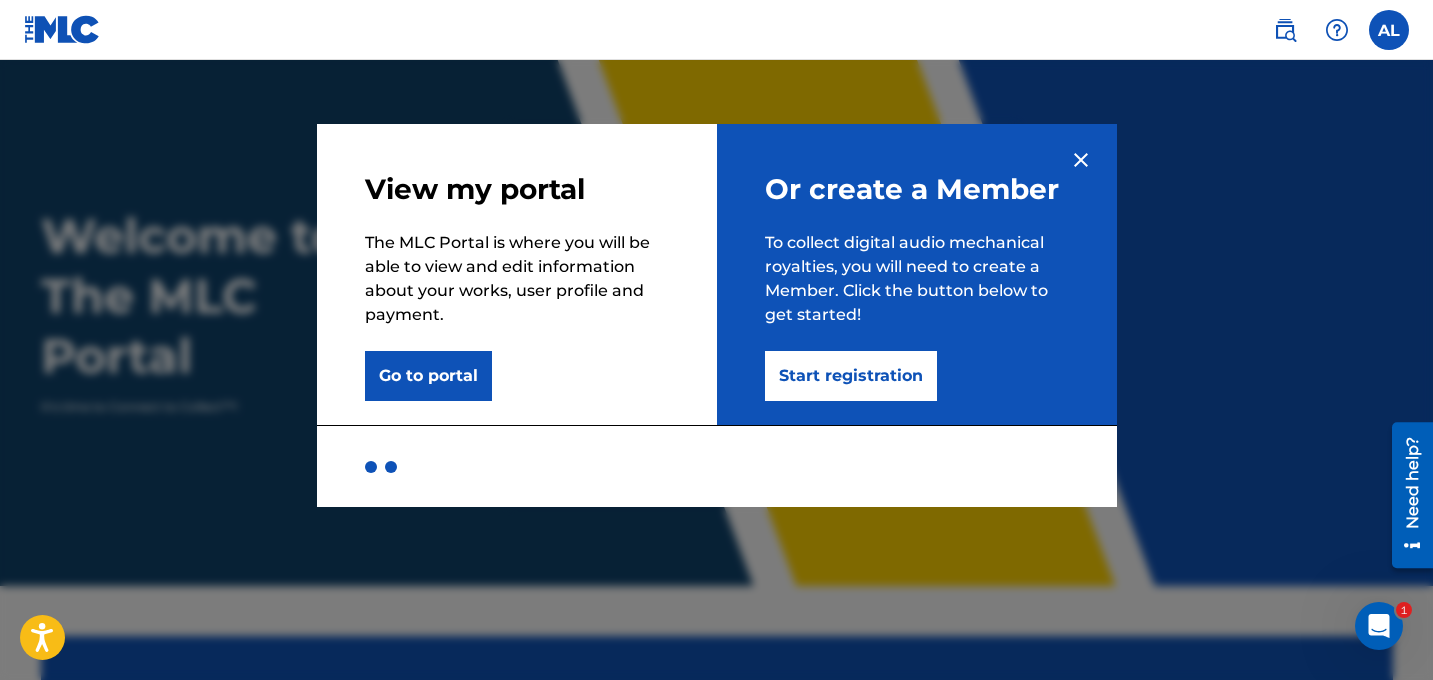 click on "Start registration" at bounding box center (851, 376) 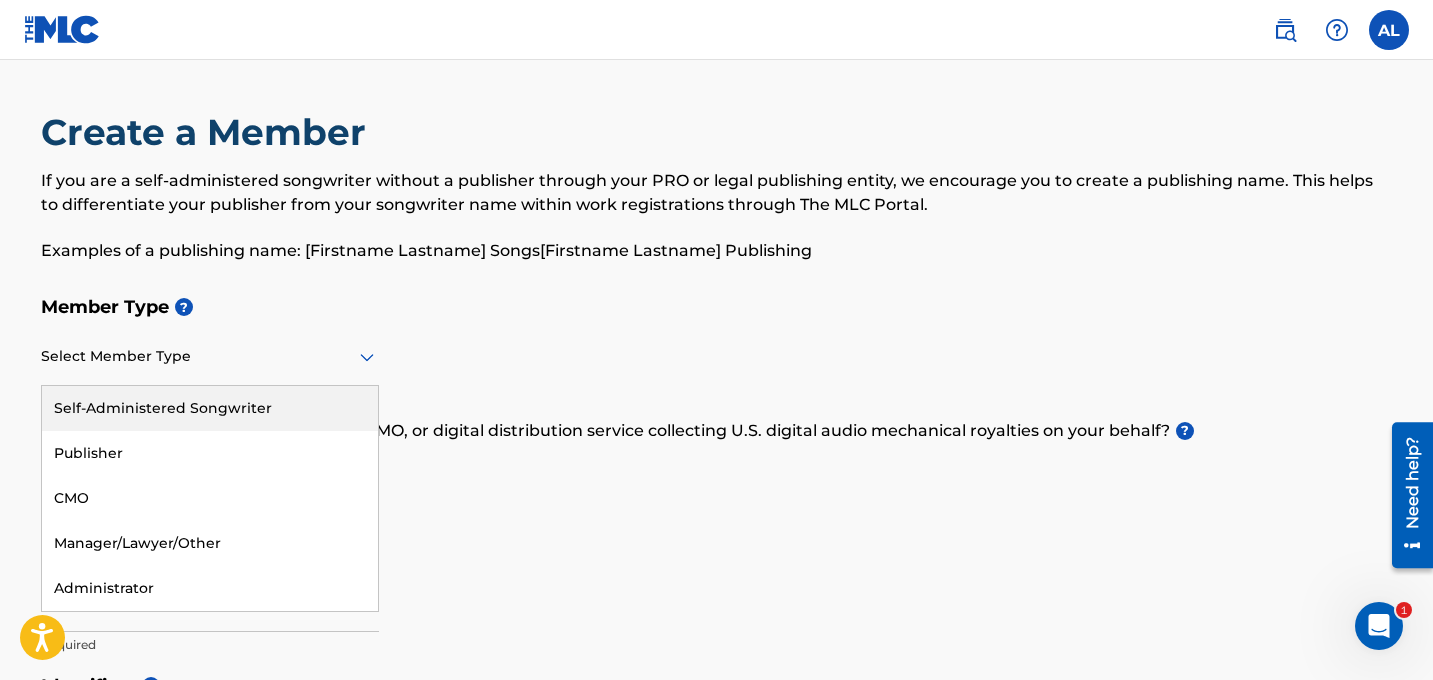 click at bounding box center [210, 356] 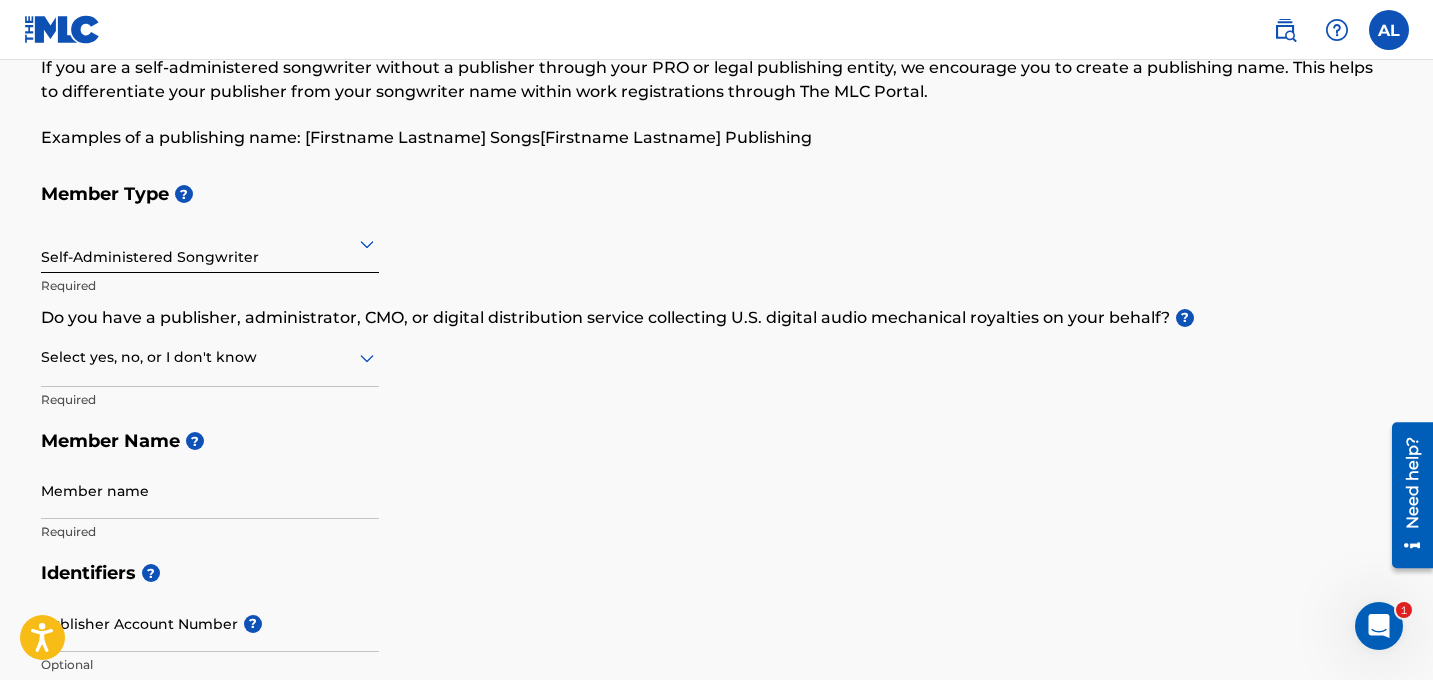 scroll, scrollTop: 134, scrollLeft: 0, axis: vertical 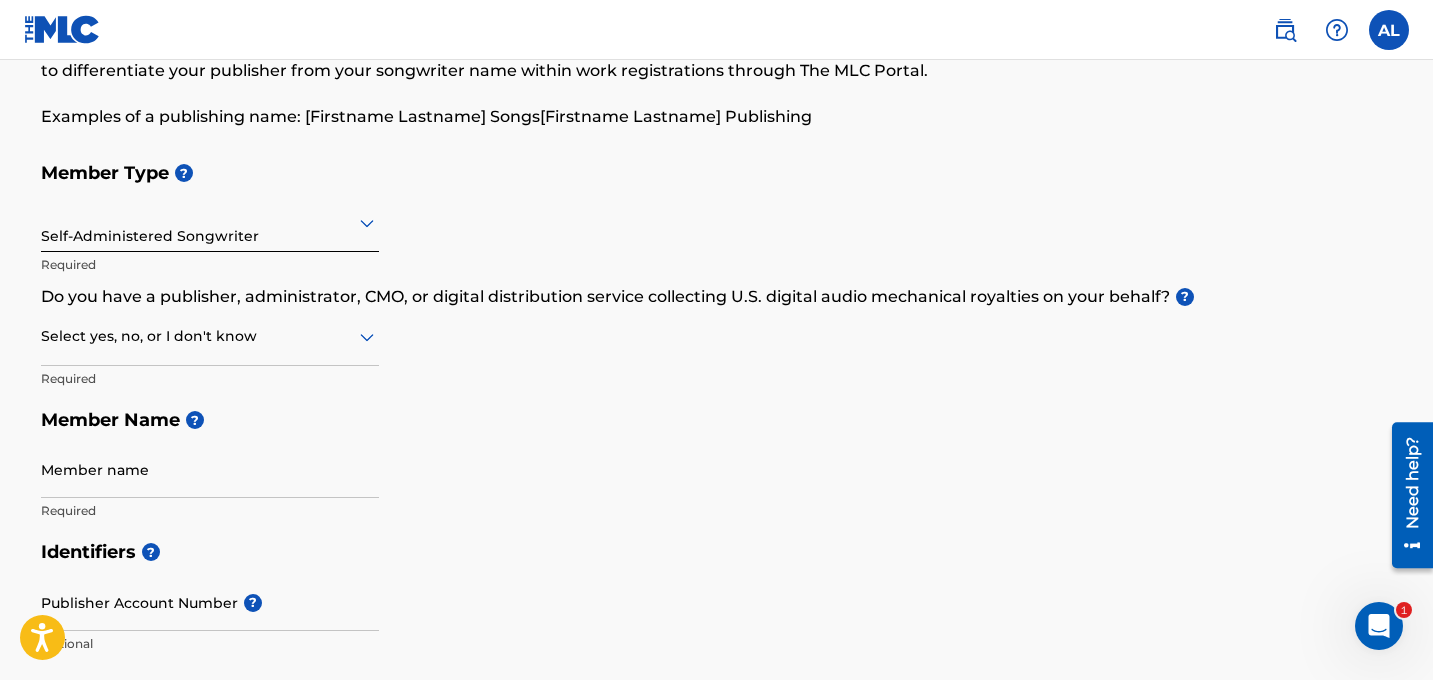 click at bounding box center [210, 336] 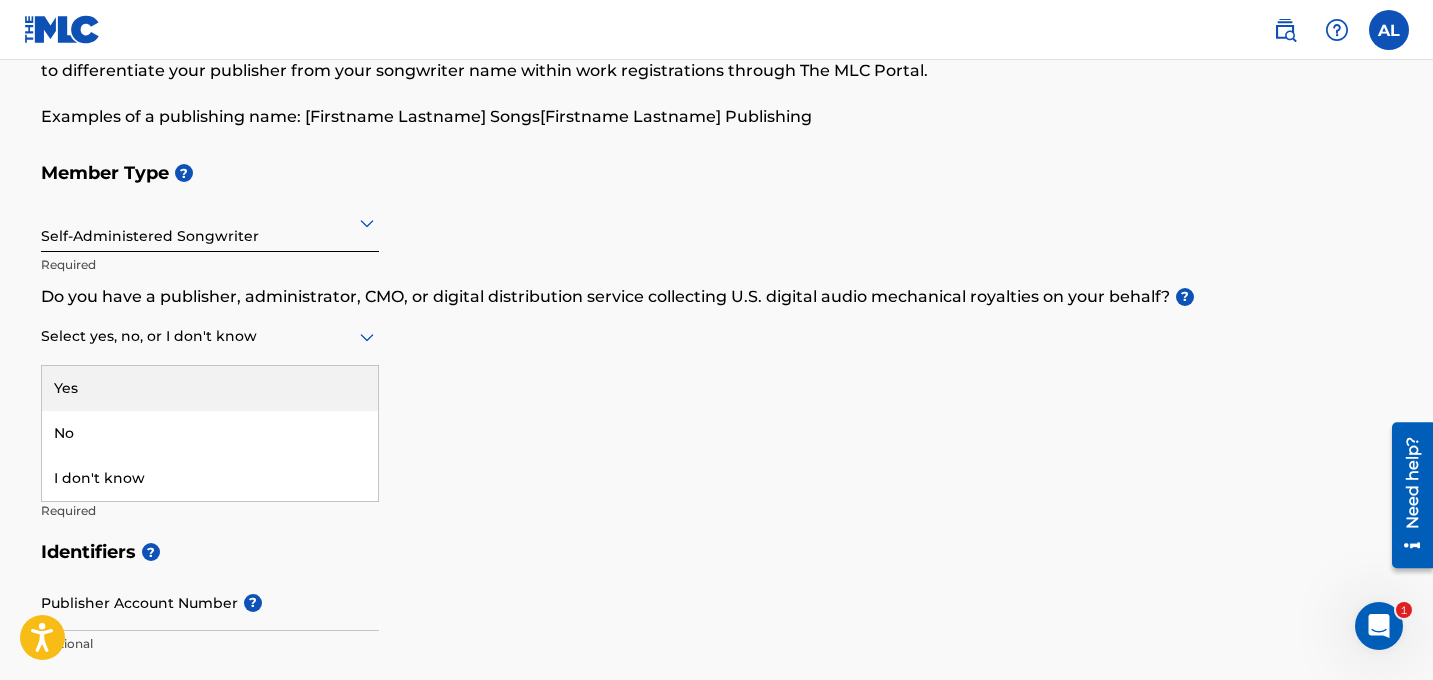 click on "Yes" at bounding box center [210, 388] 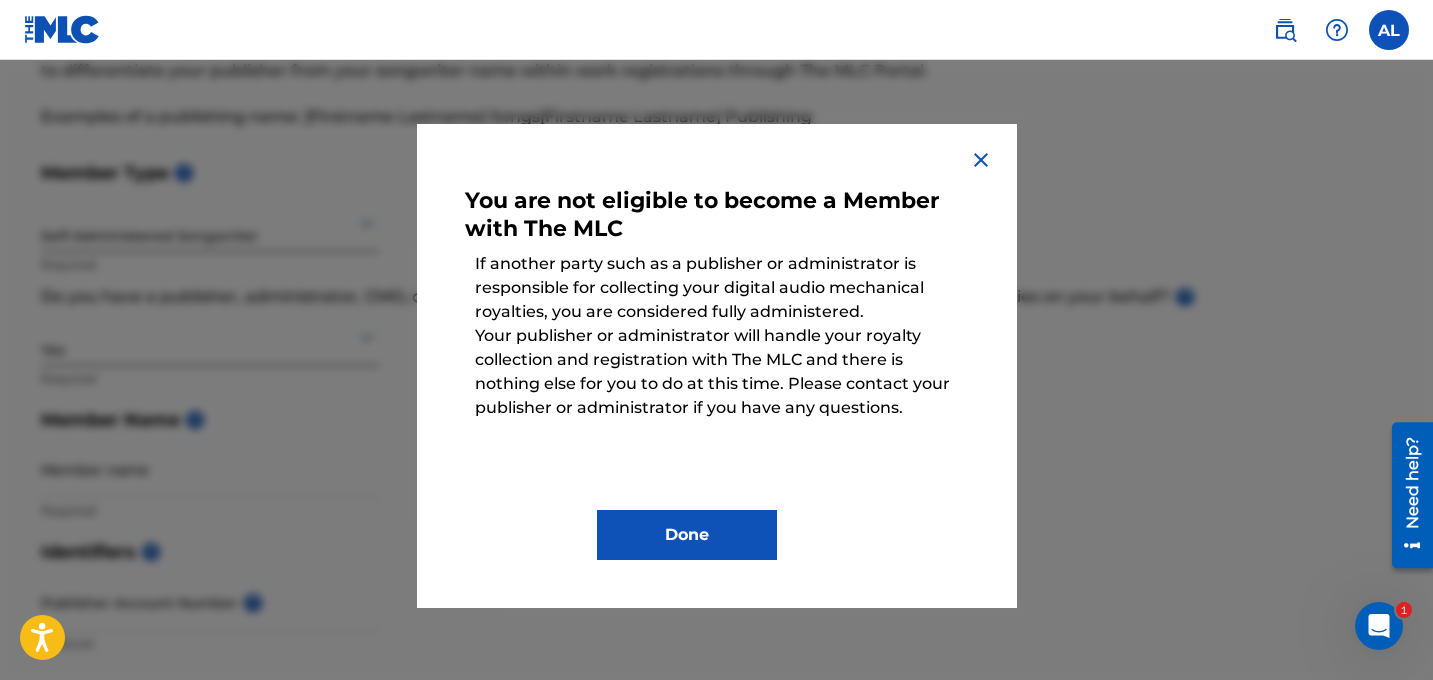 click on "Done" at bounding box center [687, 535] 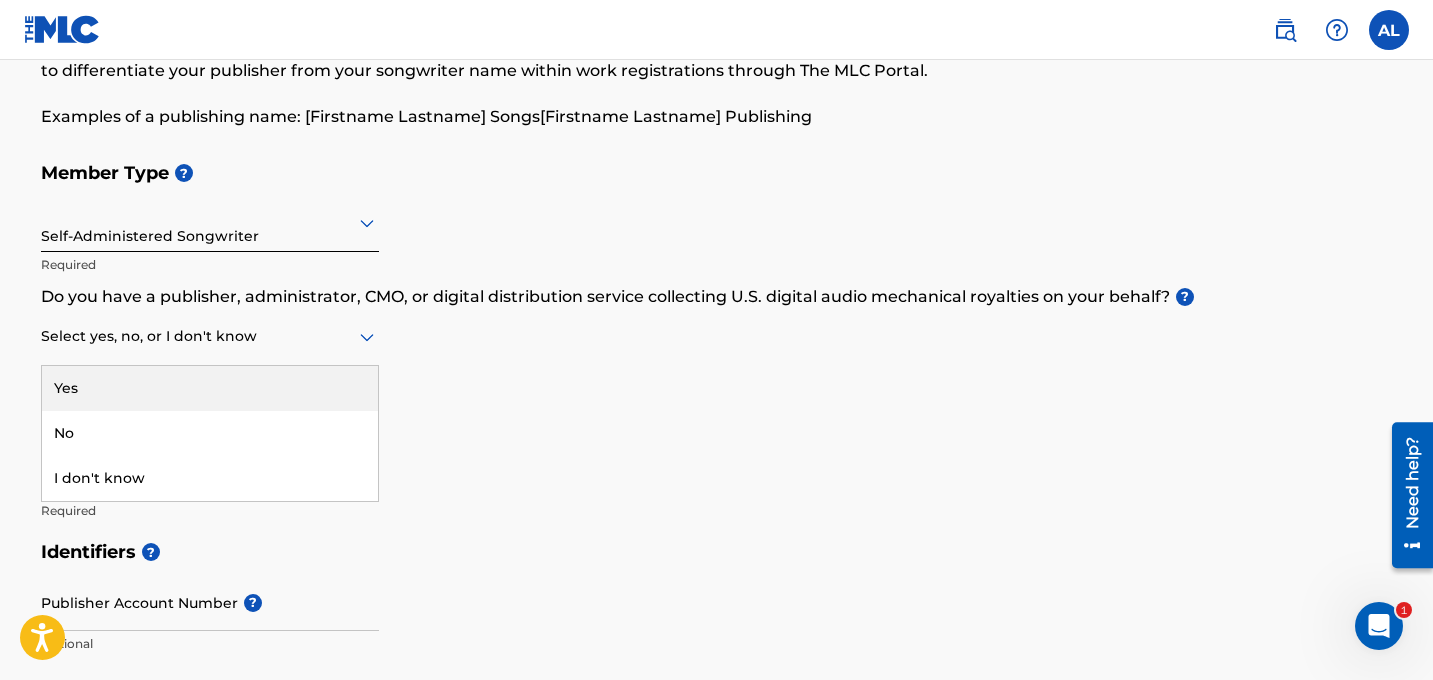 click at bounding box center [210, 336] 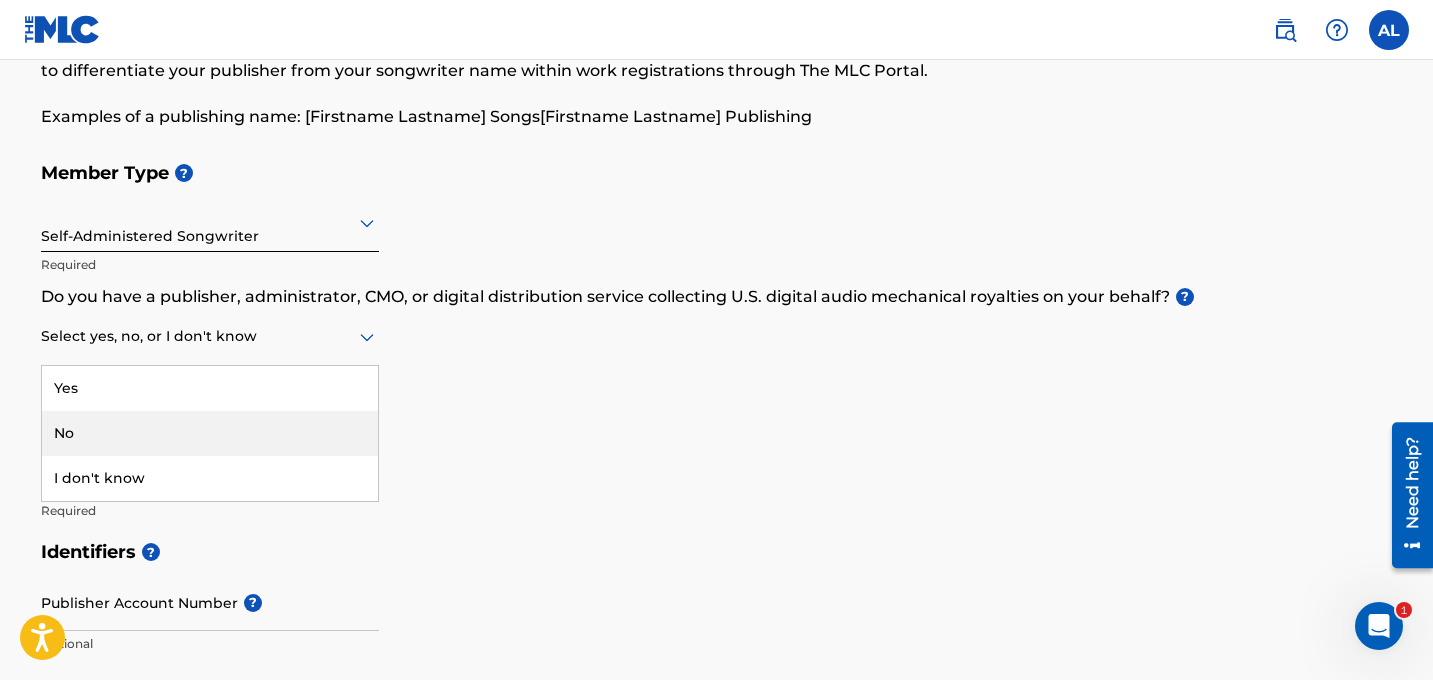click on "No" at bounding box center [210, 433] 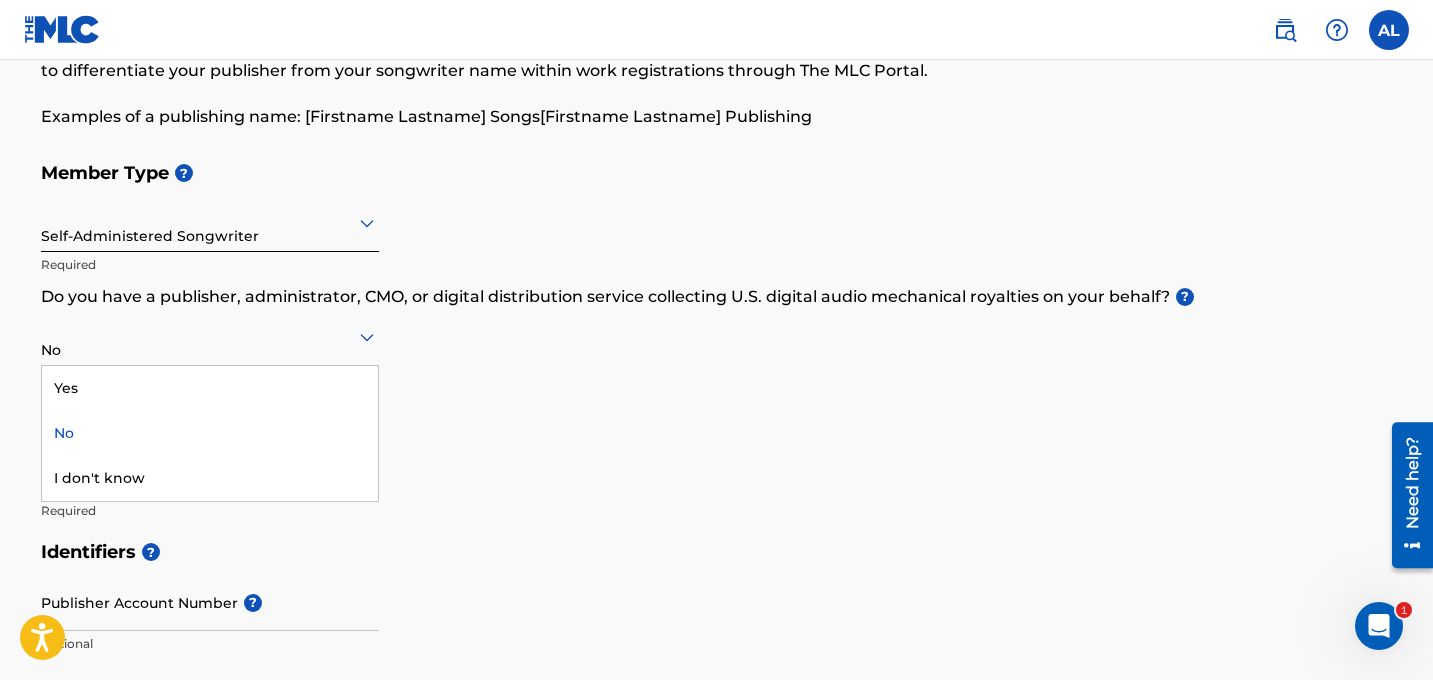 click at bounding box center (210, 336) 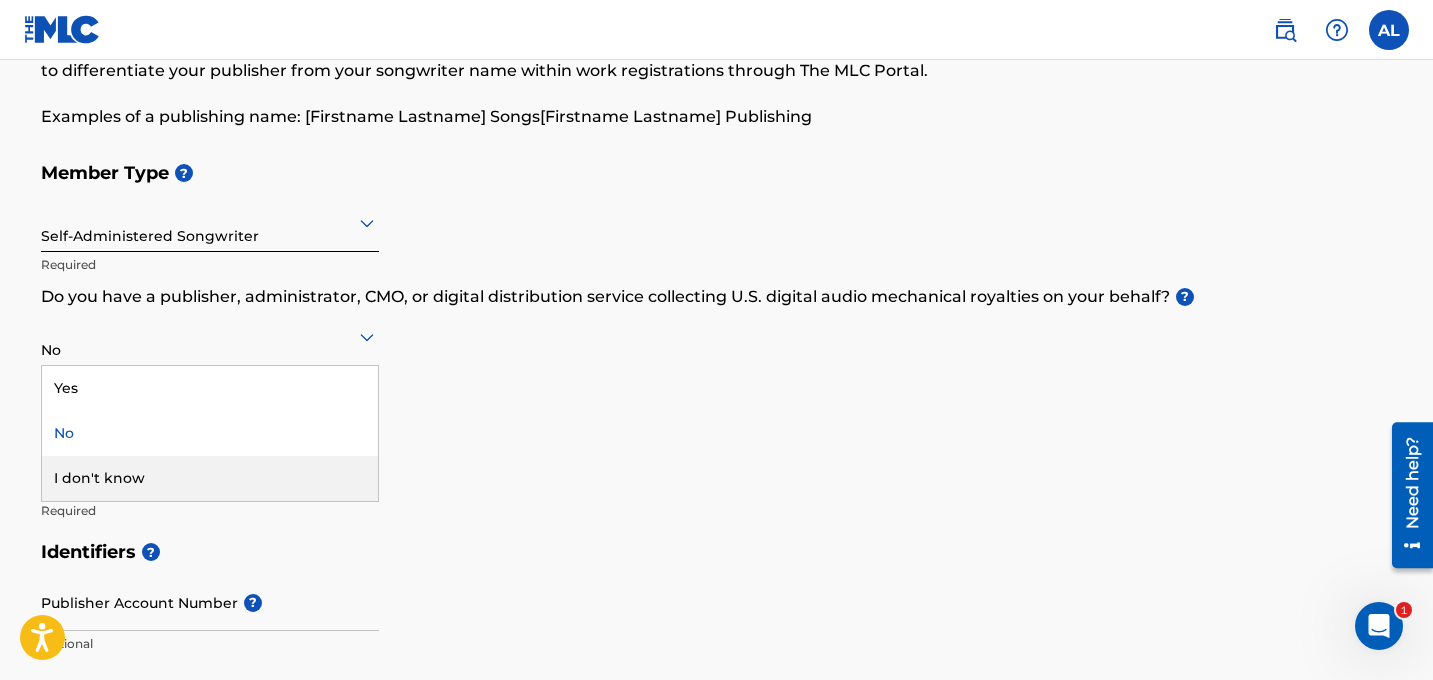 click on "I don't know" at bounding box center (210, 478) 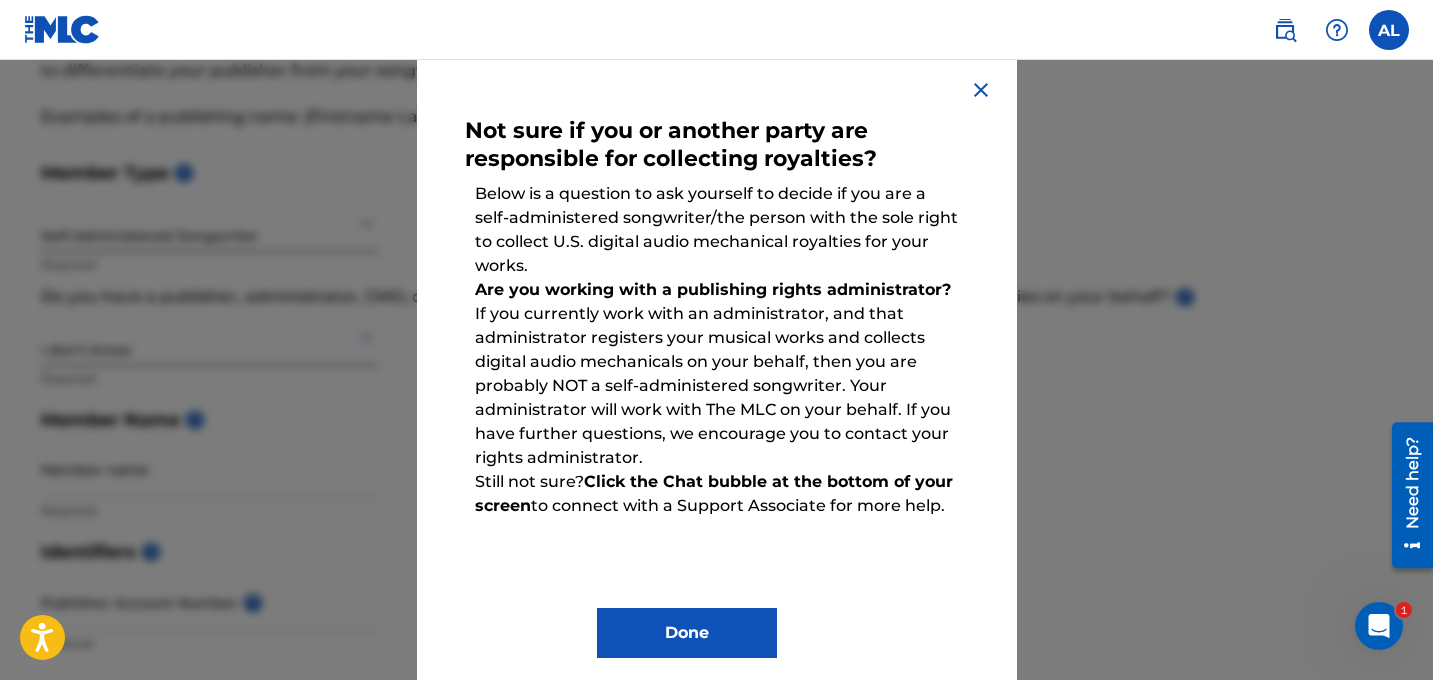 scroll, scrollTop: 96, scrollLeft: 0, axis: vertical 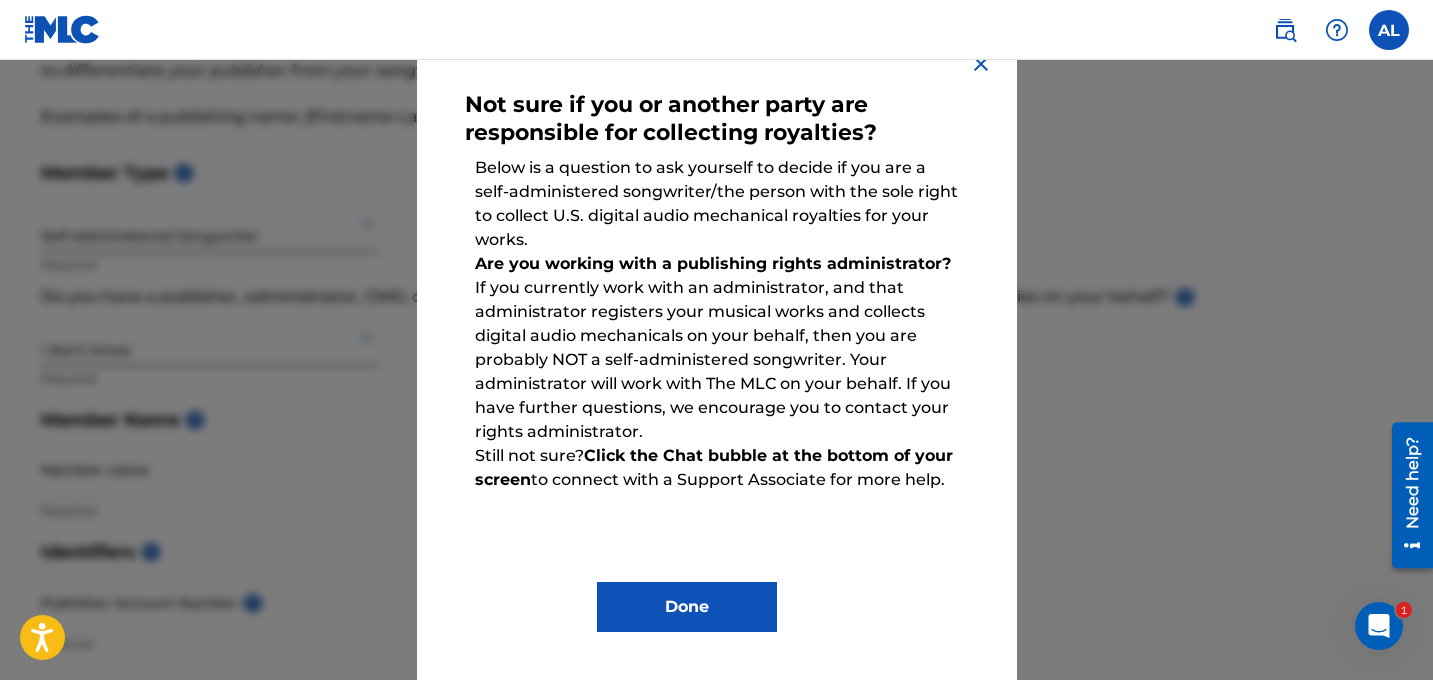 click at bounding box center (716, 400) 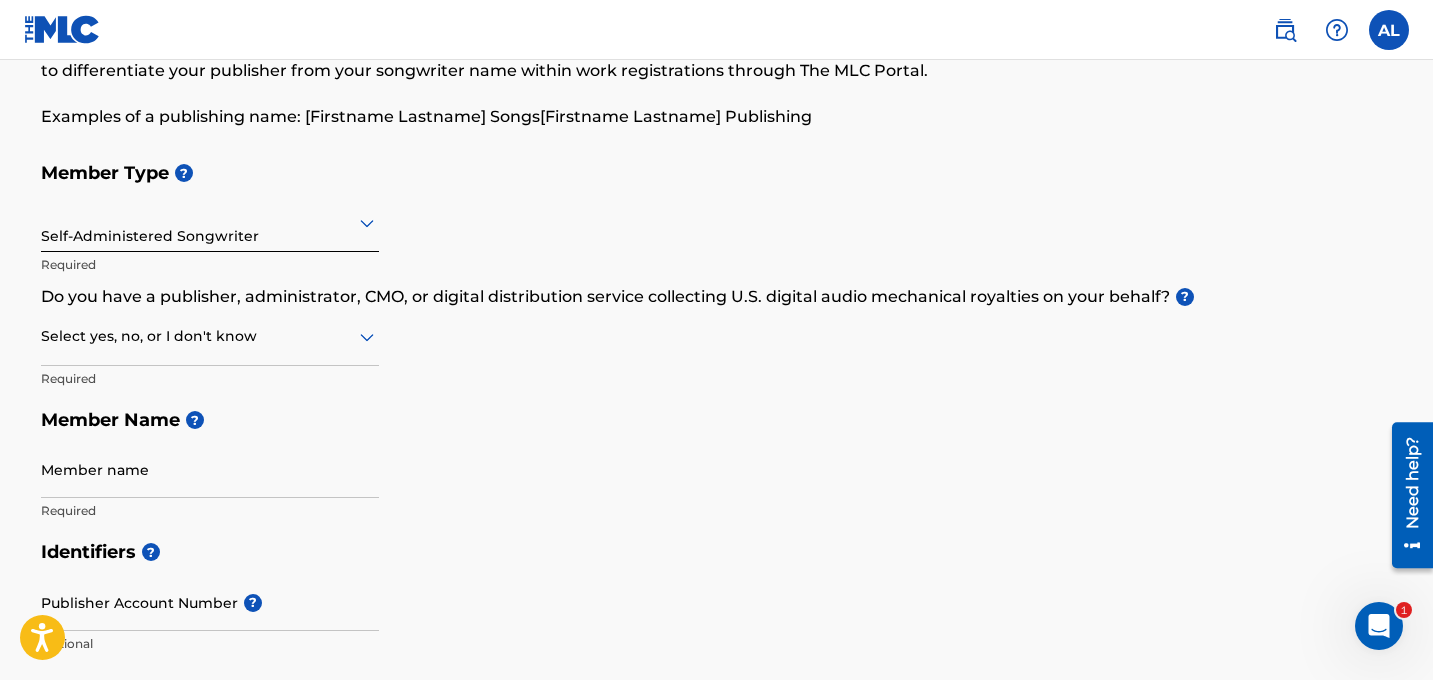 click on "Self-Administered Songwriter" at bounding box center (210, 222) 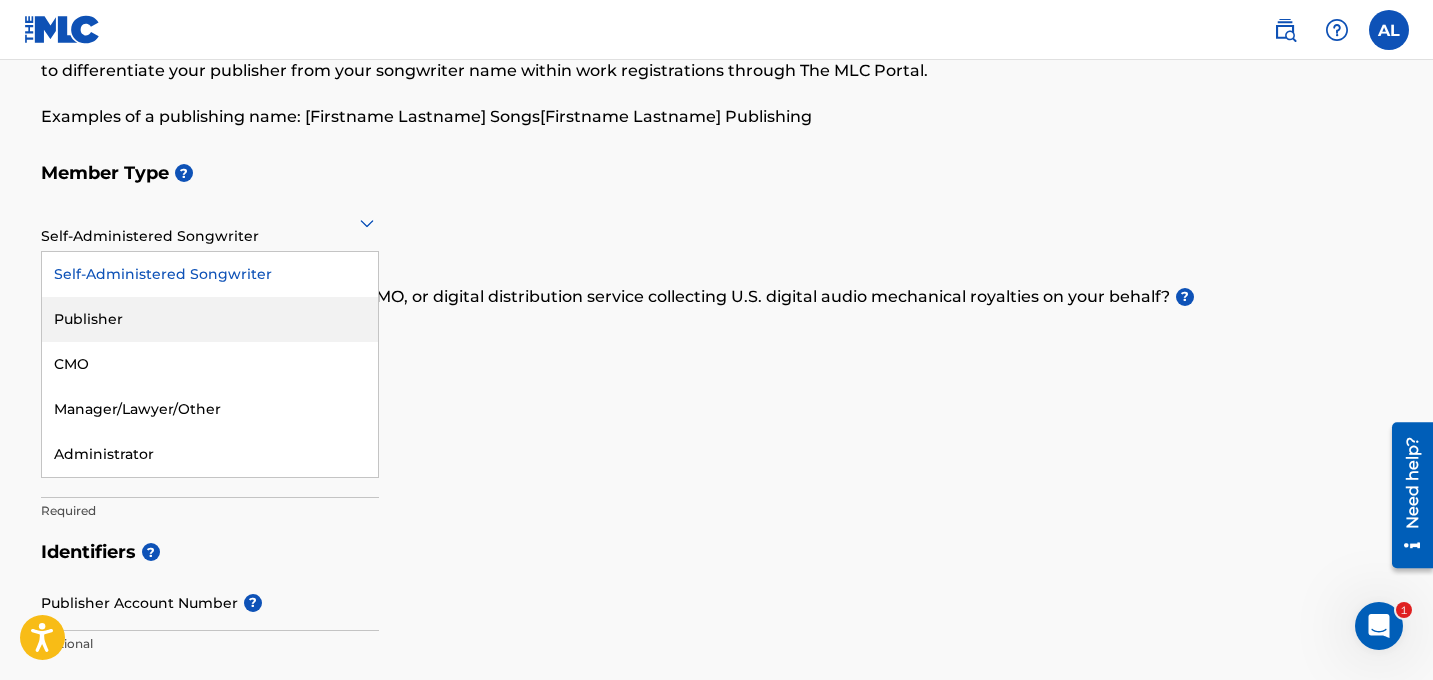 click on "Publisher" at bounding box center [210, 319] 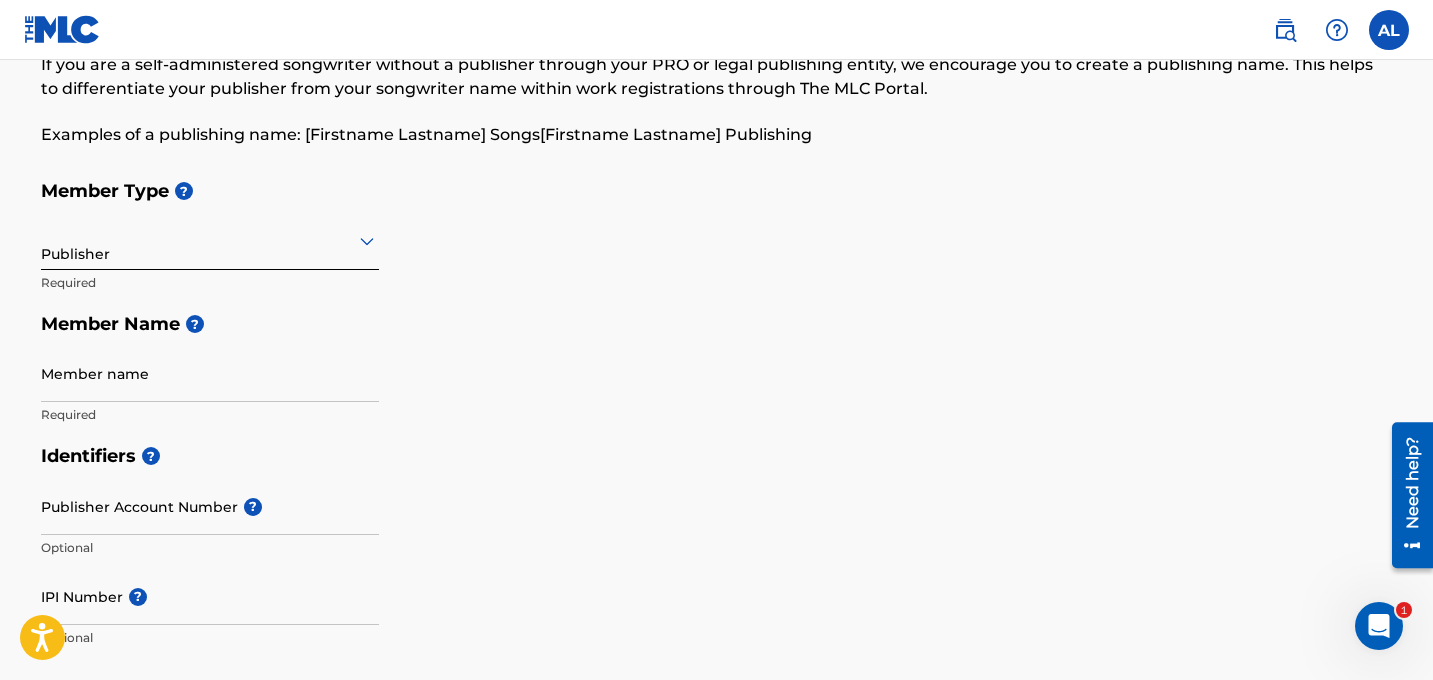 scroll, scrollTop: 105, scrollLeft: 0, axis: vertical 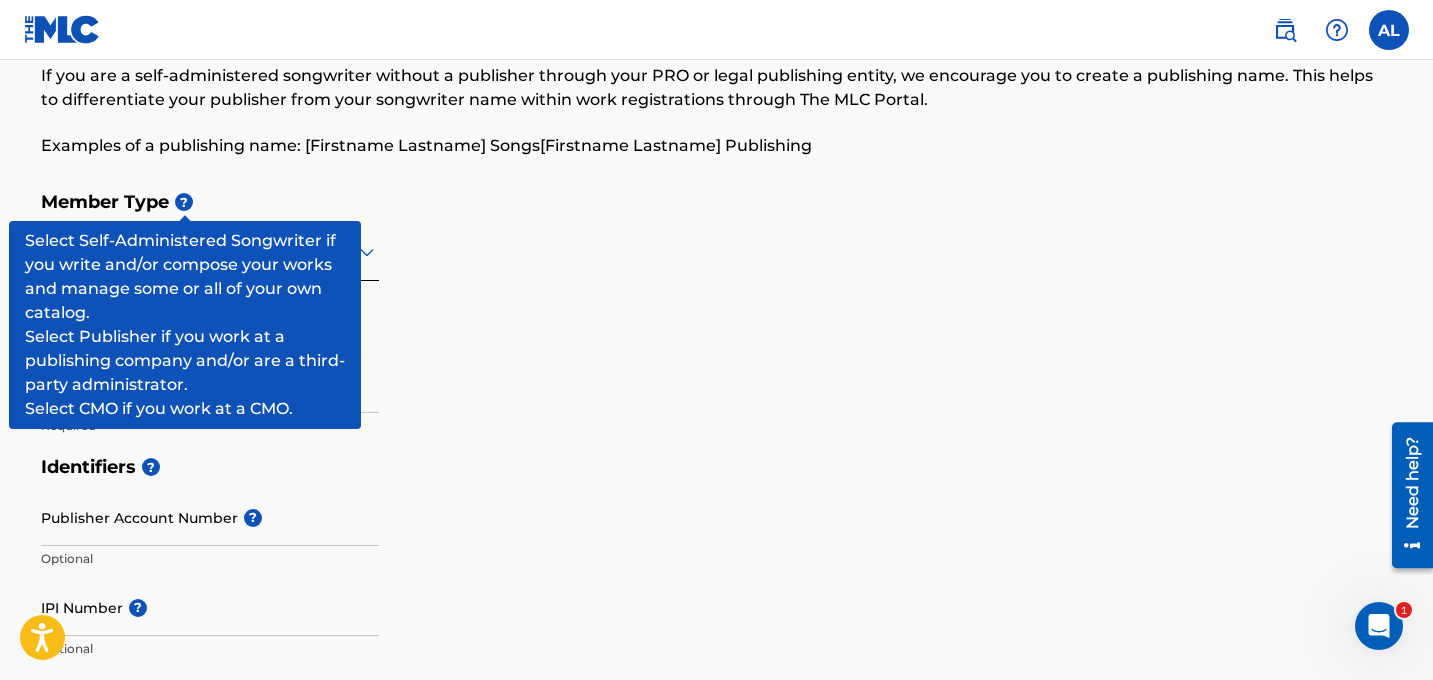 click on "?" at bounding box center (184, 202) 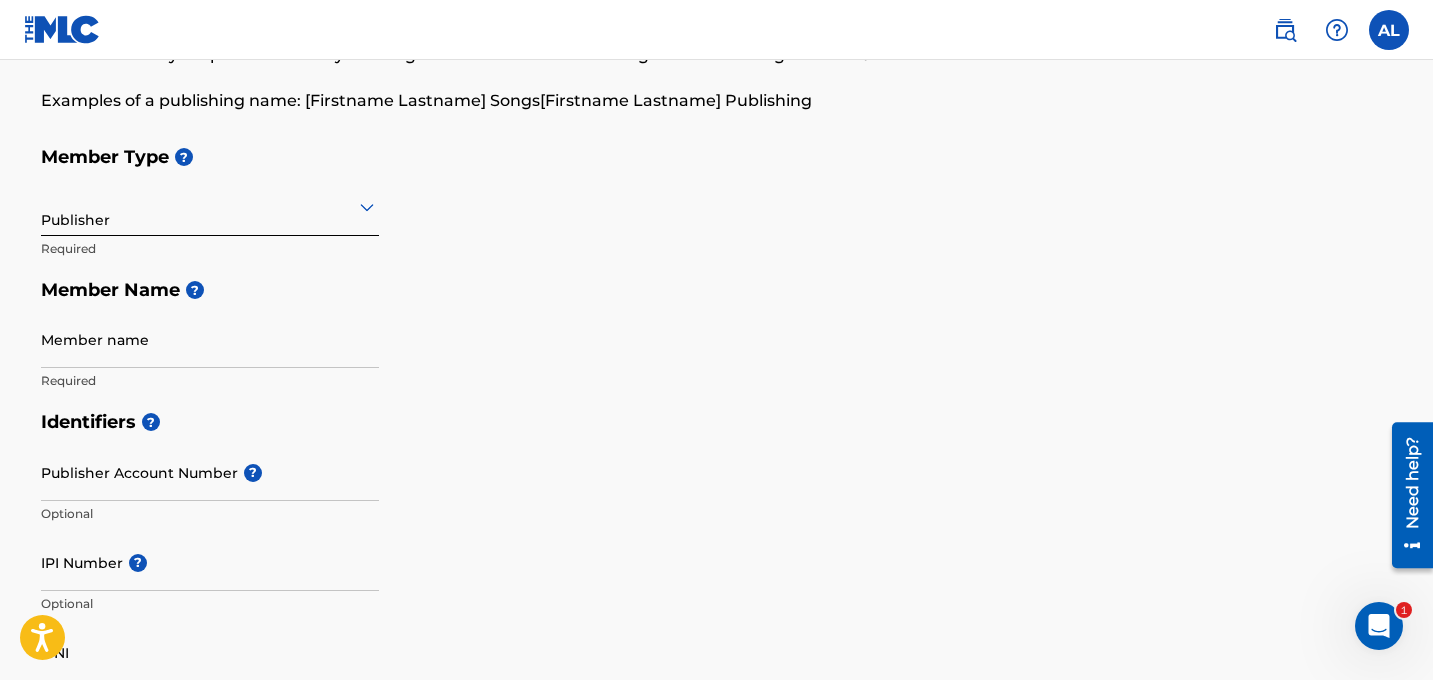 scroll, scrollTop: 175, scrollLeft: 0, axis: vertical 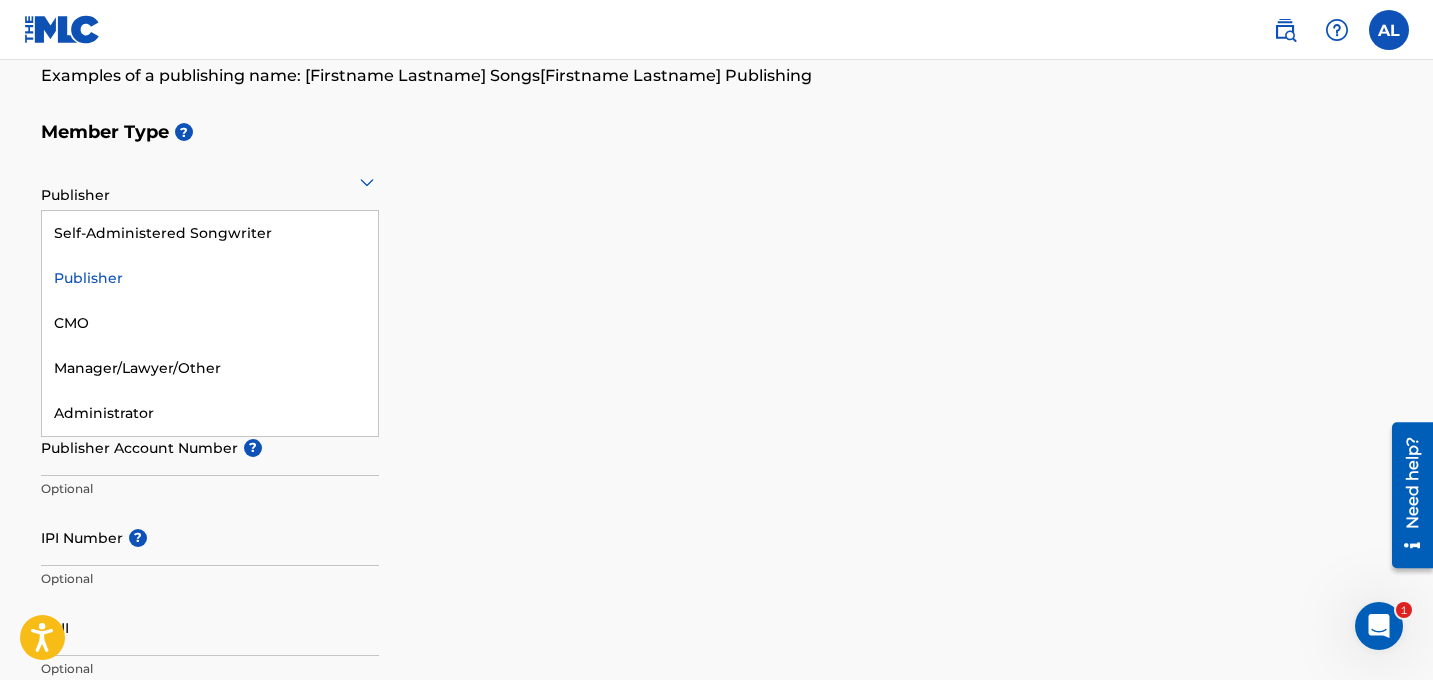 click 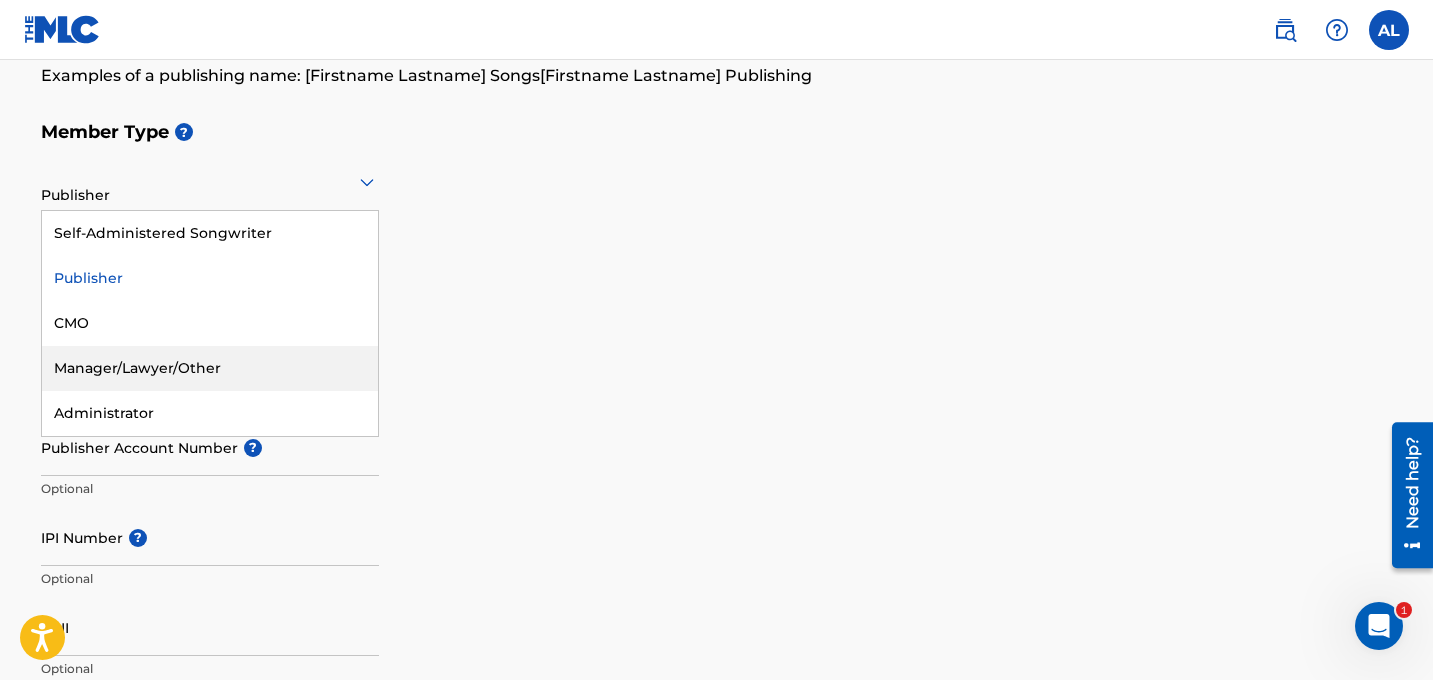 click on "Manager/Lawyer/Other" at bounding box center [210, 368] 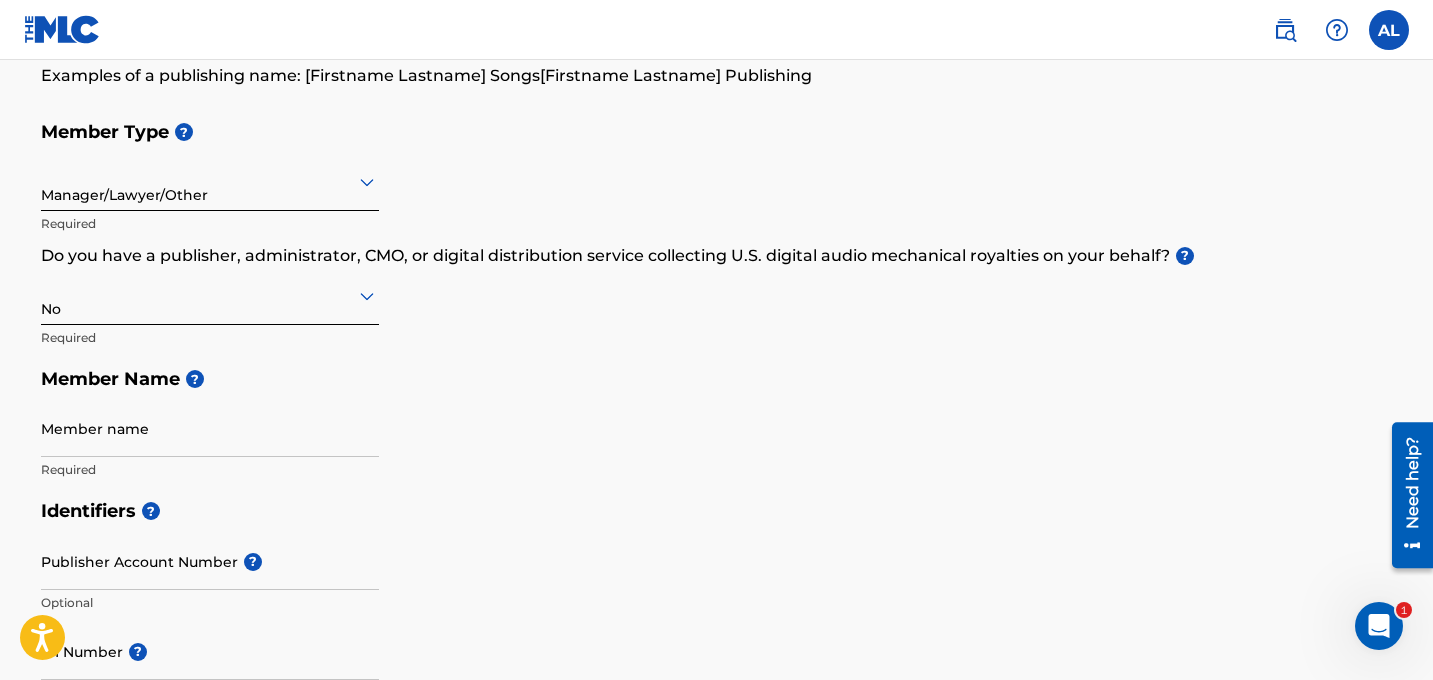 click at bounding box center [210, 295] 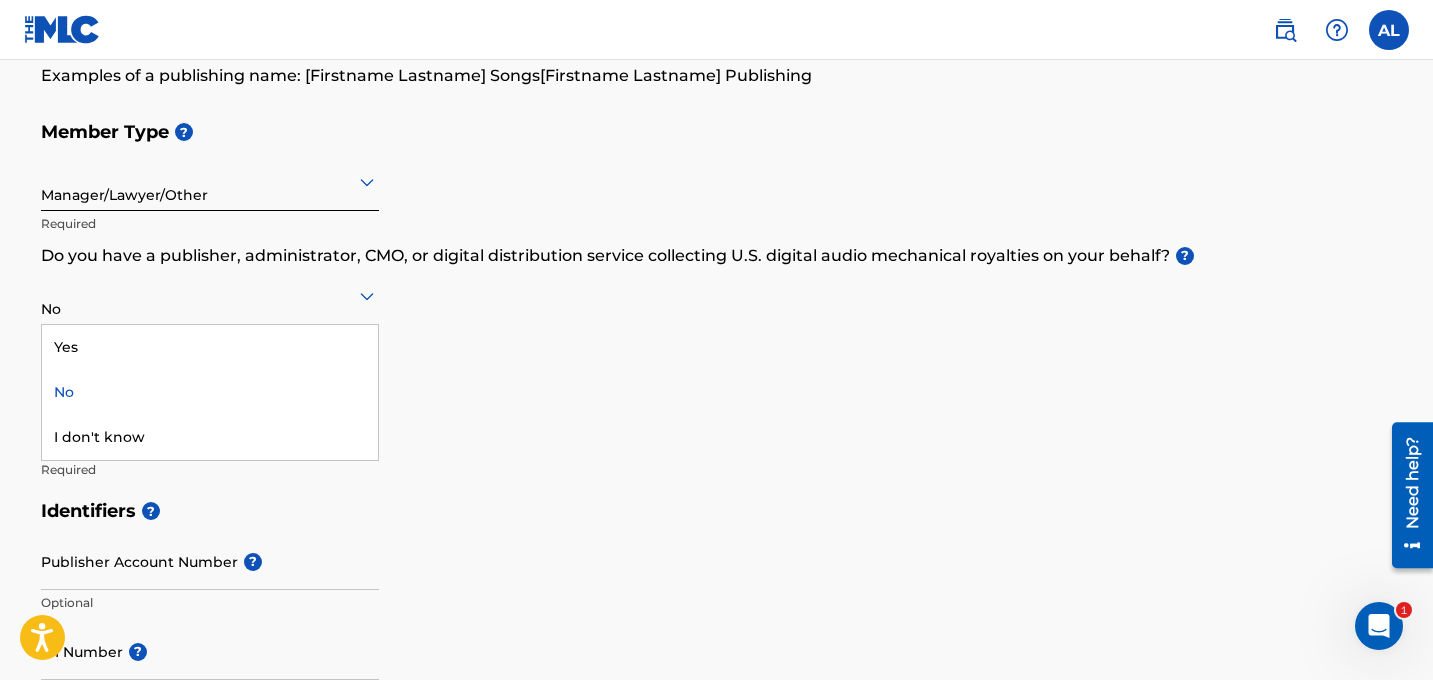 click on "No" at bounding box center [210, 392] 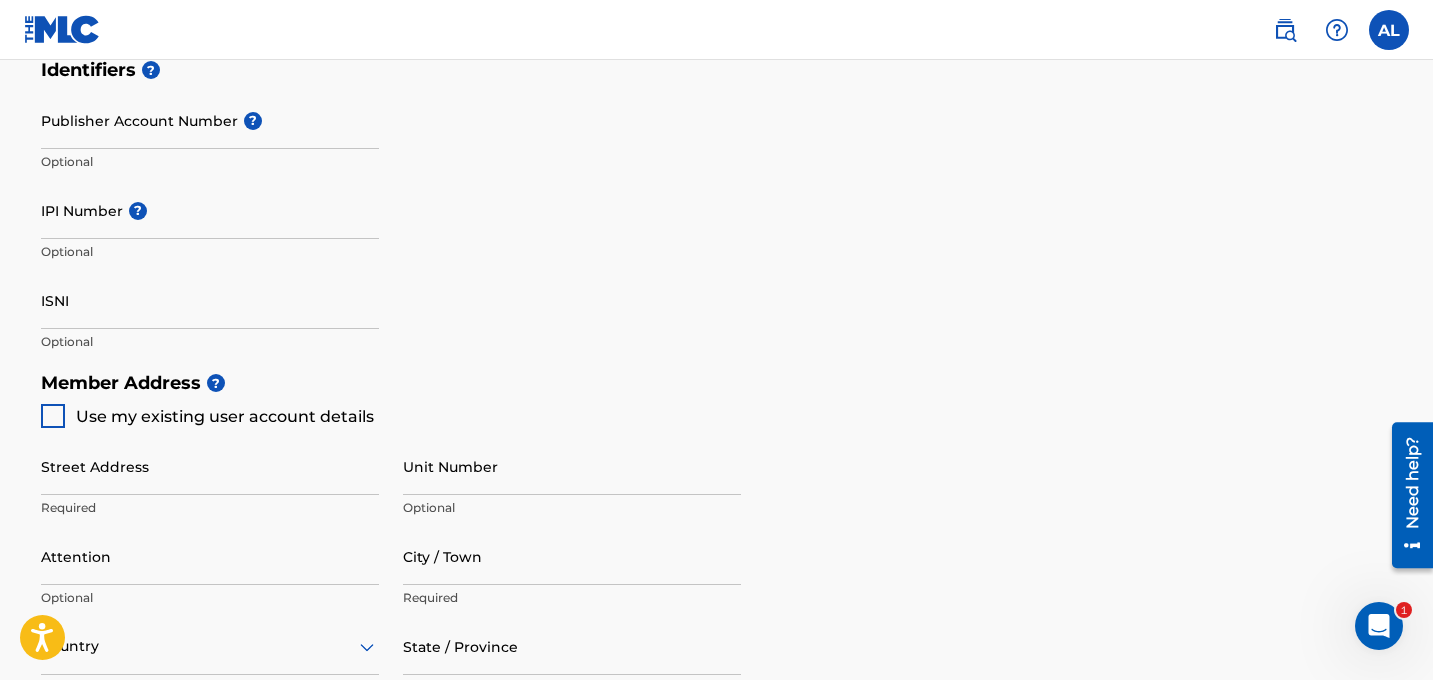 scroll, scrollTop: 0, scrollLeft: 0, axis: both 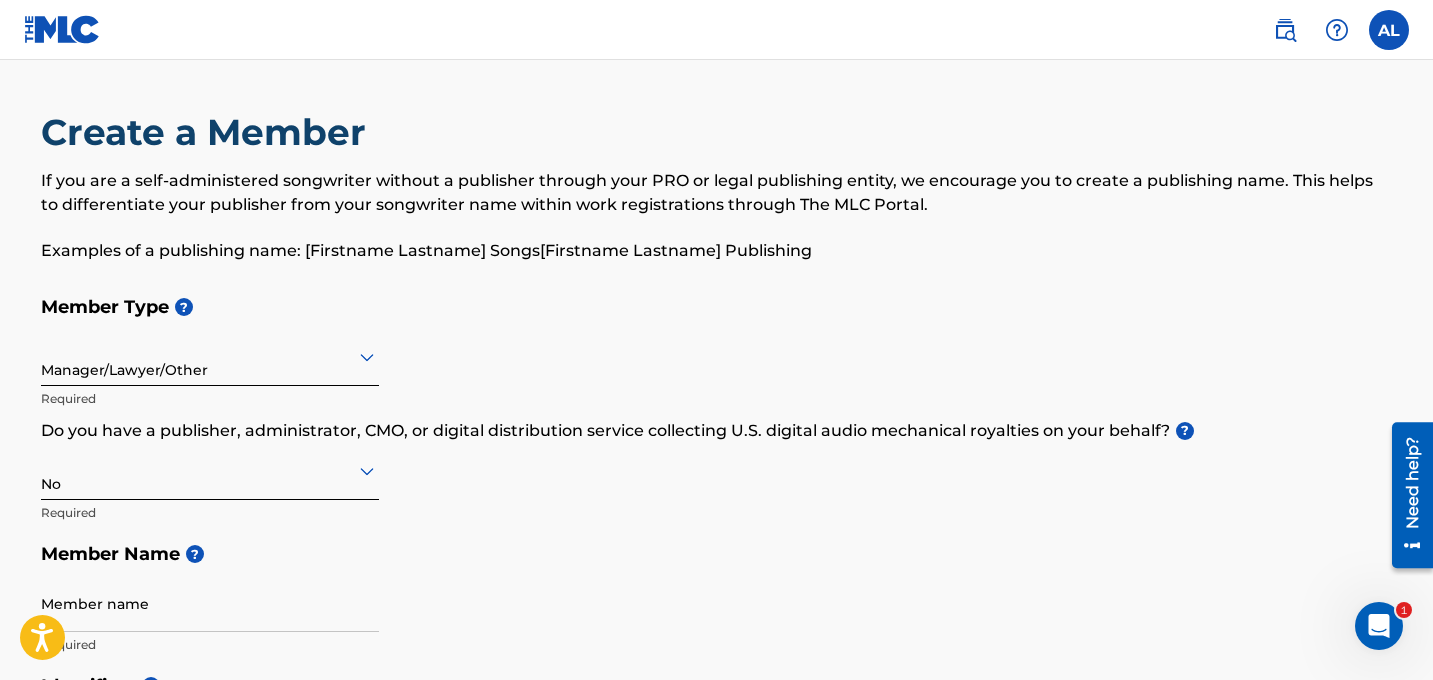 click at bounding box center [1379, 626] 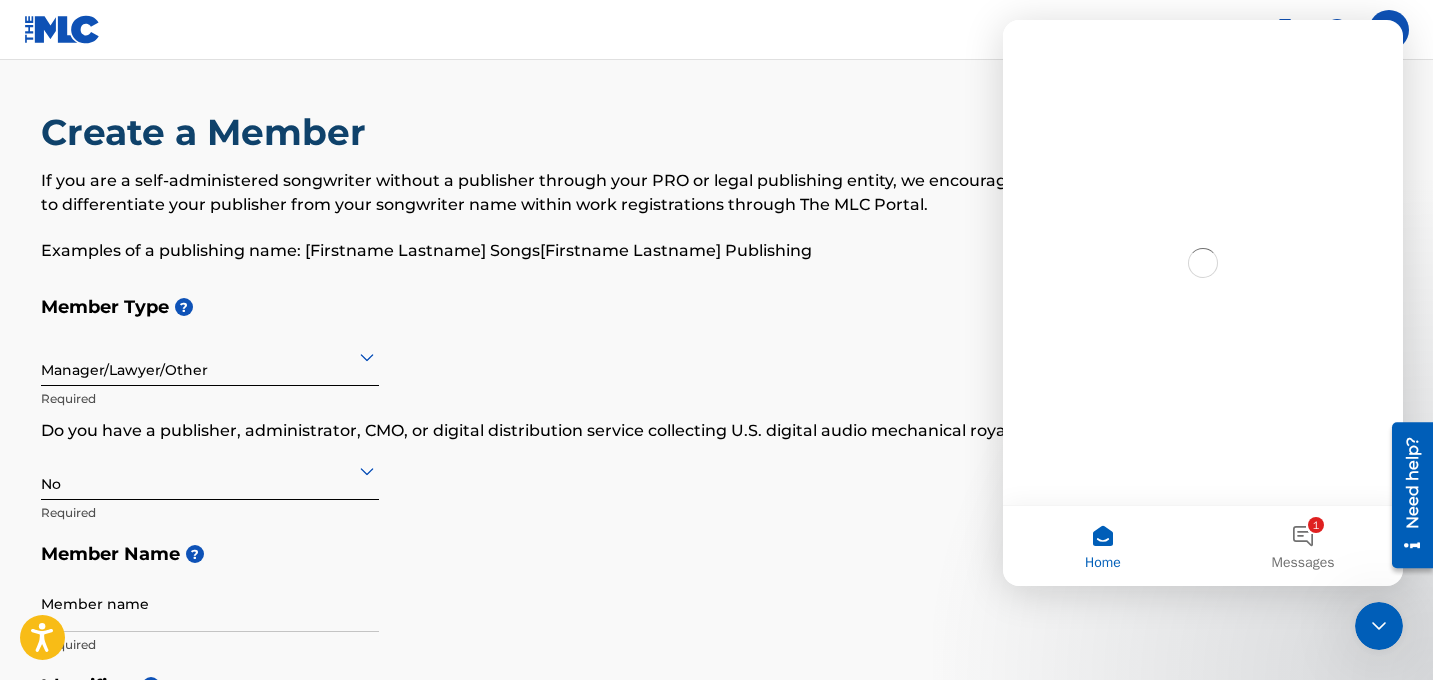 scroll, scrollTop: 0, scrollLeft: 0, axis: both 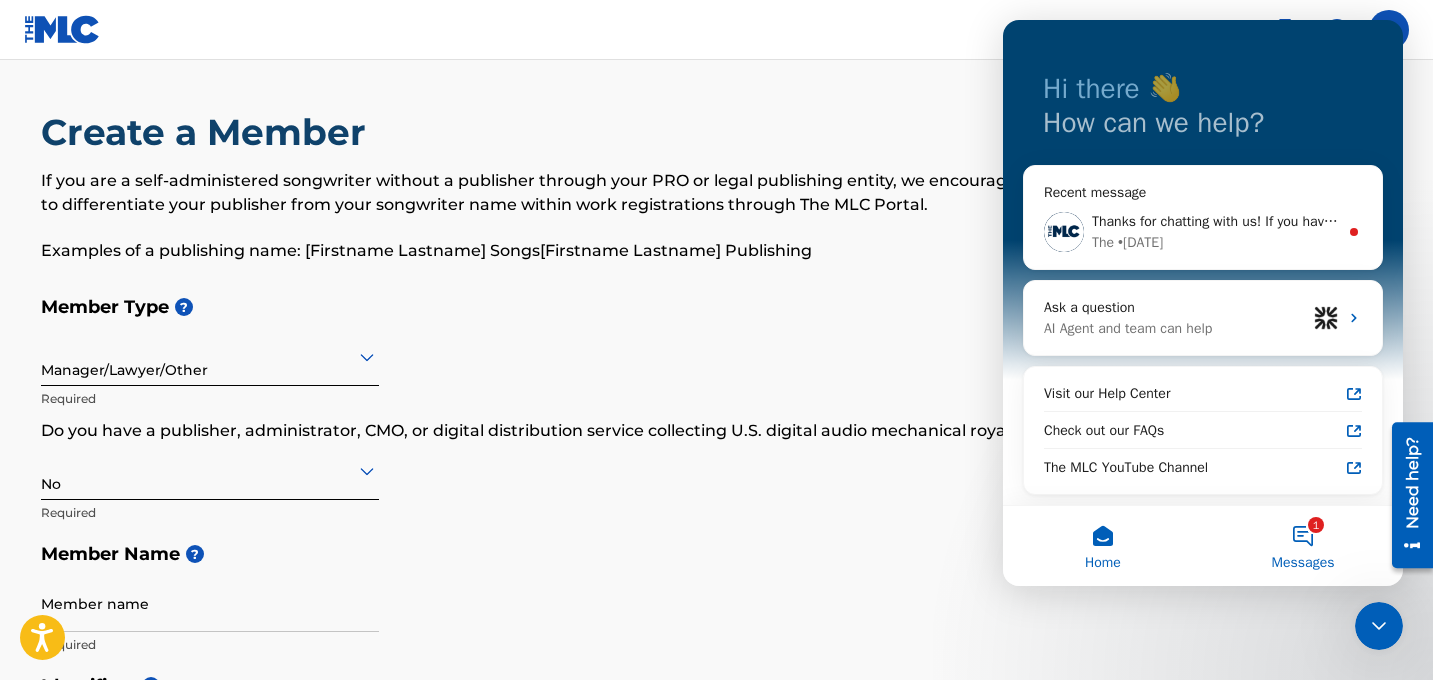click on "1 Messages" at bounding box center [1303, 546] 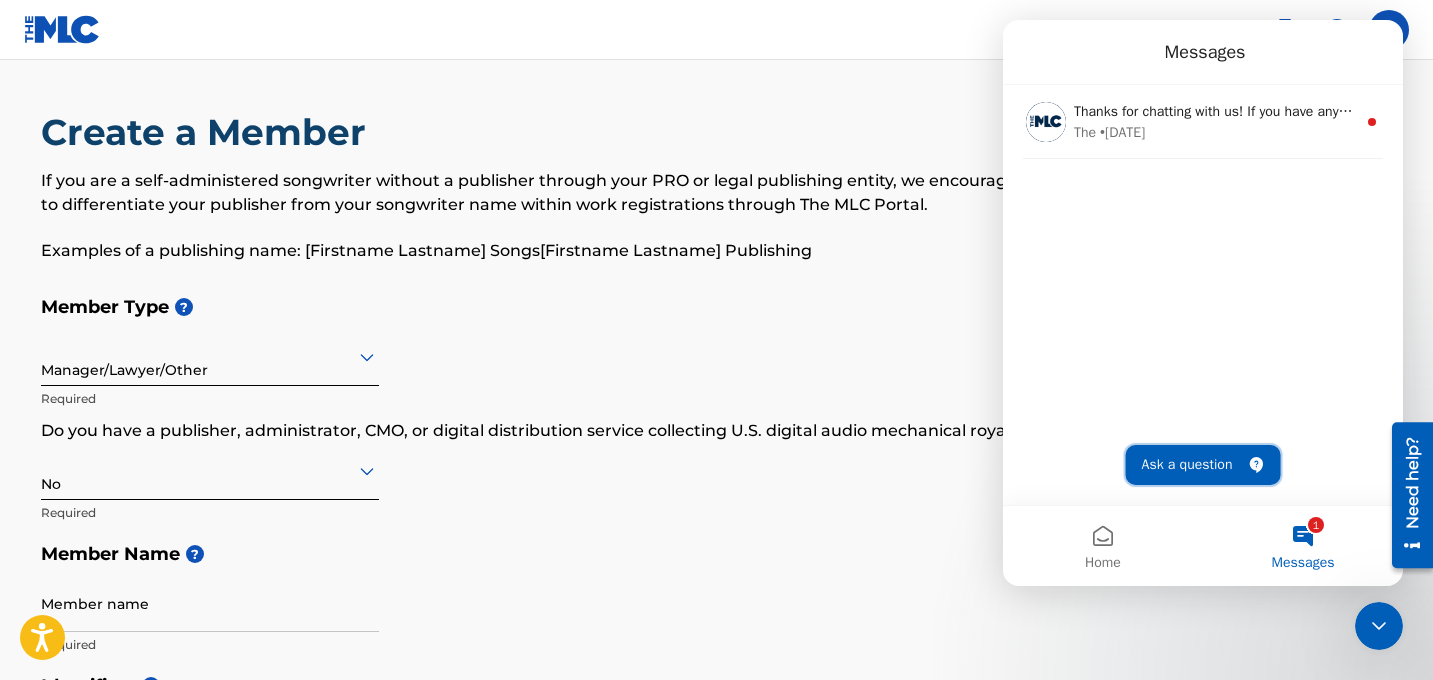 click on "Ask a question" at bounding box center [1203, 465] 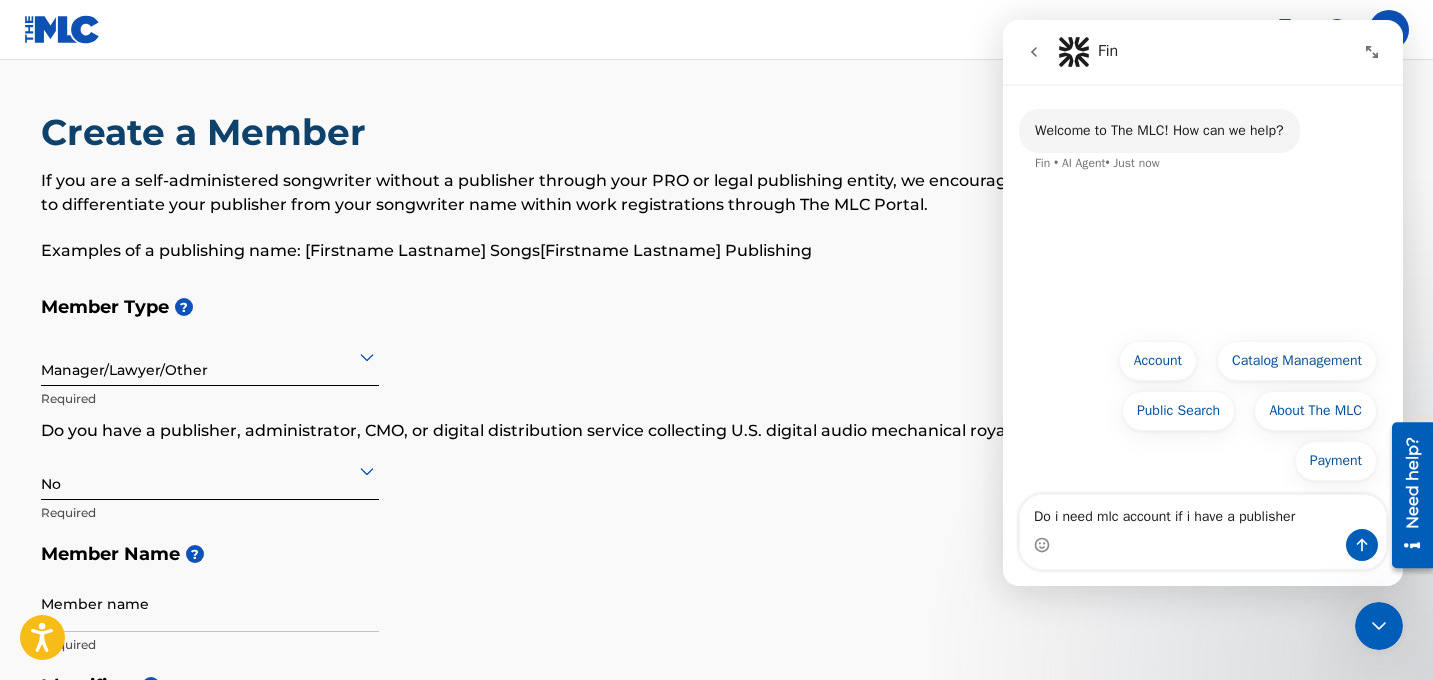 type on "Do i need mlc account if i have a publisher?" 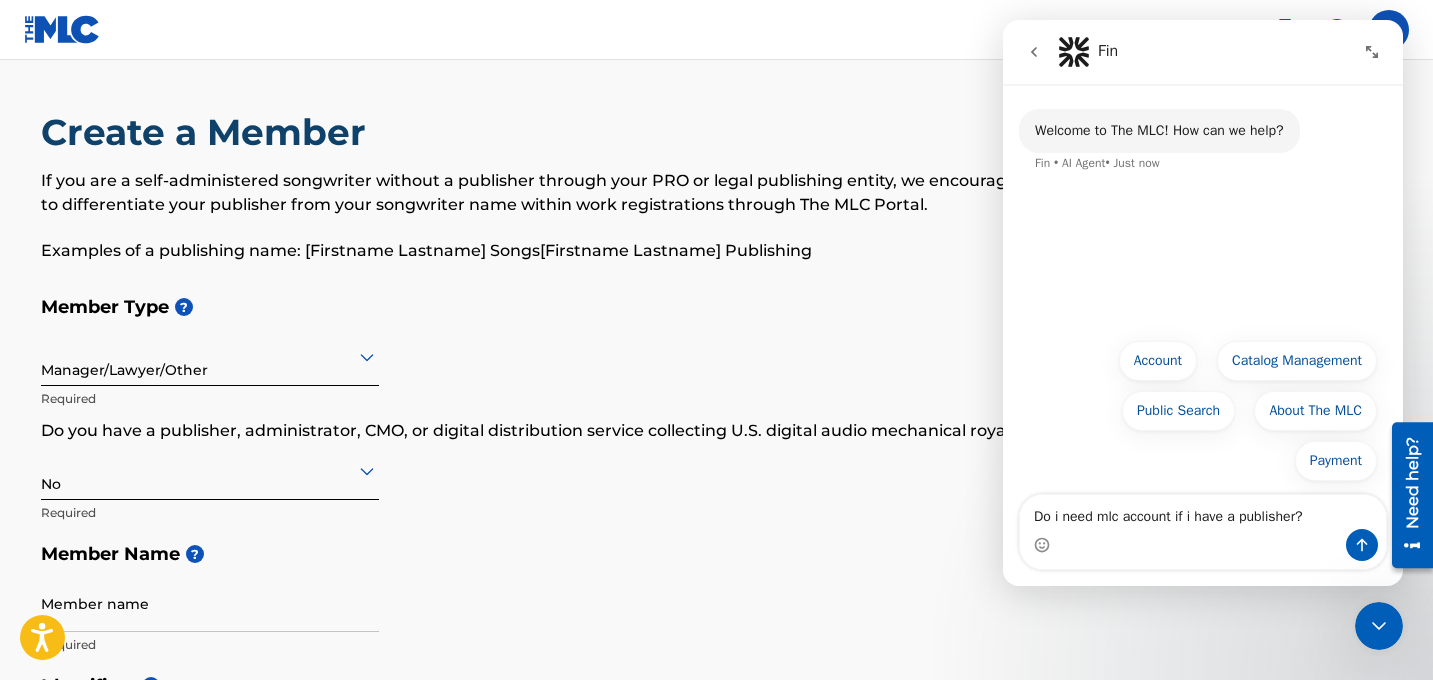 type 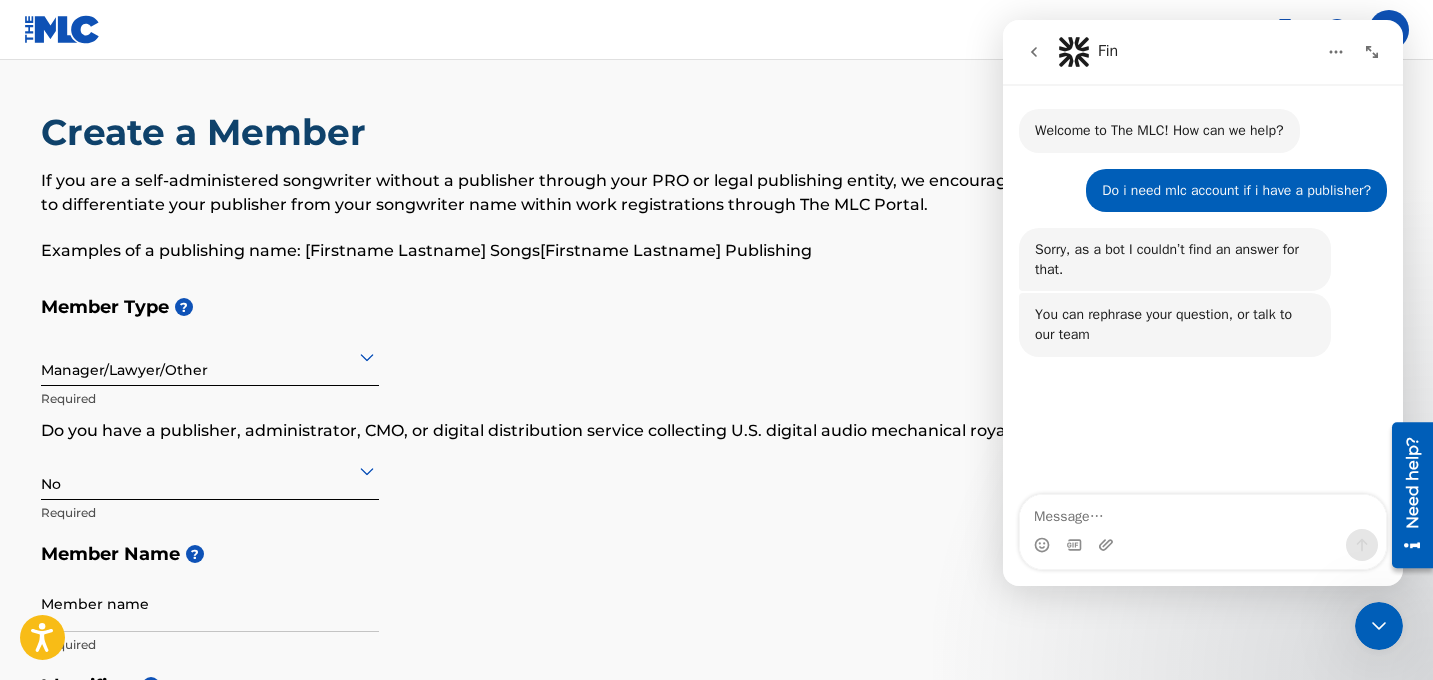 click on "Talk to a person 👤" at bounding box center (1302, 459) 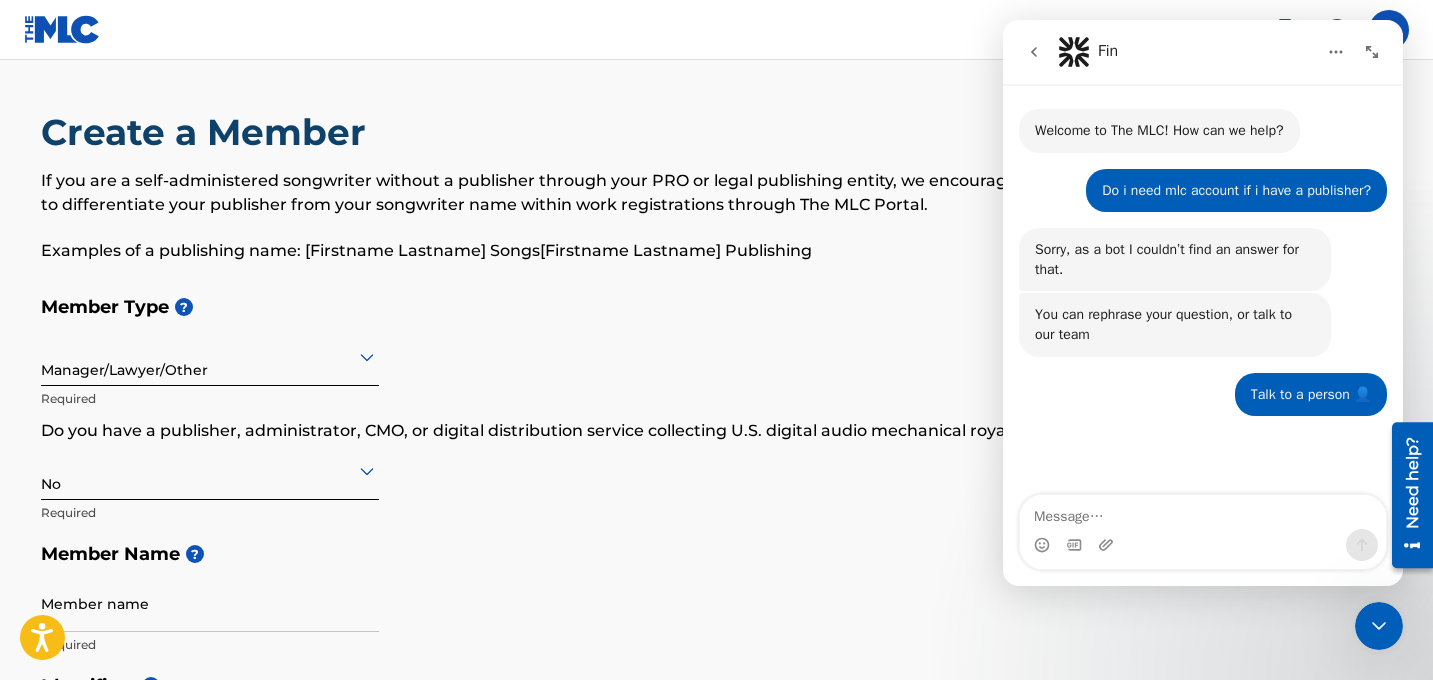 scroll, scrollTop: 93, scrollLeft: 0, axis: vertical 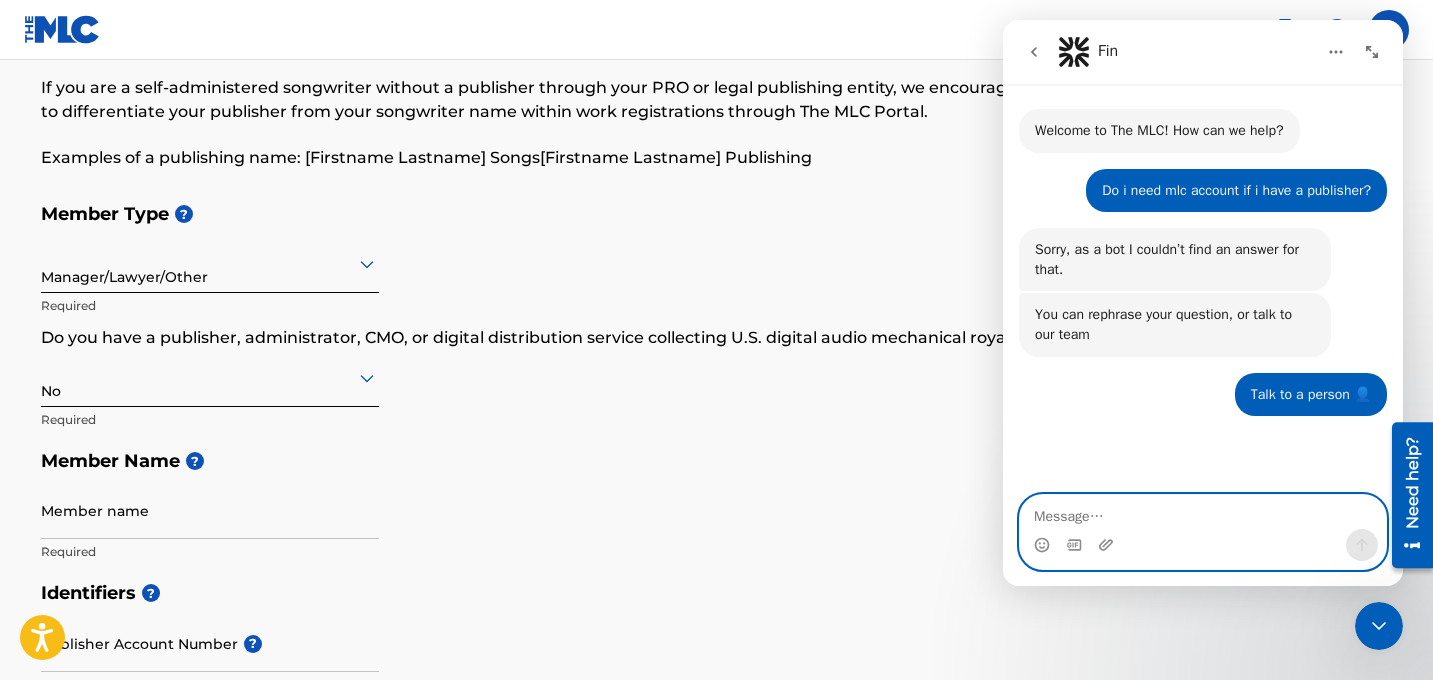 click at bounding box center (1203, 512) 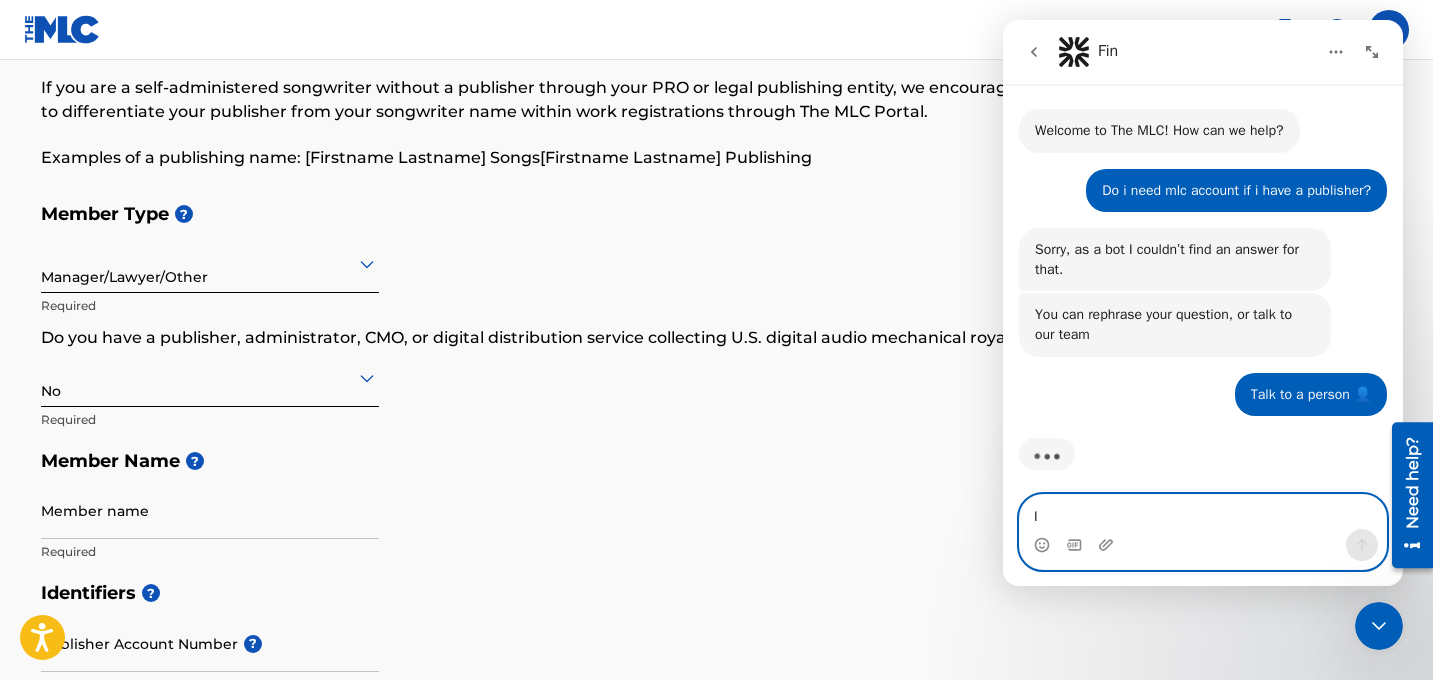 scroll, scrollTop: 8, scrollLeft: 0, axis: vertical 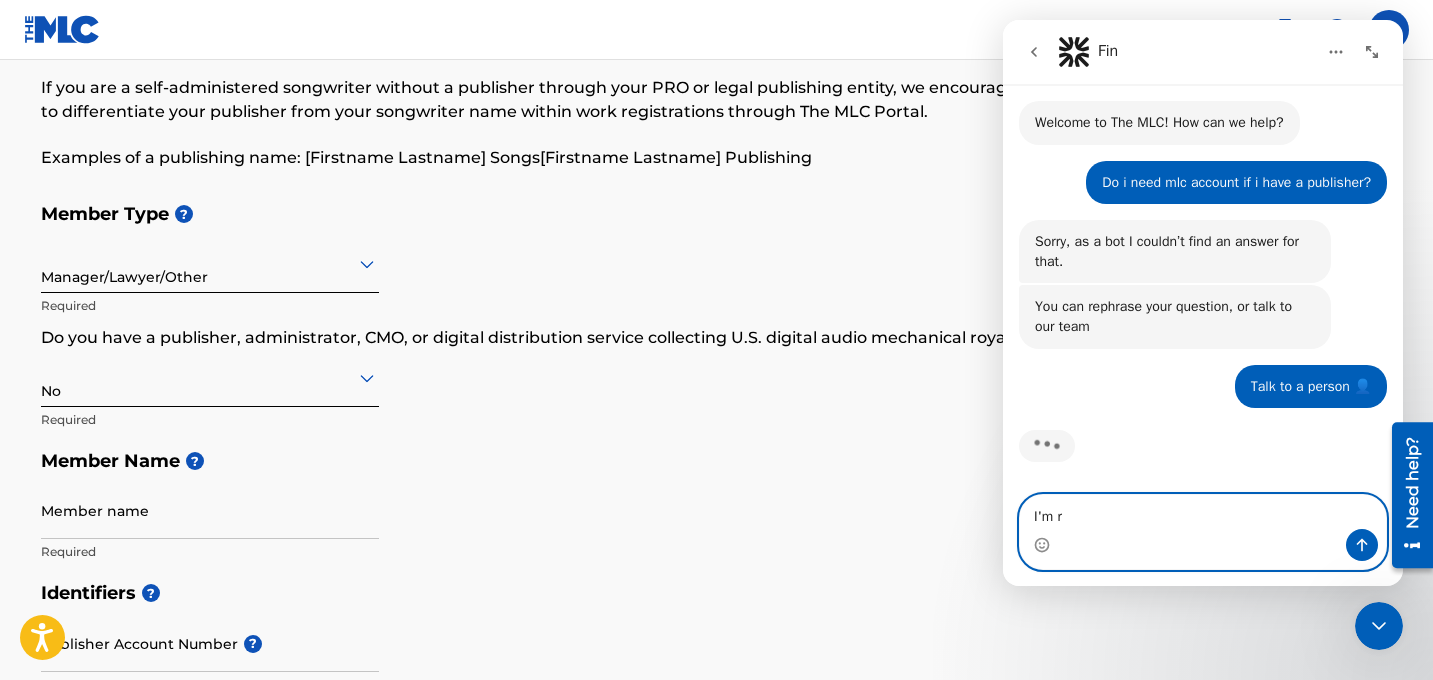 type on "I'm re" 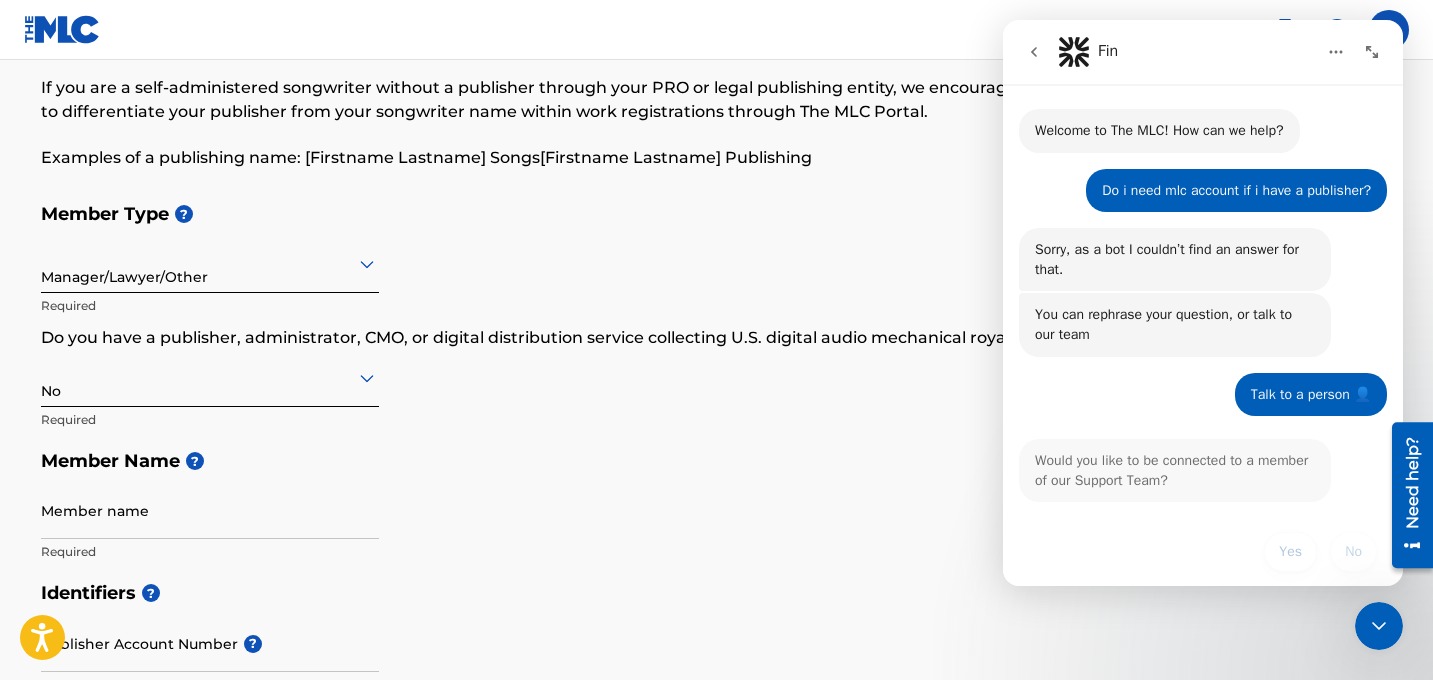 scroll, scrollTop: 21, scrollLeft: 0, axis: vertical 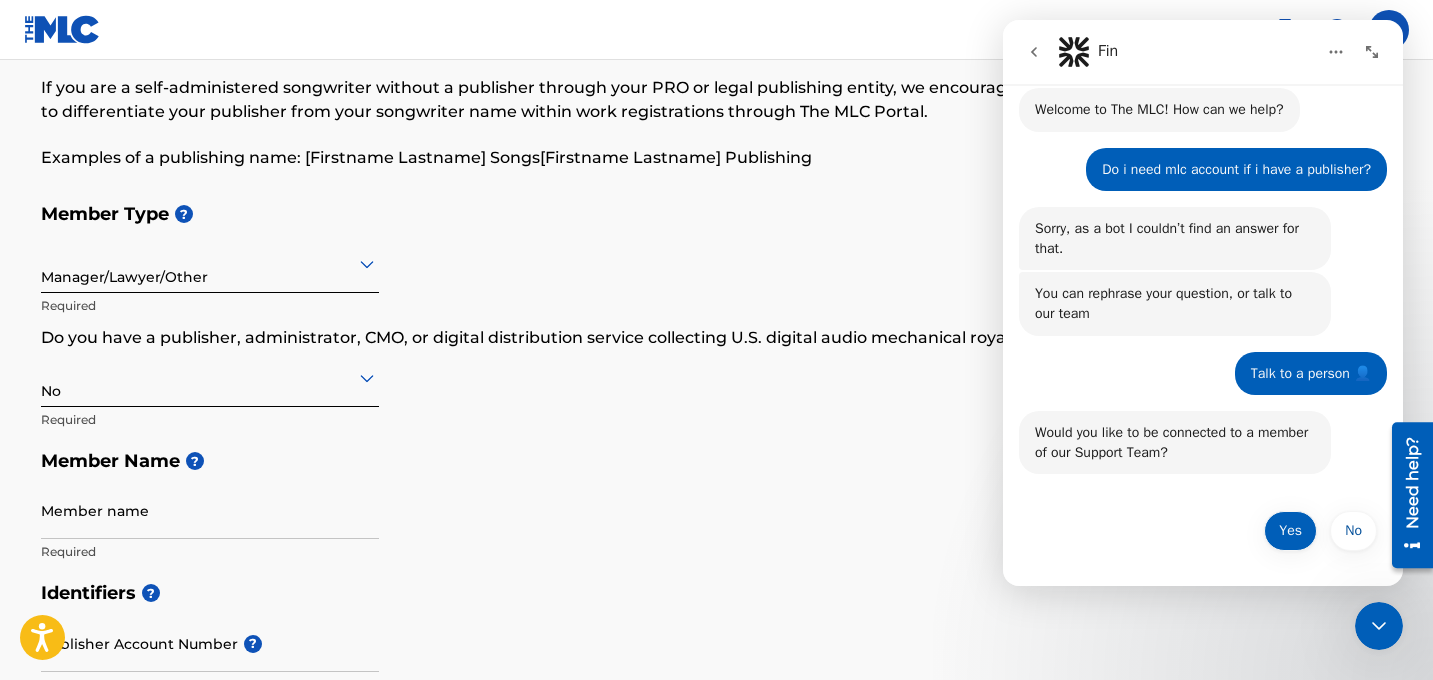 click on "Yes" at bounding box center (1290, 531) 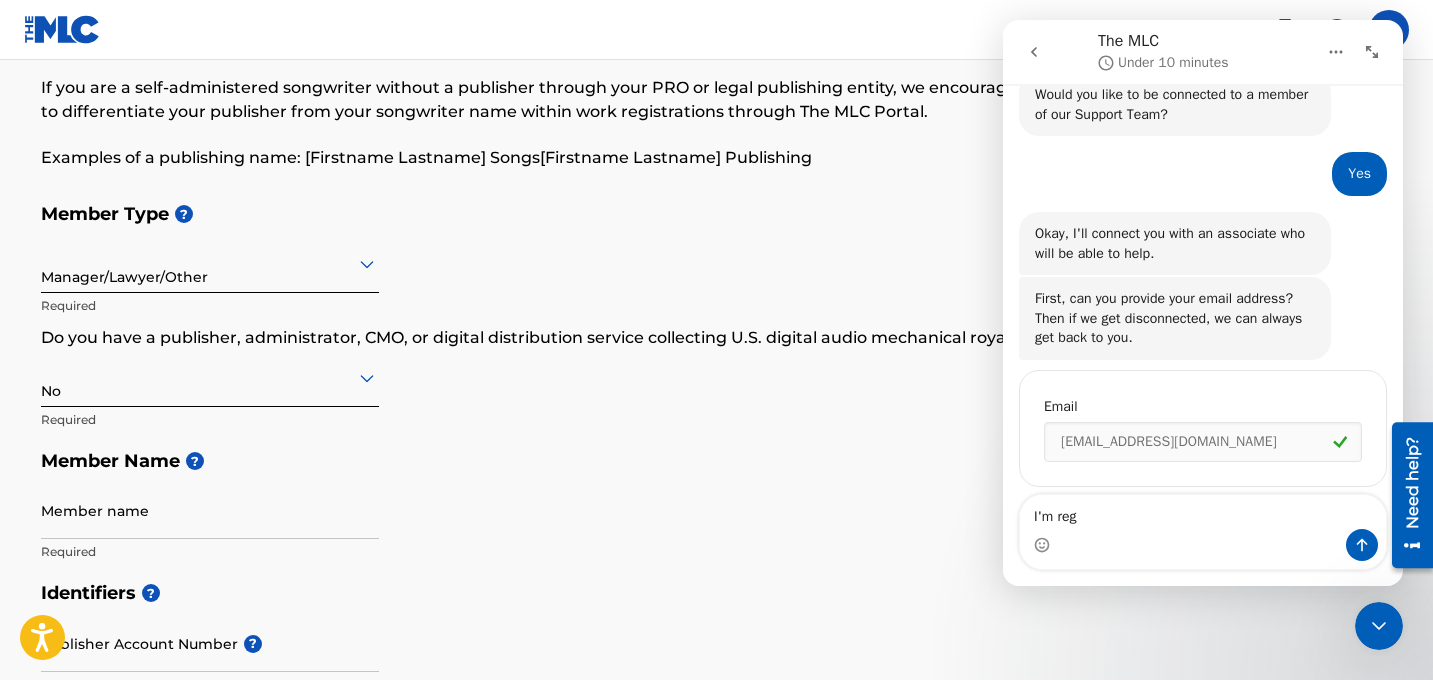 scroll, scrollTop: 385, scrollLeft: 0, axis: vertical 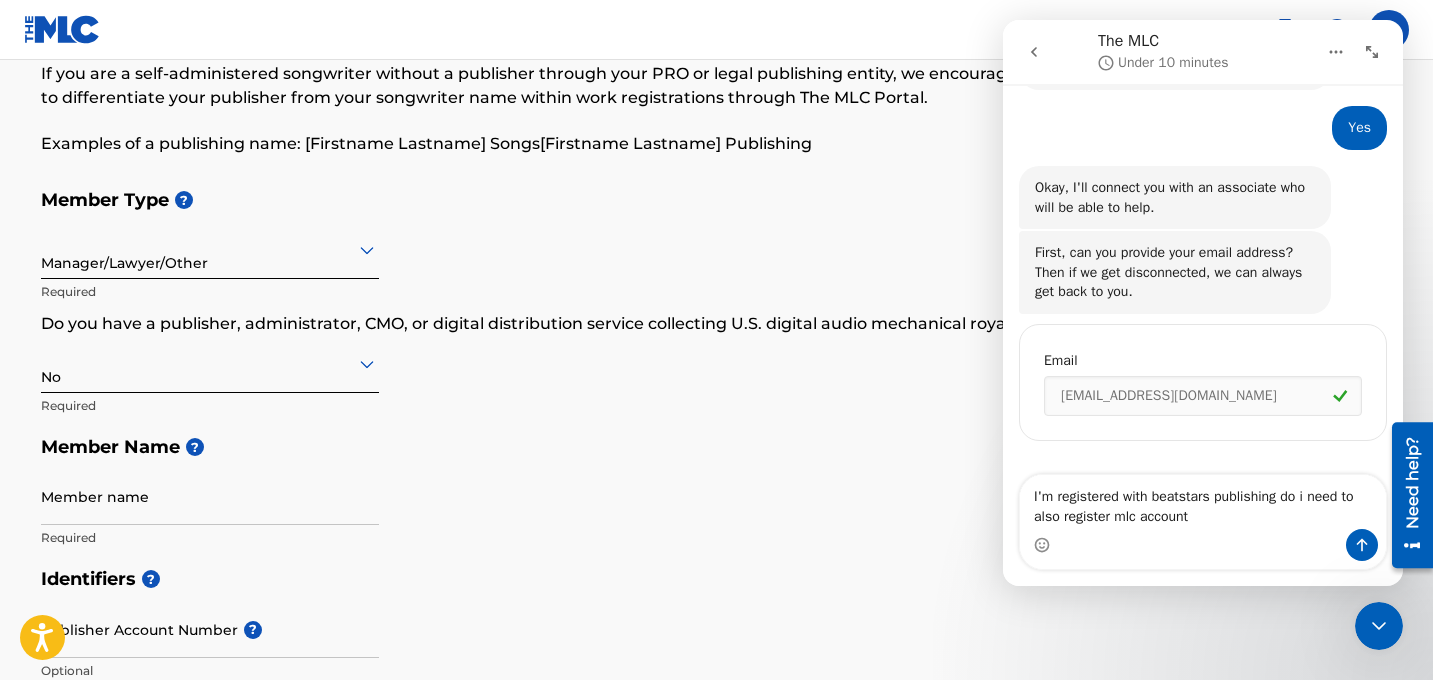 type on "I'm registered with beatstars publishing do i need to also register mlc account?" 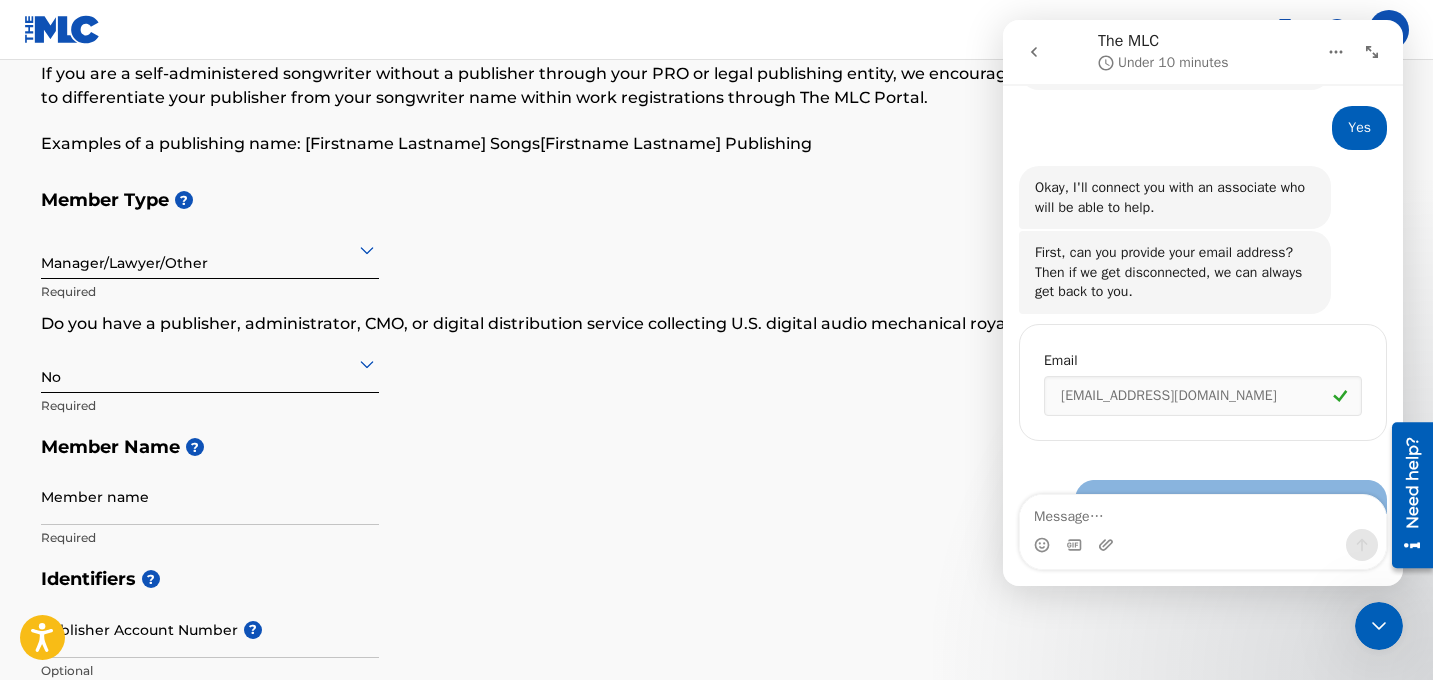 scroll, scrollTop: 464, scrollLeft: 0, axis: vertical 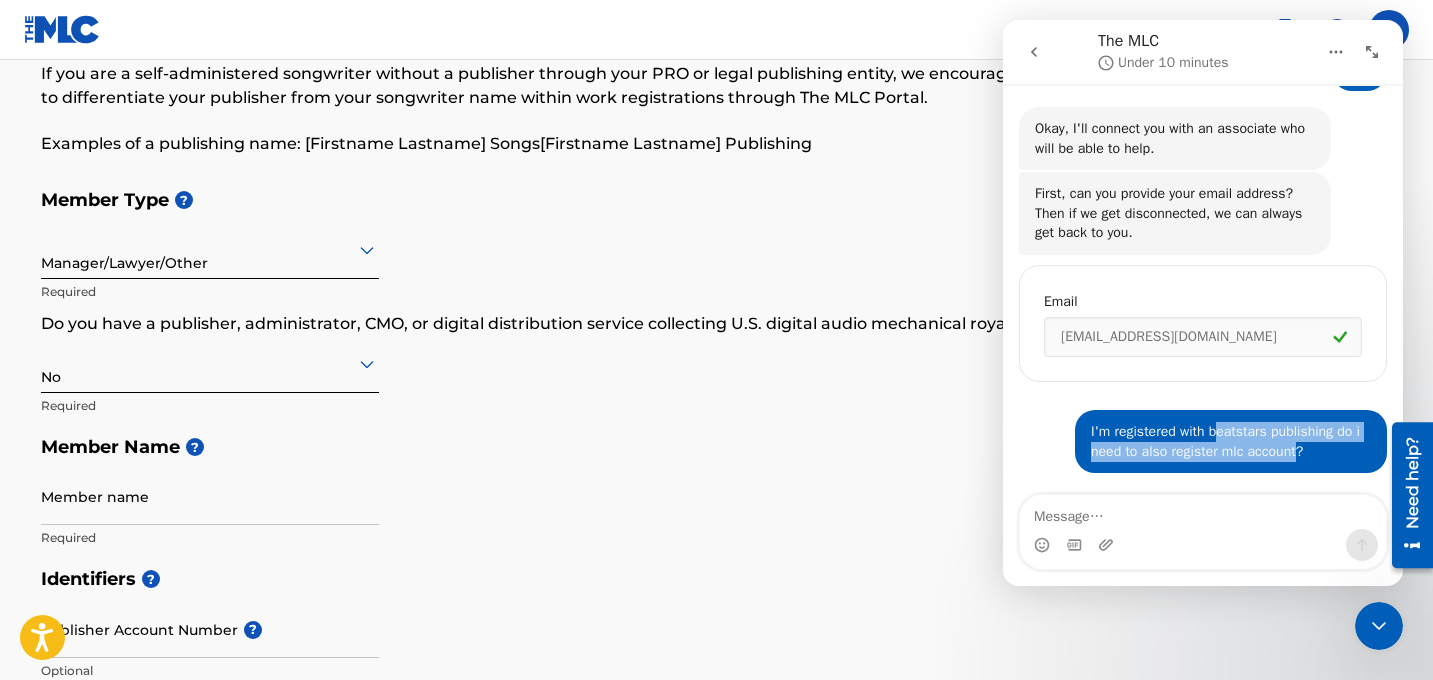 drag, startPoint x: 1219, startPoint y: 429, endPoint x: 1312, endPoint y: 456, distance: 96.84007 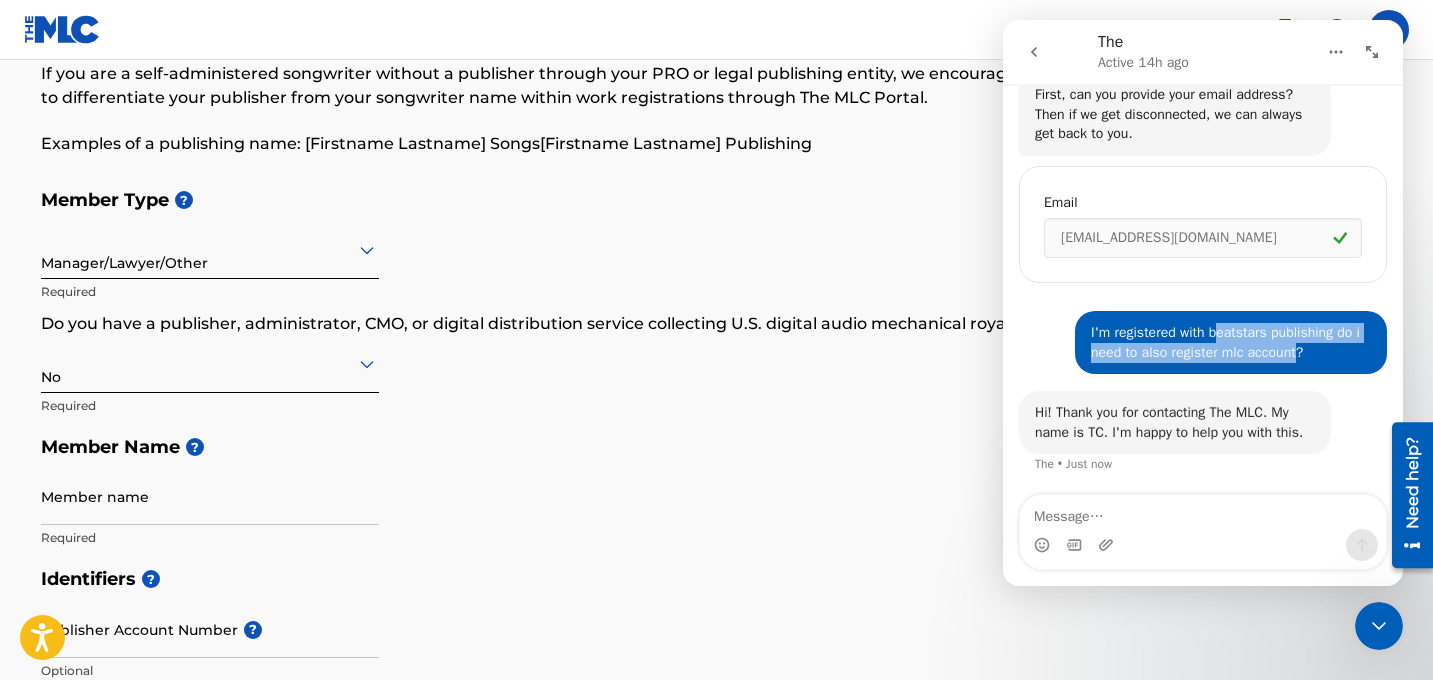 scroll, scrollTop: 583, scrollLeft: 0, axis: vertical 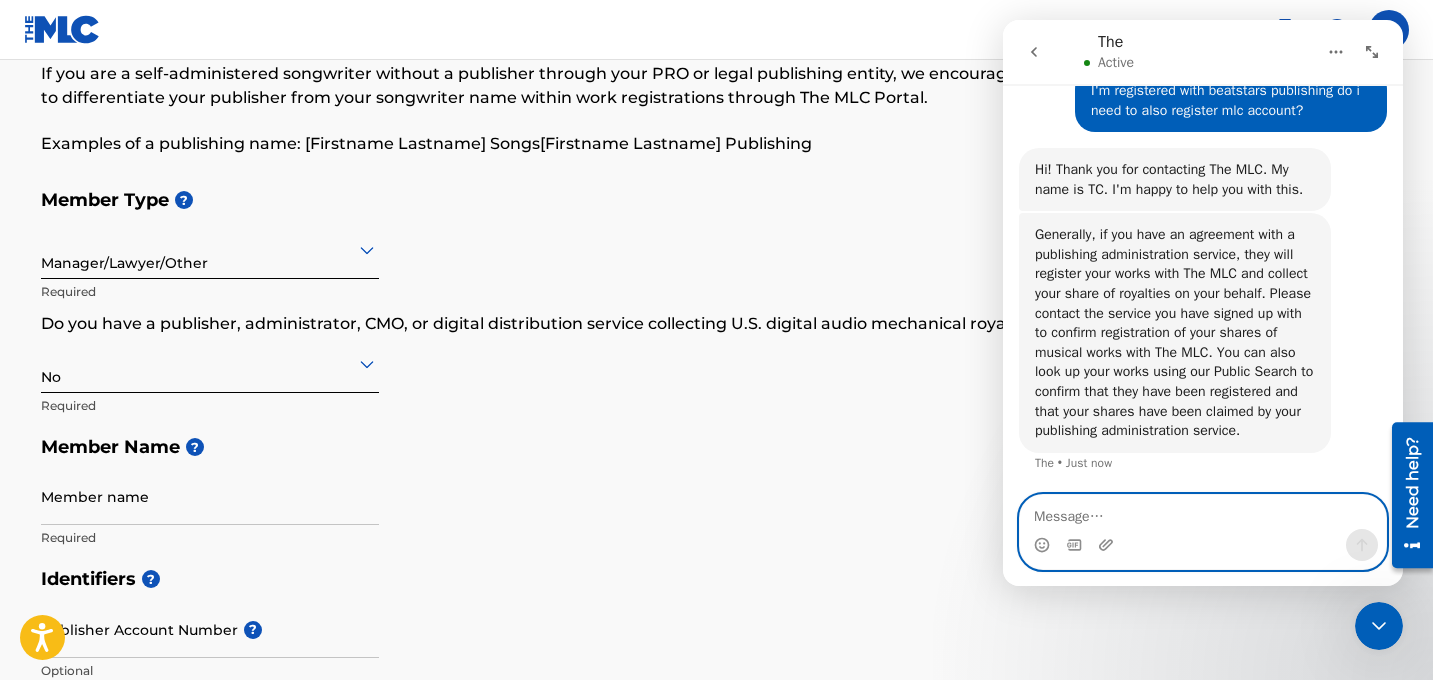 click at bounding box center [1203, 512] 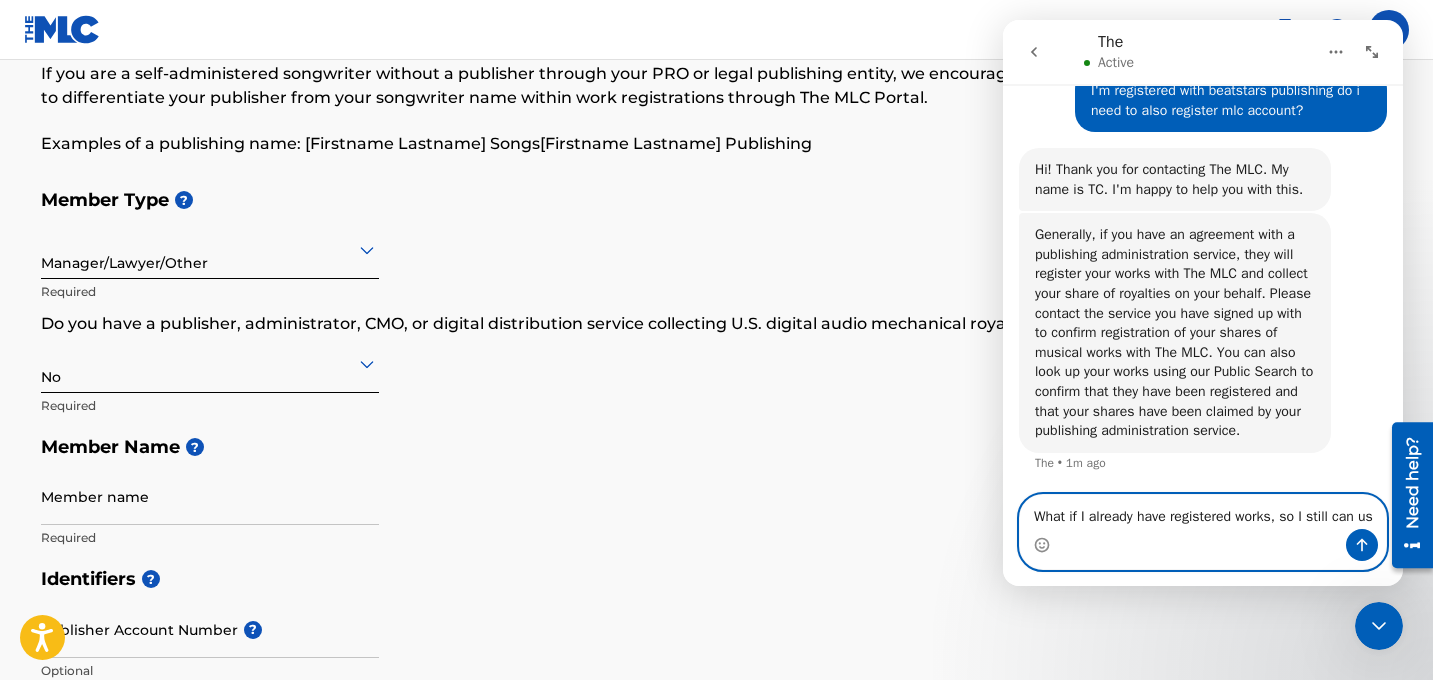 scroll, scrollTop: 864, scrollLeft: 0, axis: vertical 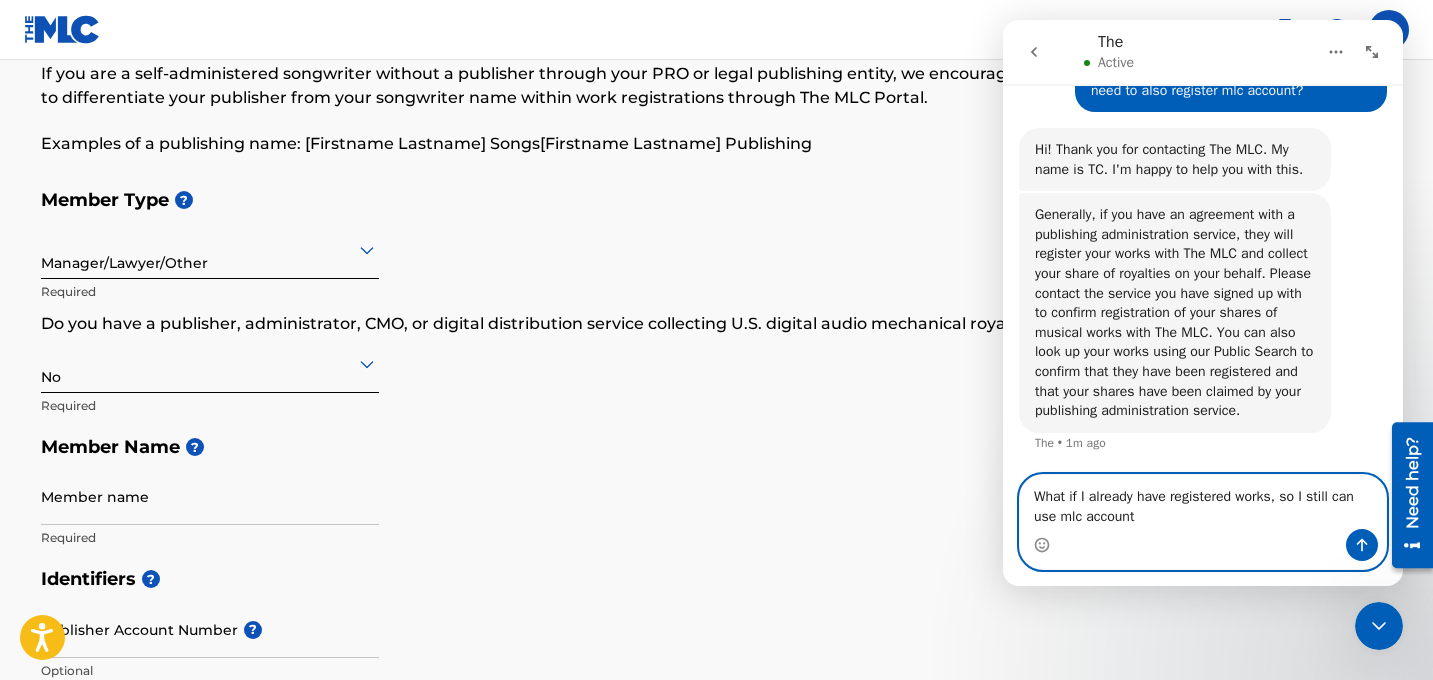 type on "What if I already have registered works, so I still can use mlc account?" 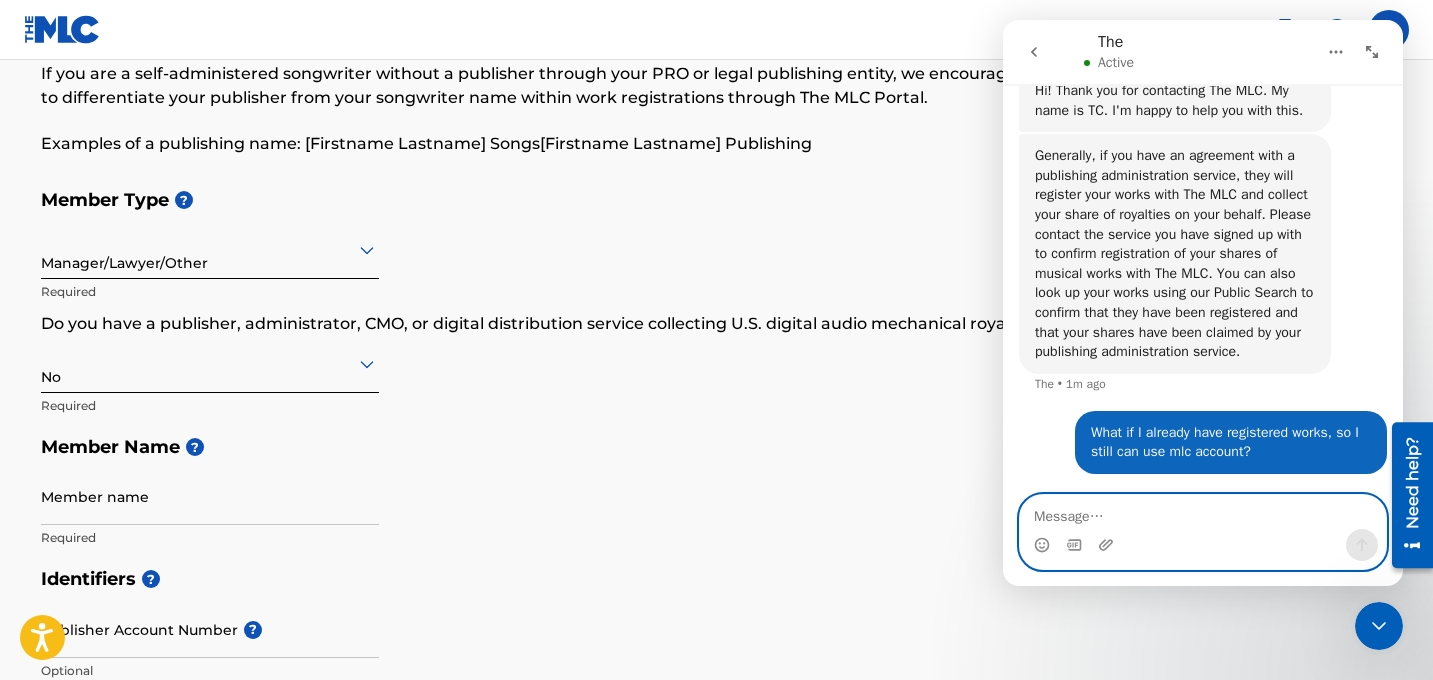 scroll, scrollTop: 923, scrollLeft: 0, axis: vertical 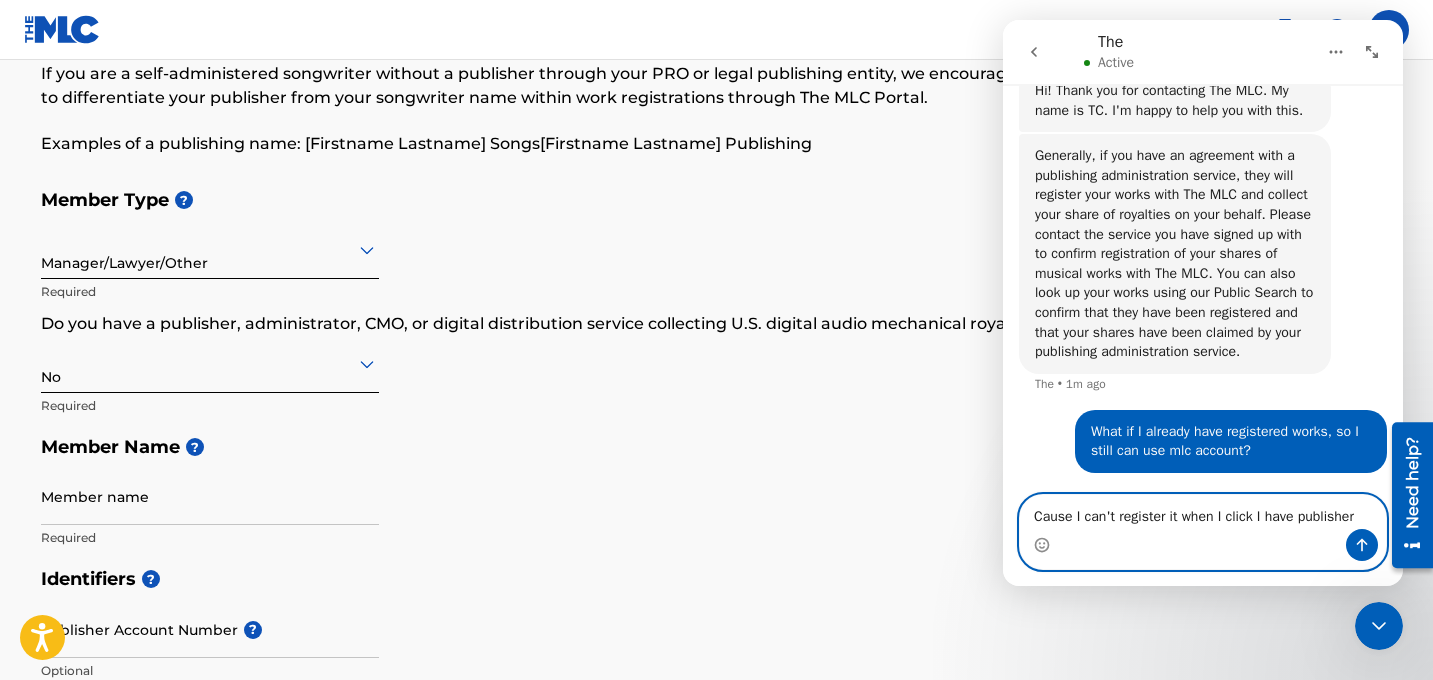 type on "Cause I can't register it when I click I have publisher" 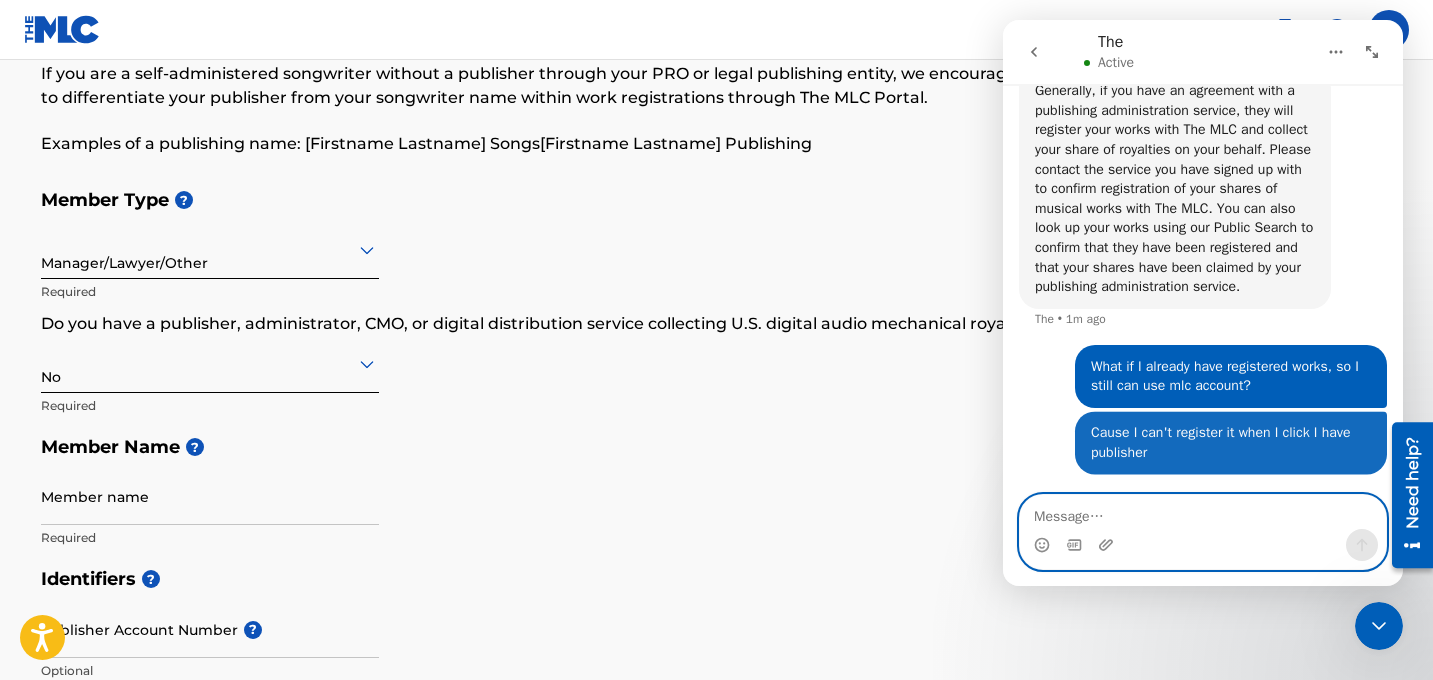 scroll, scrollTop: 988, scrollLeft: 0, axis: vertical 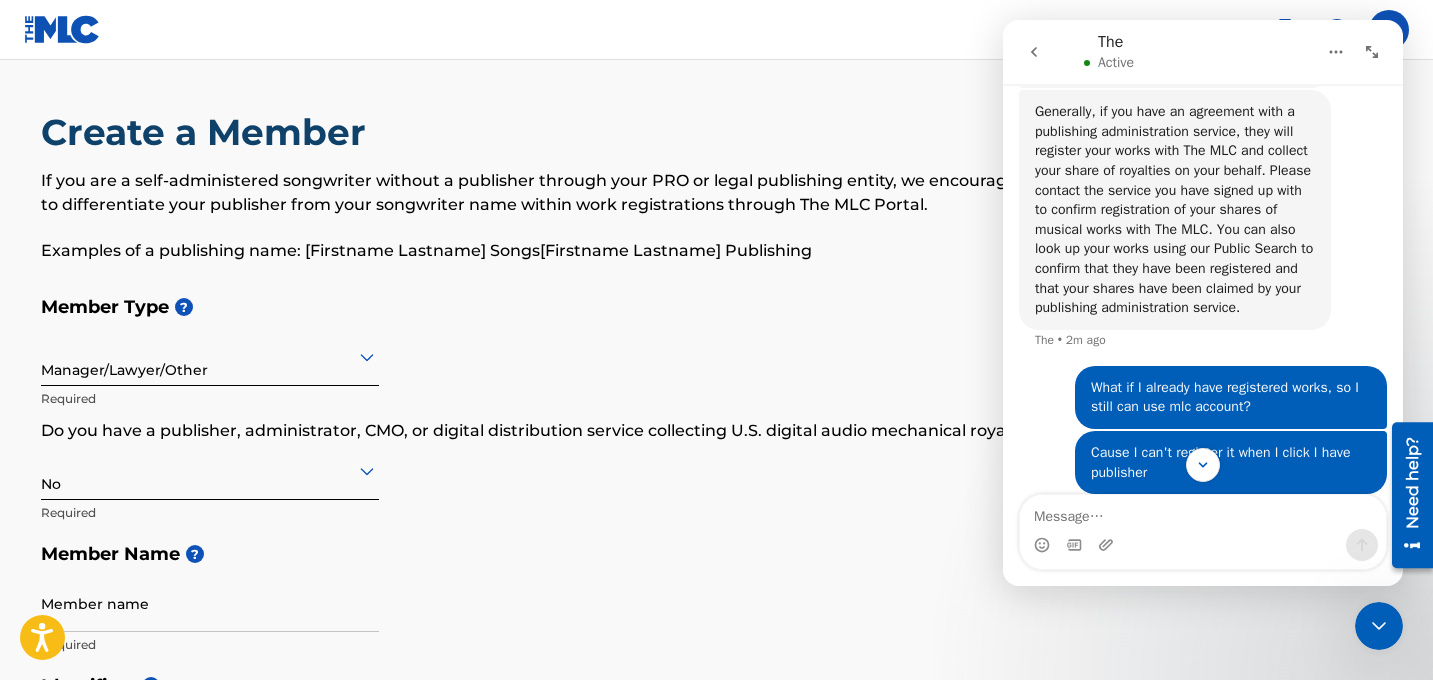 click at bounding box center (62, 29) 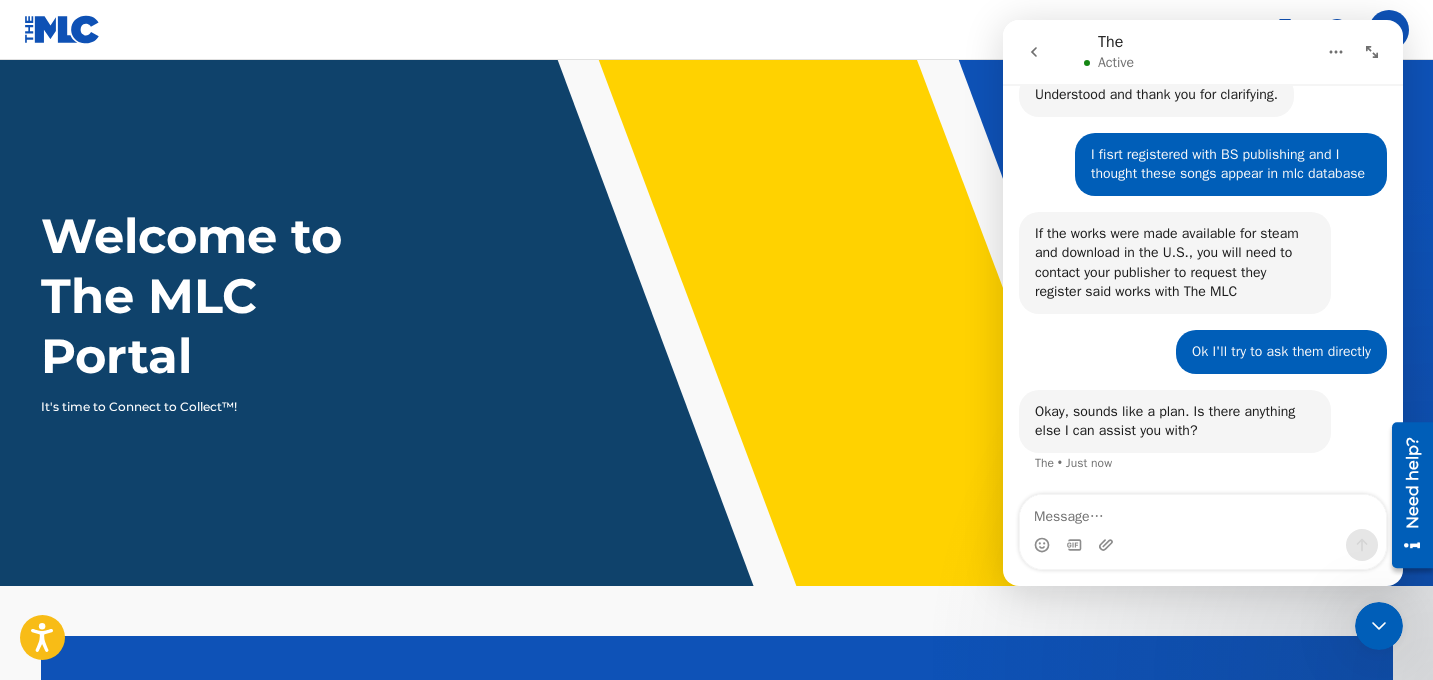 scroll, scrollTop: 1837, scrollLeft: 0, axis: vertical 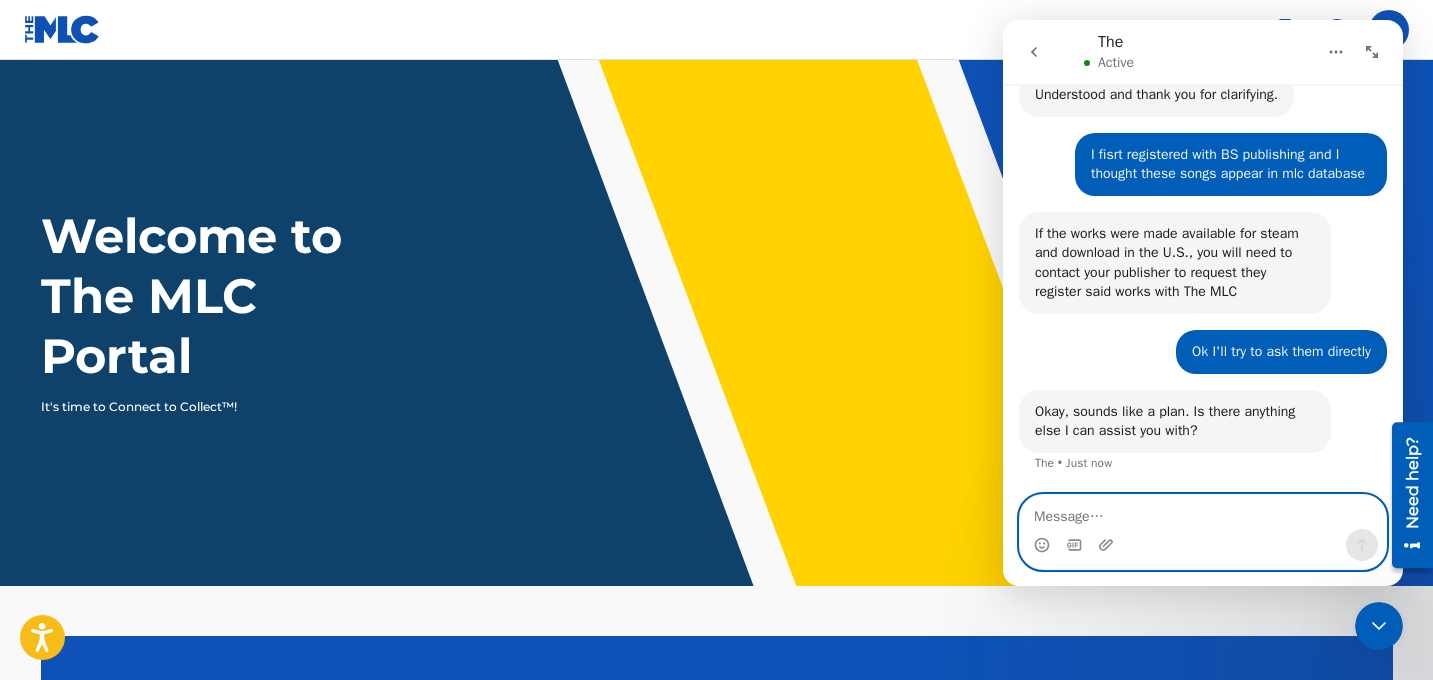 click at bounding box center [1203, 512] 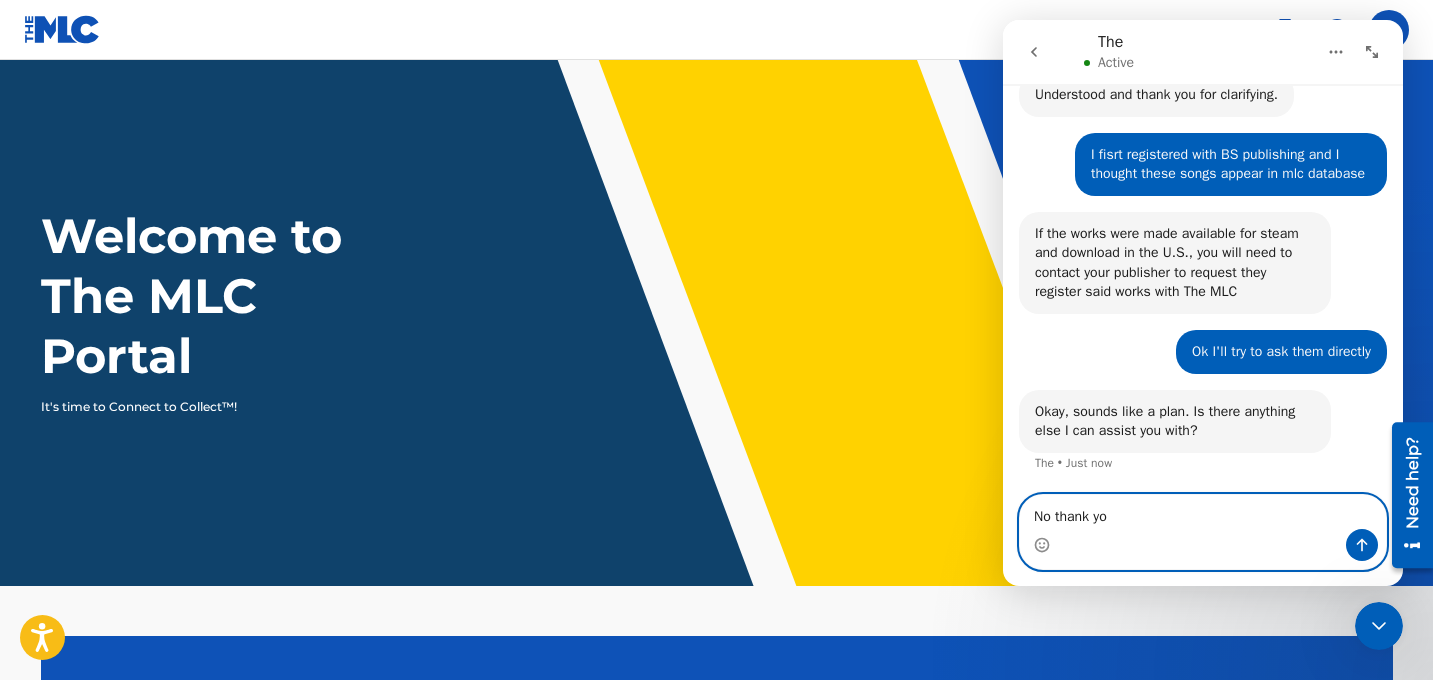 type on "No thank you" 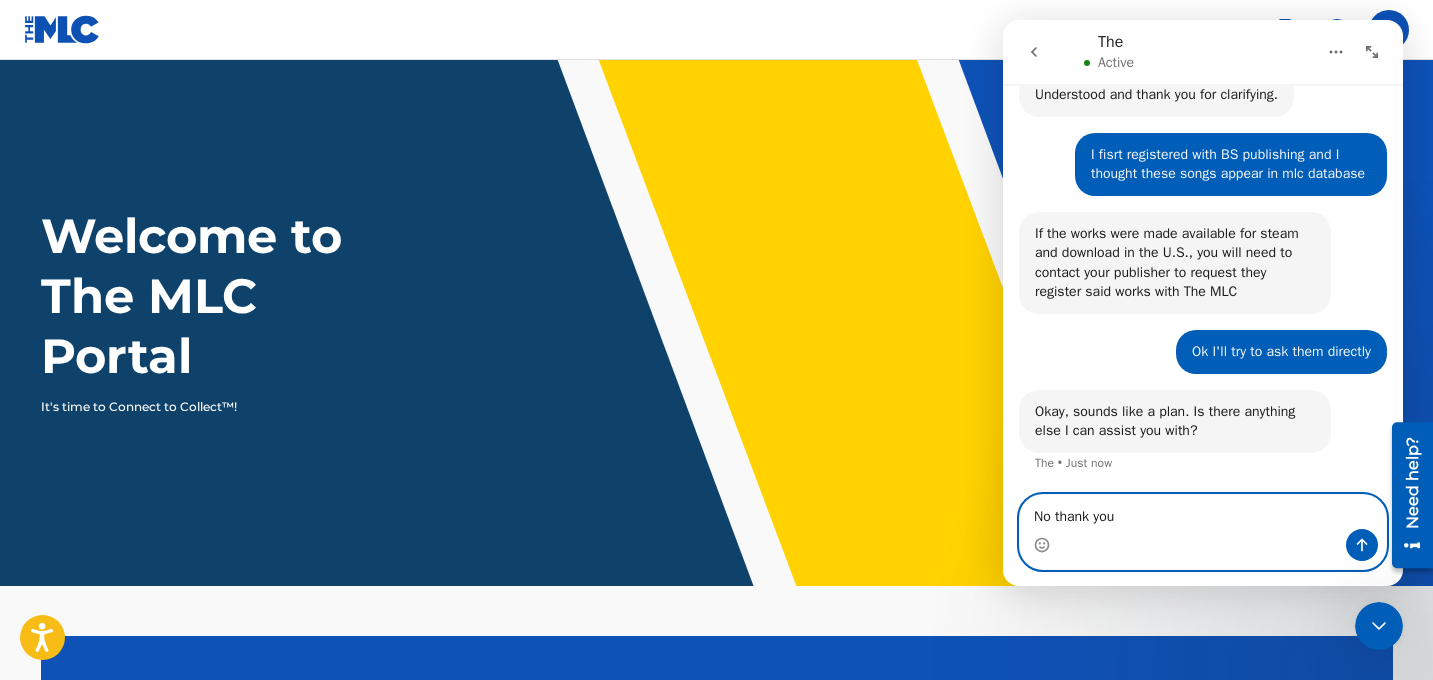 type 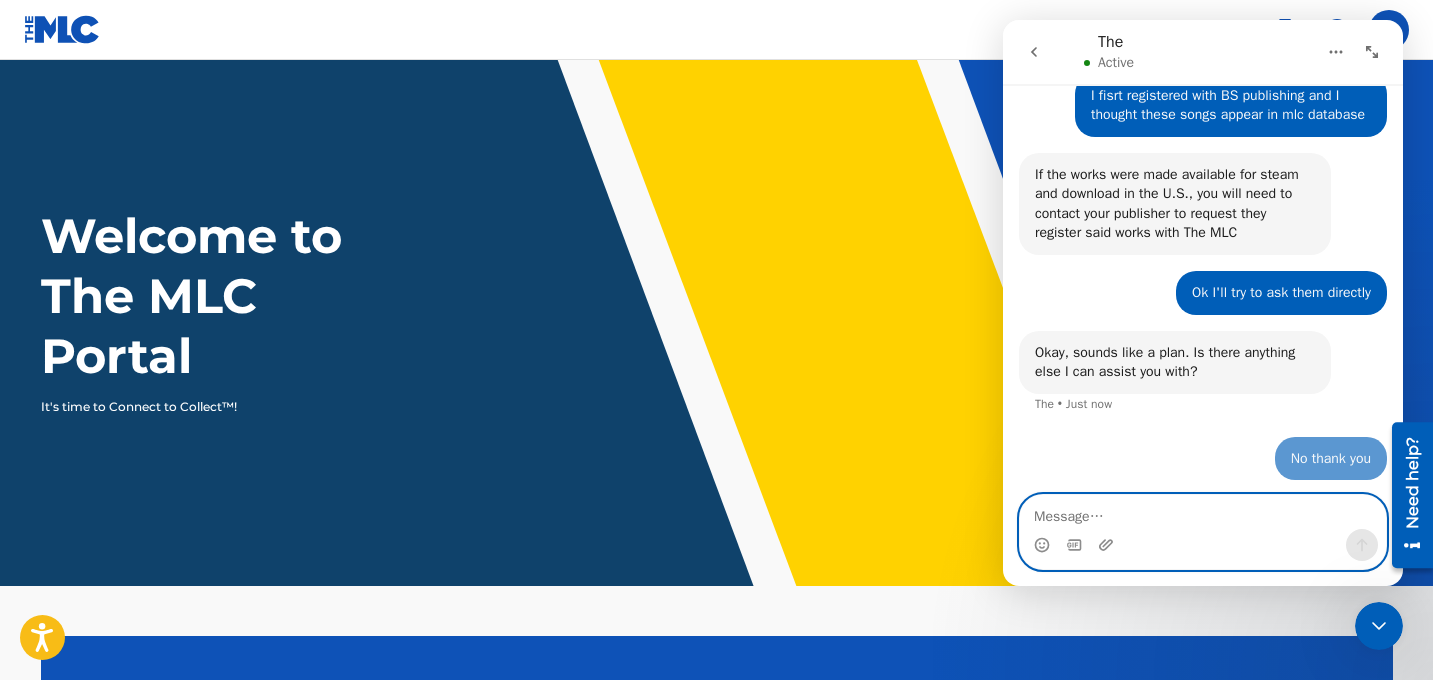 scroll, scrollTop: 1863, scrollLeft: 0, axis: vertical 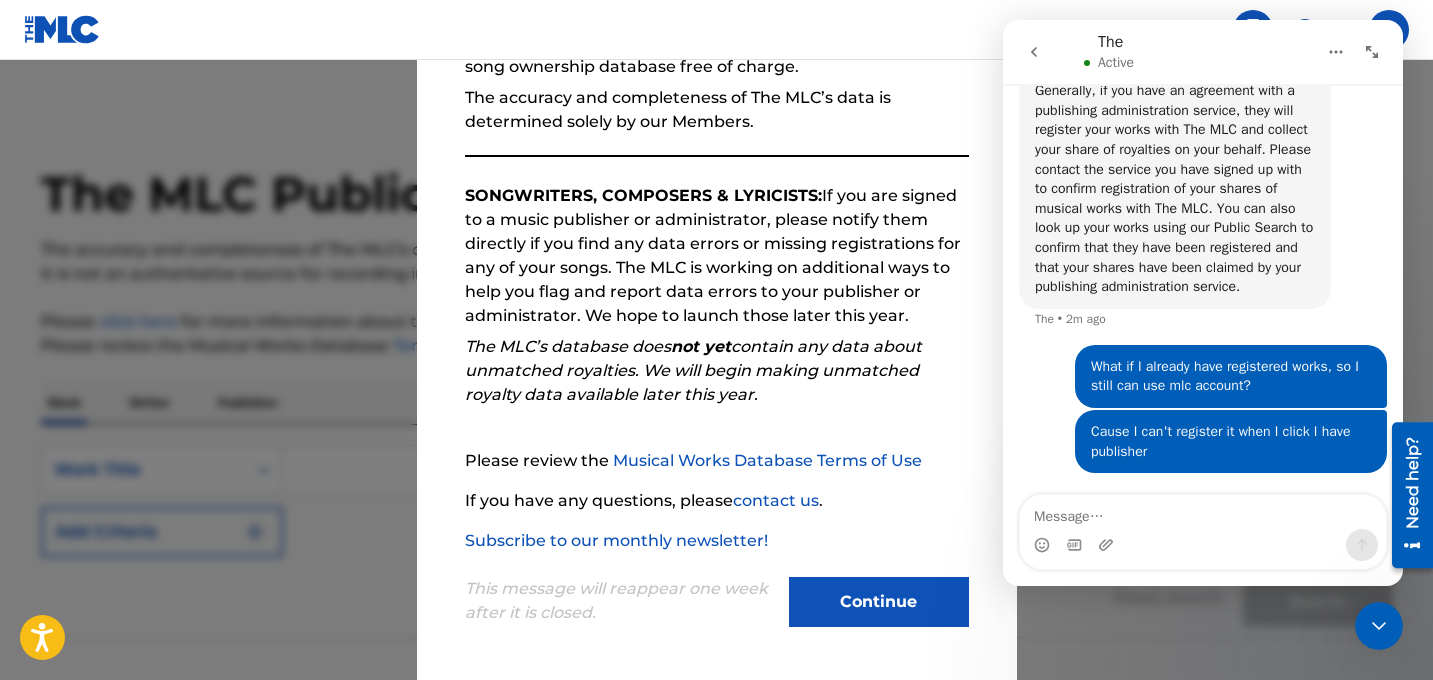 click on "Continue" at bounding box center (879, 602) 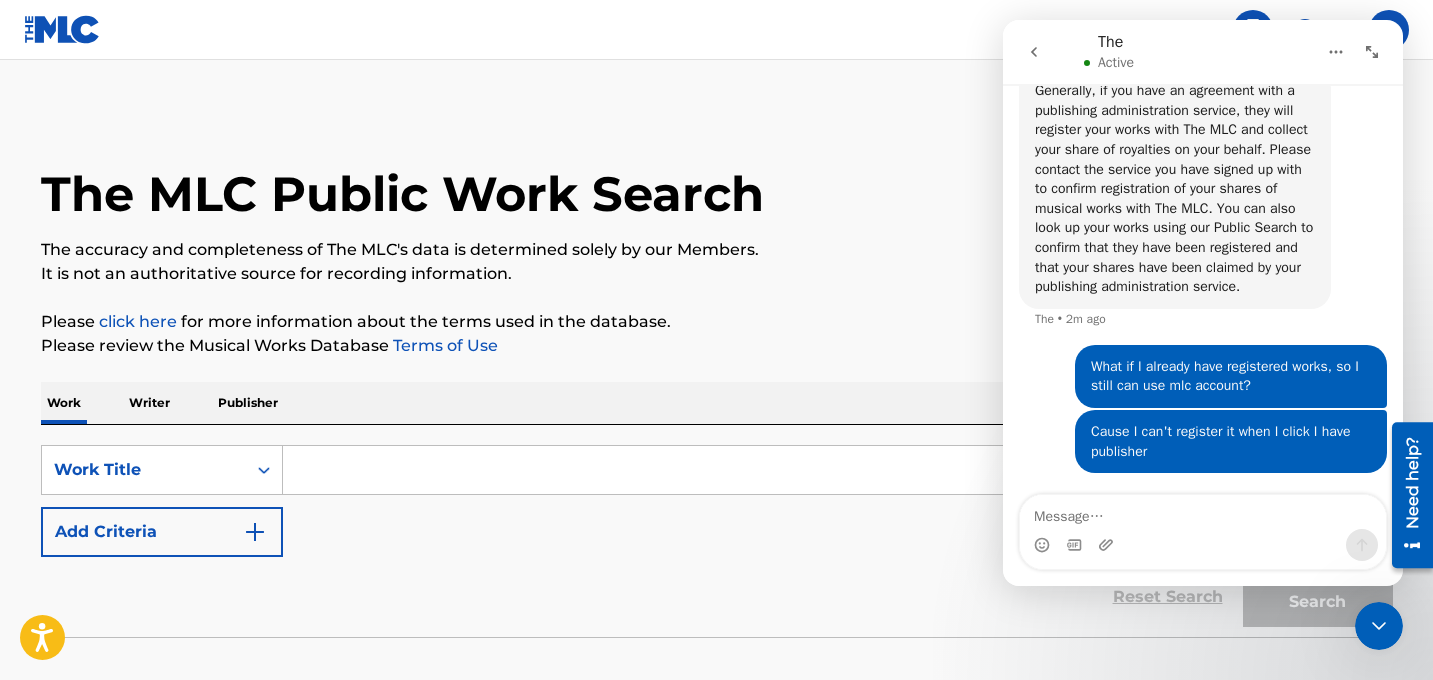 scroll, scrollTop: 126, scrollLeft: 0, axis: vertical 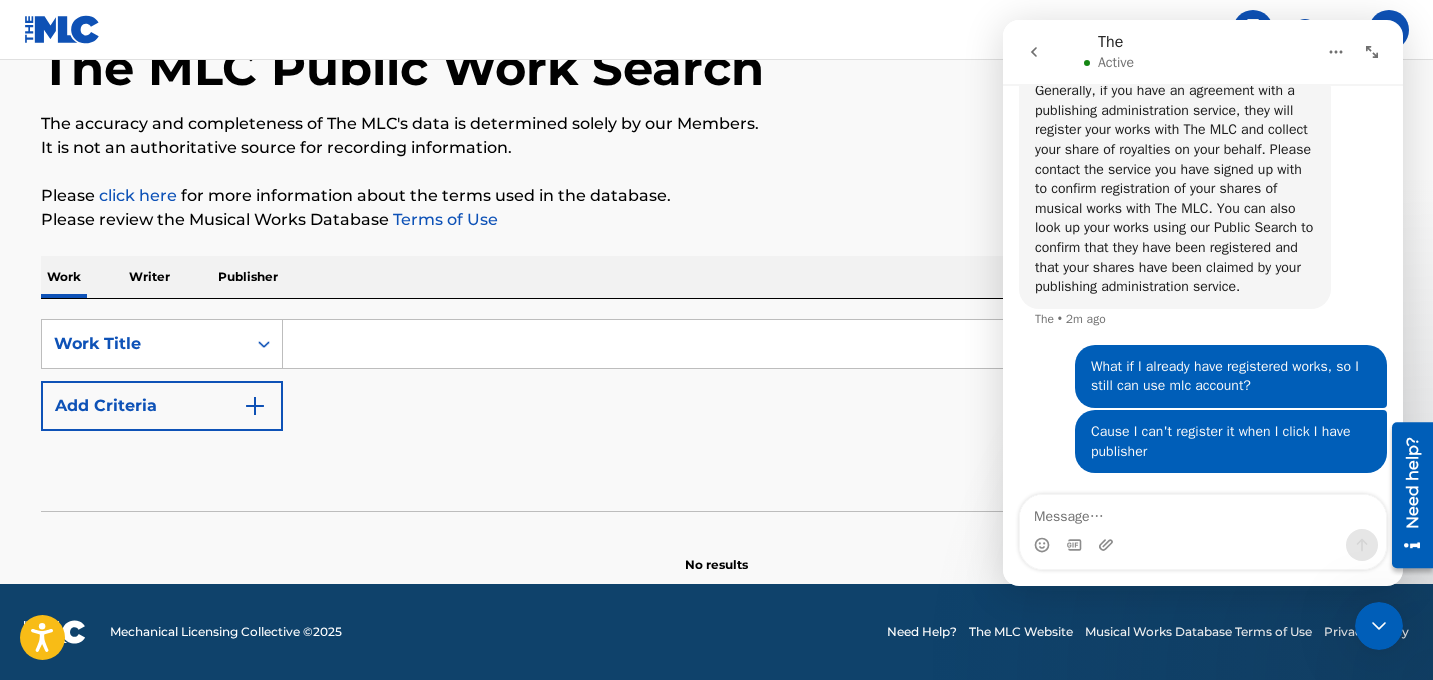 click on "Writer" at bounding box center (149, 277) 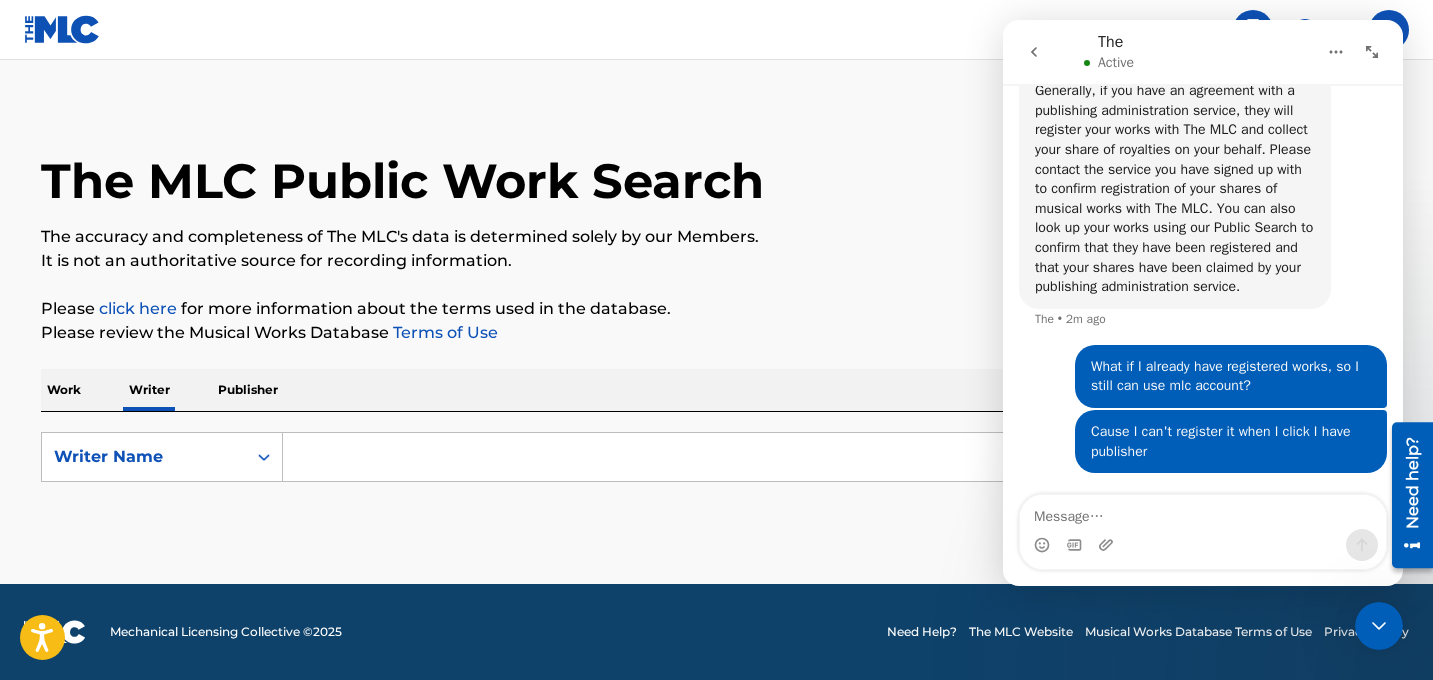 scroll, scrollTop: 0, scrollLeft: 0, axis: both 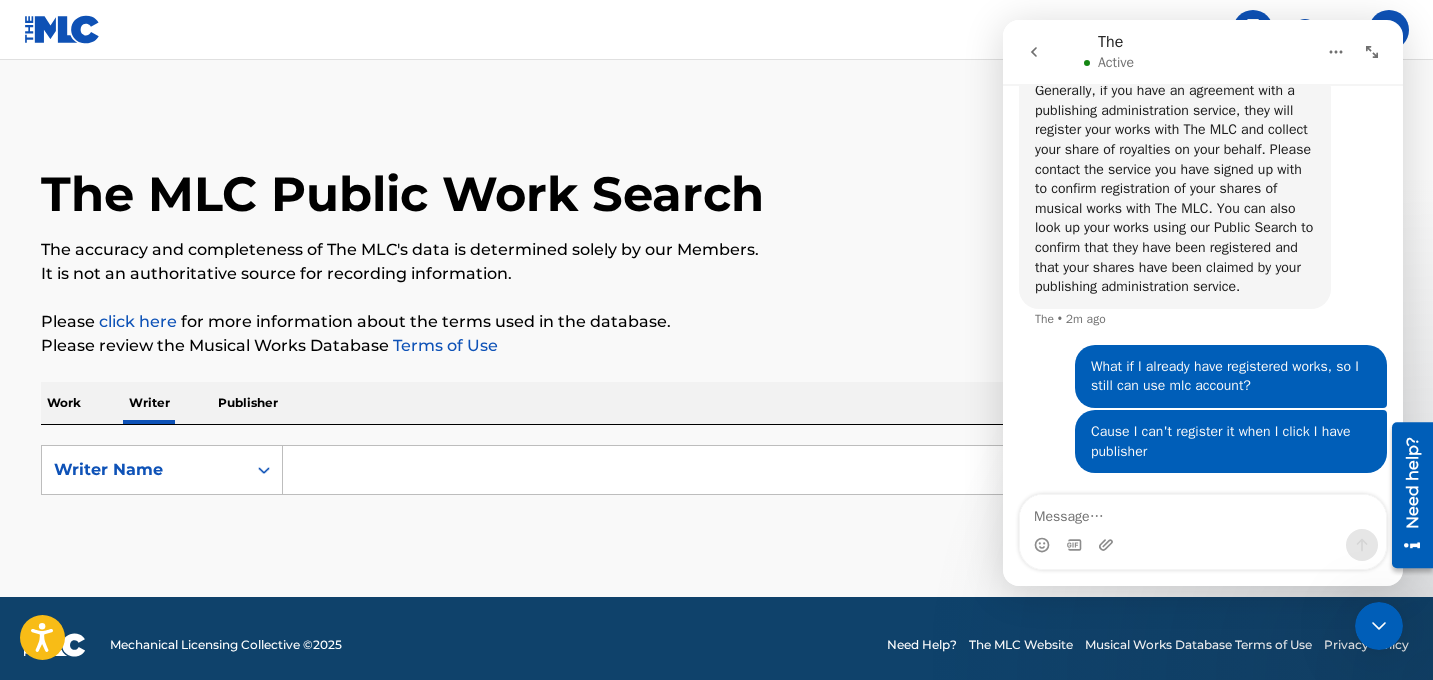 click at bounding box center [837, 470] 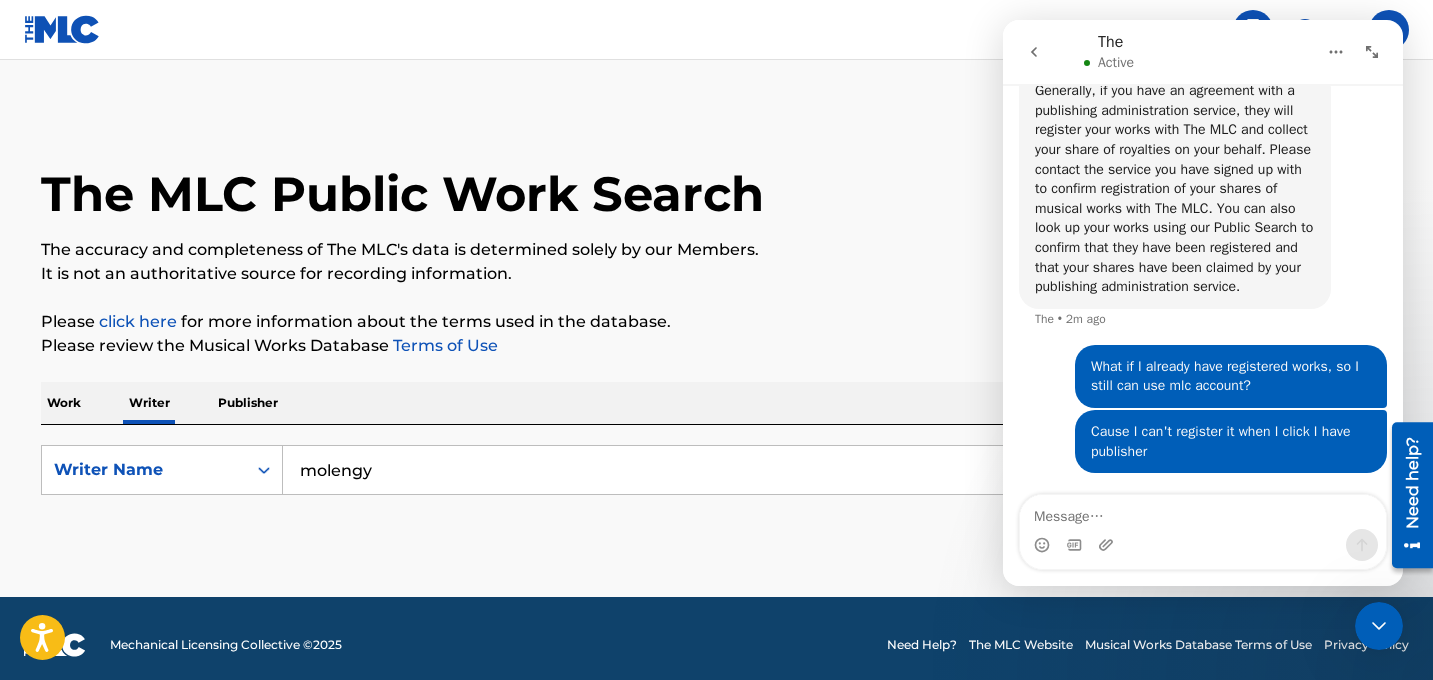 click on "Search" at bounding box center [1318, 552] 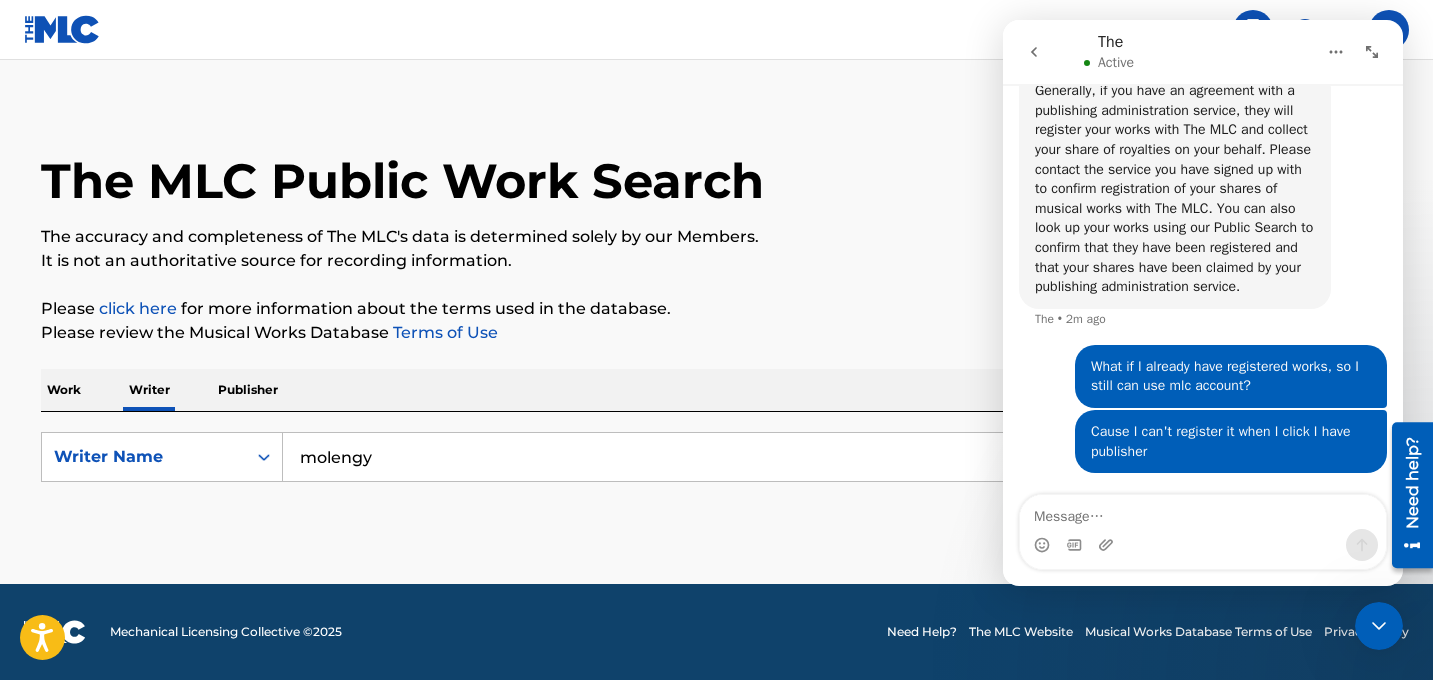 click 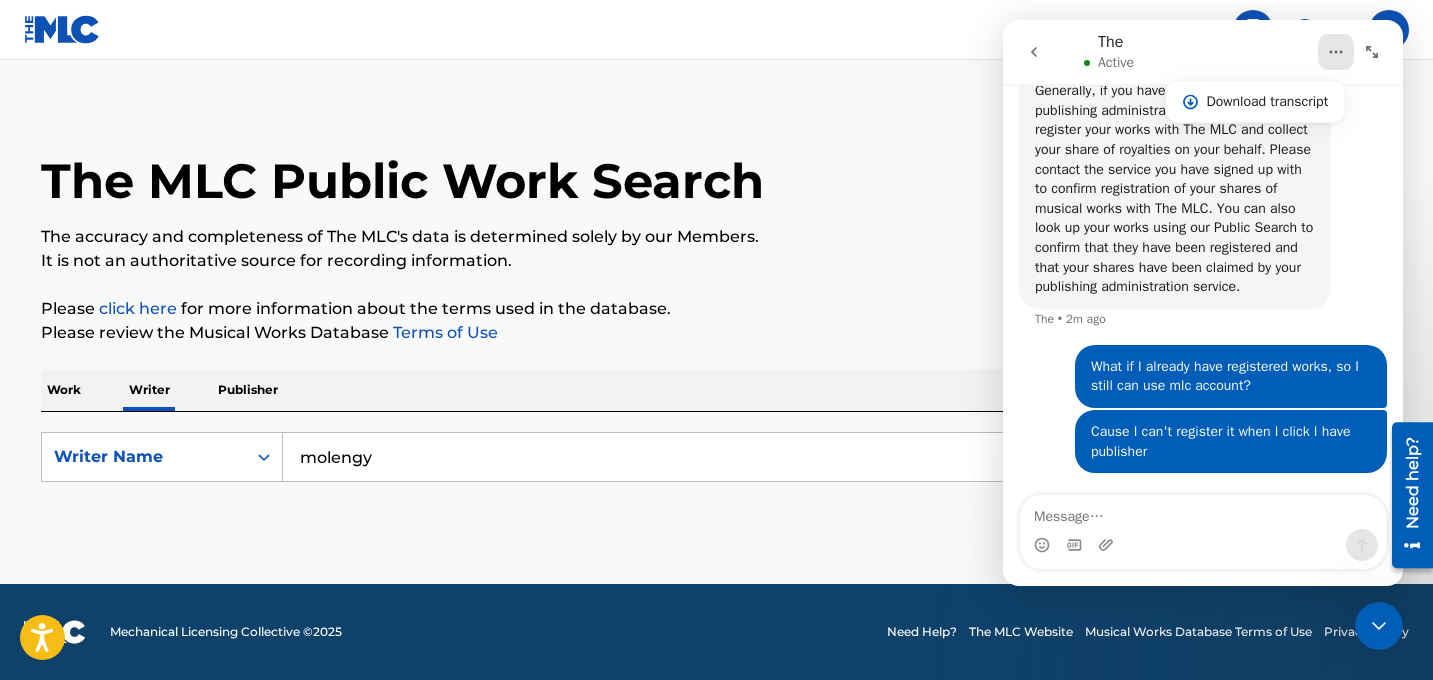 click 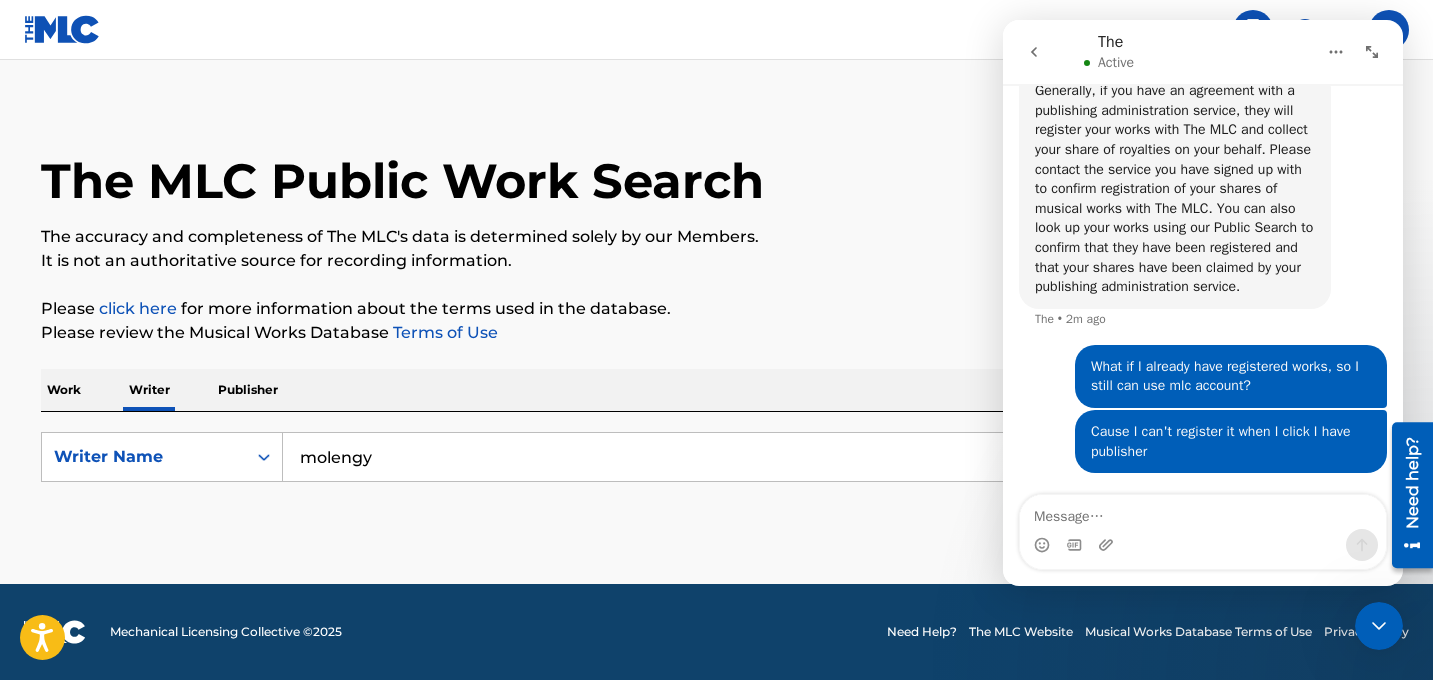 click 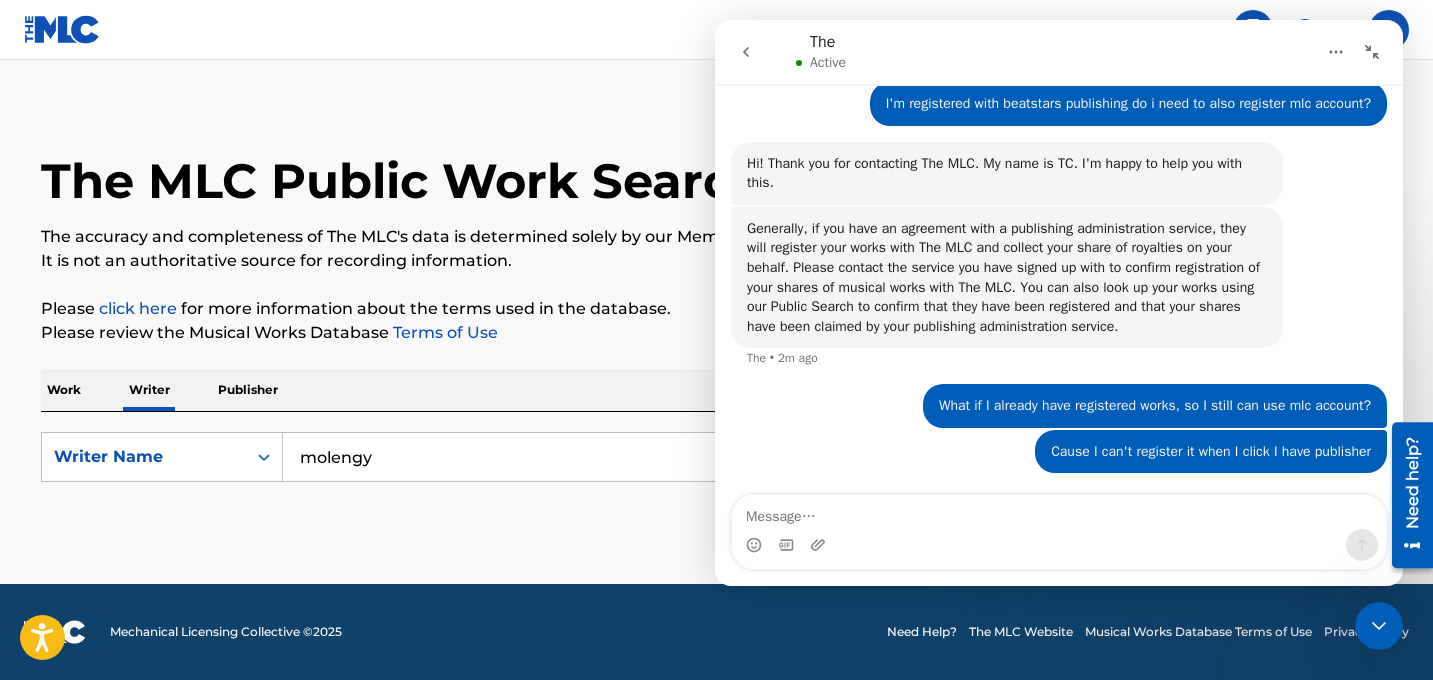 click 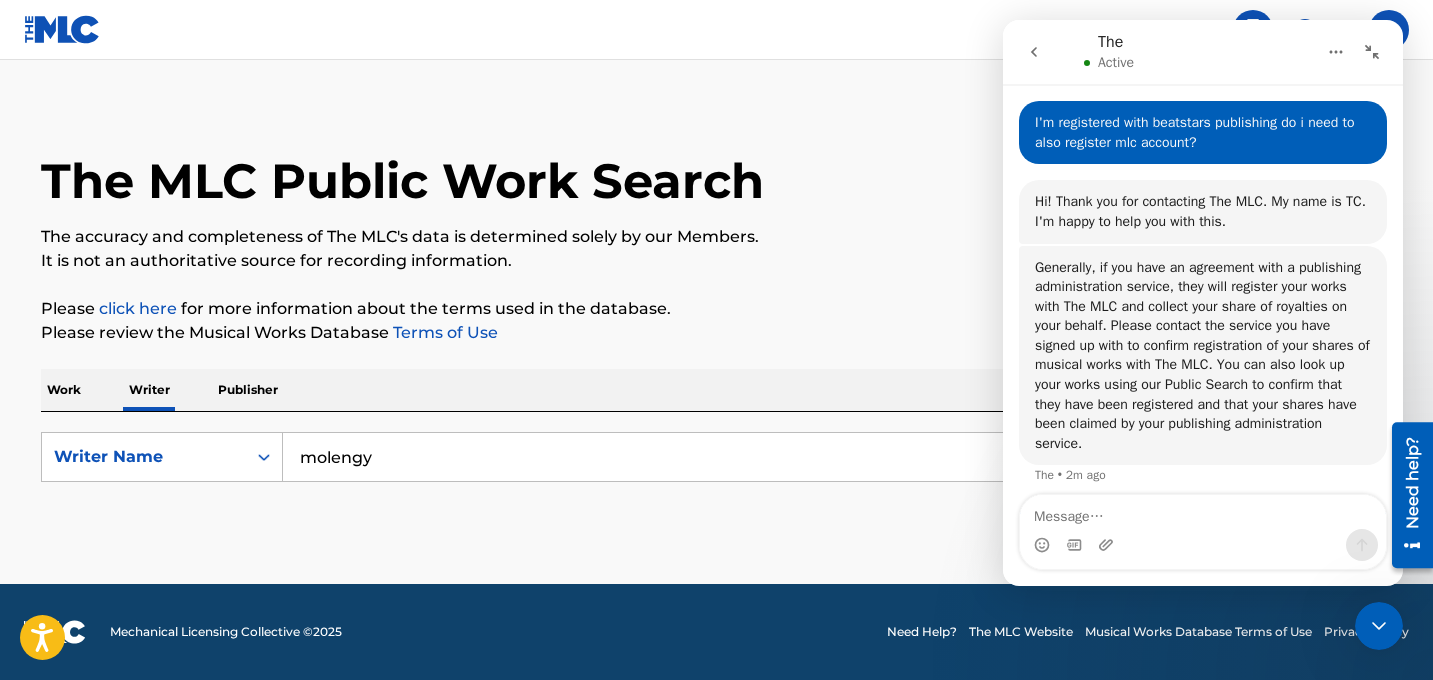 scroll, scrollTop: 988, scrollLeft: 0, axis: vertical 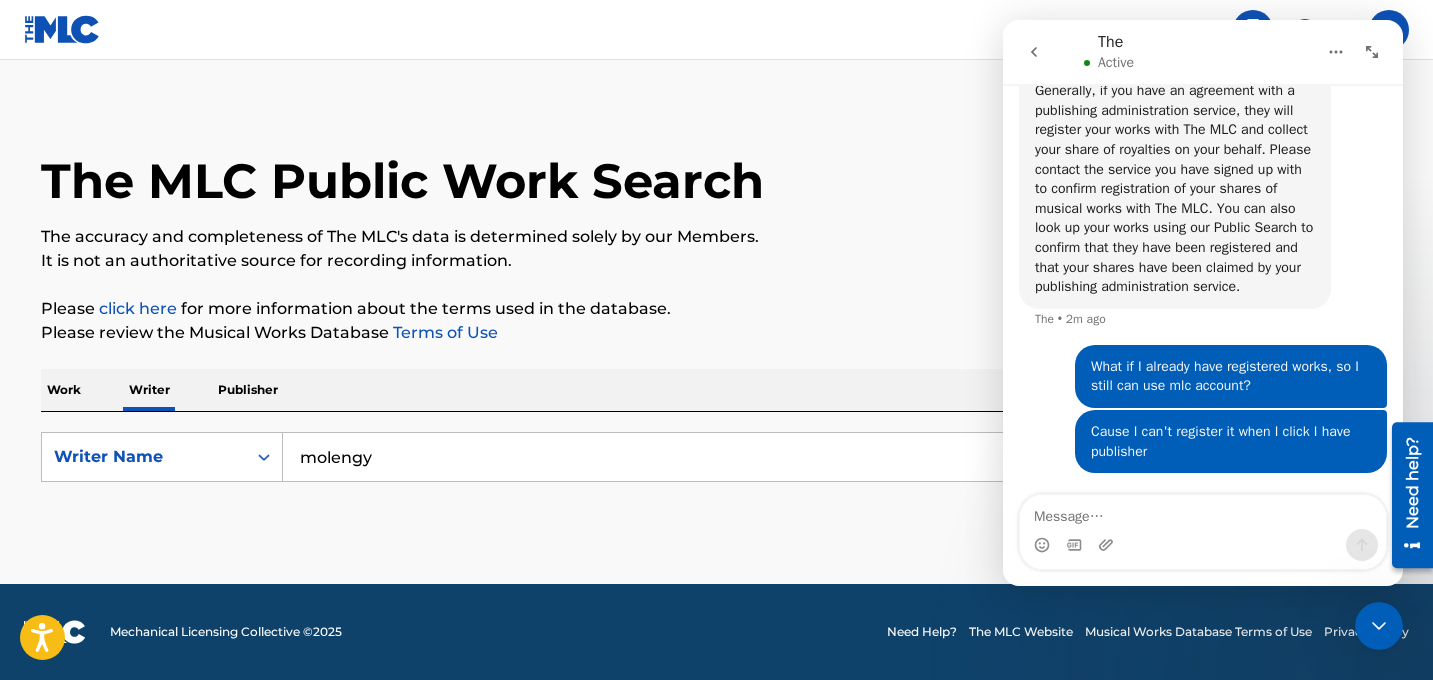 click on "molengy" at bounding box center (837, 457) 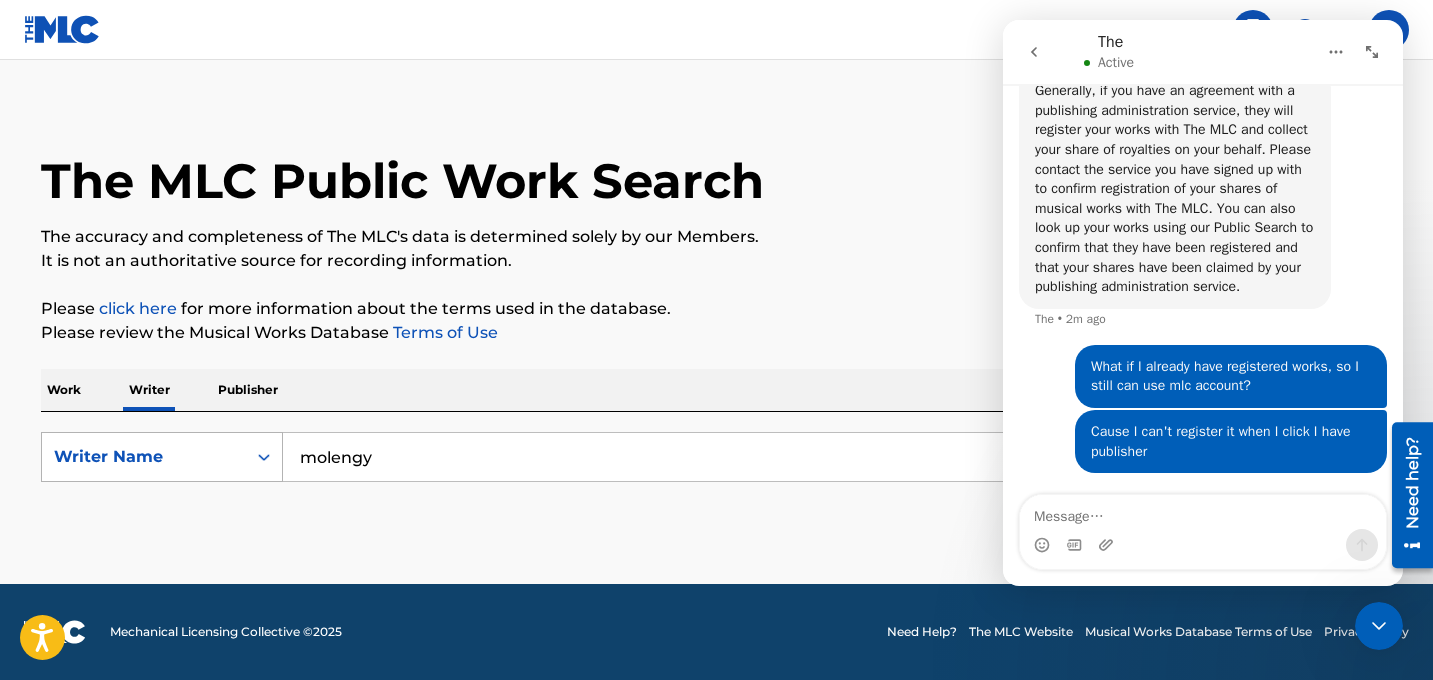 drag, startPoint x: 491, startPoint y: 467, endPoint x: 191, endPoint y: 441, distance: 301.12457 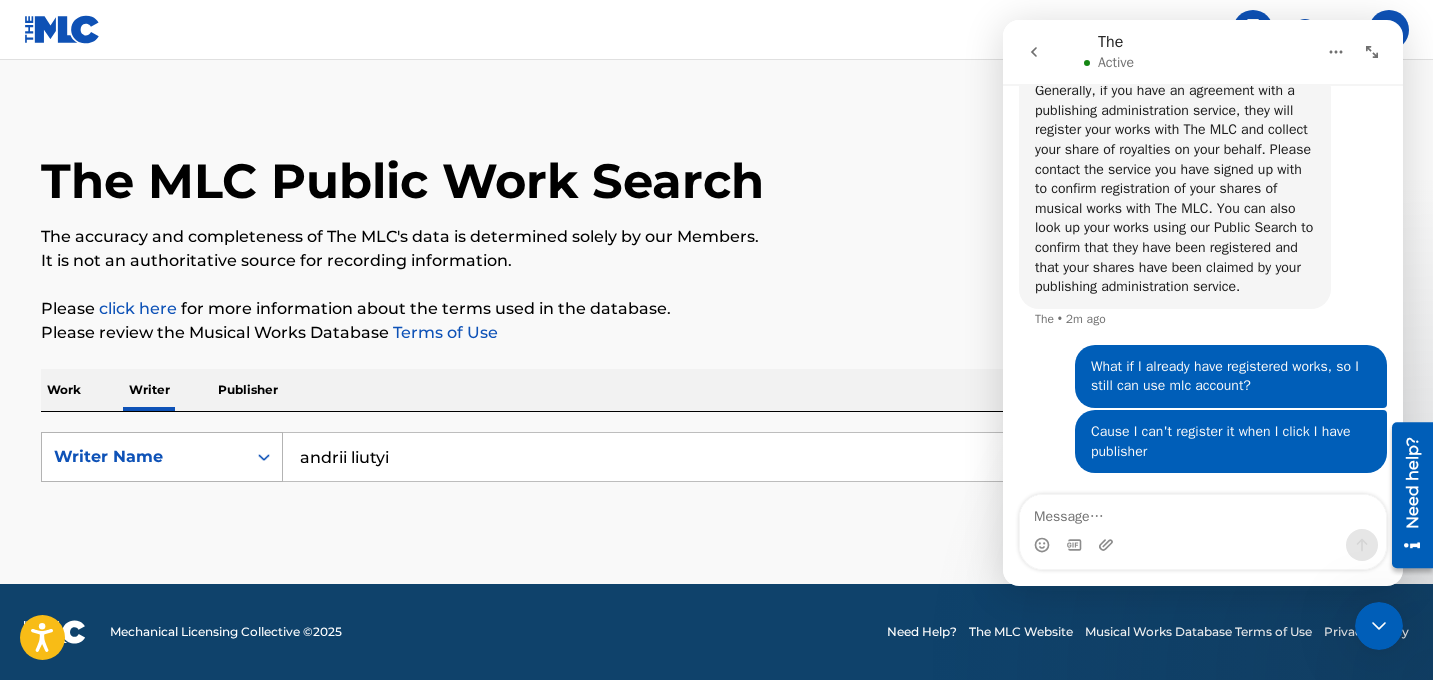 type on "andrii liutyi" 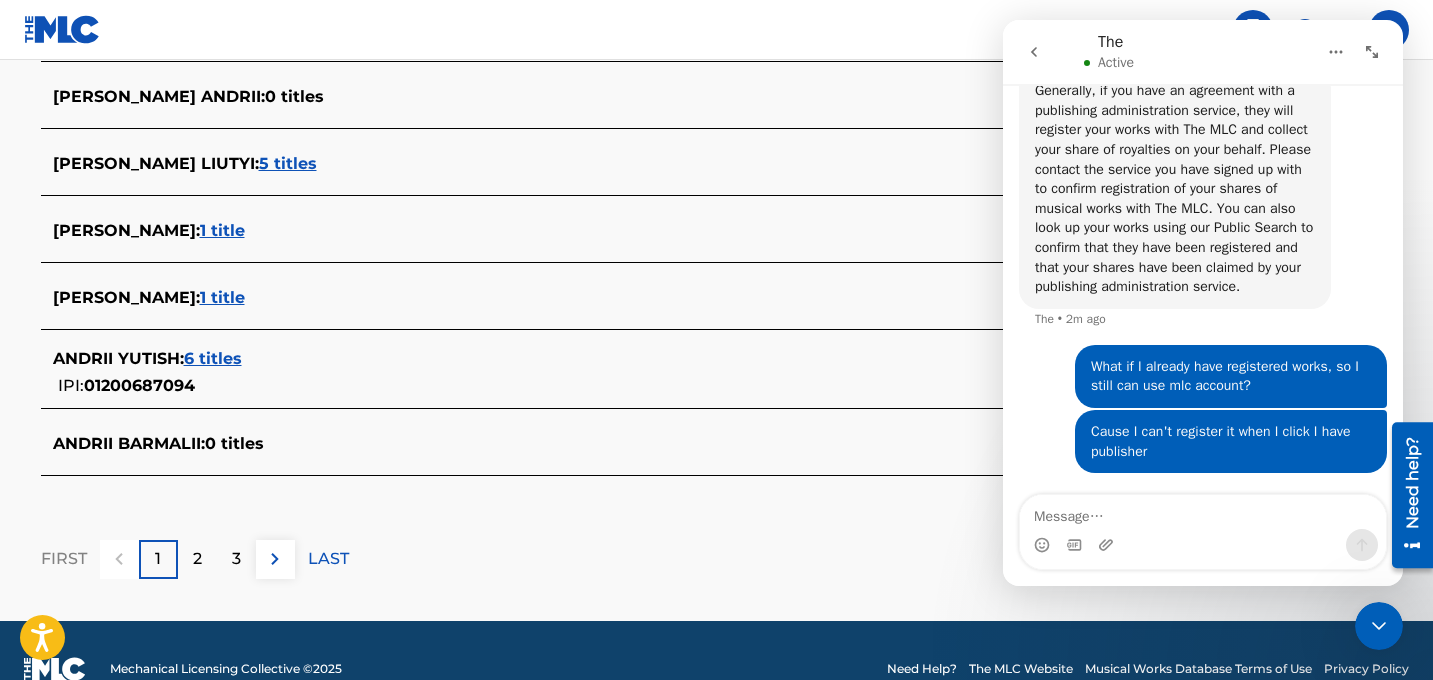 scroll, scrollTop: 900, scrollLeft: 0, axis: vertical 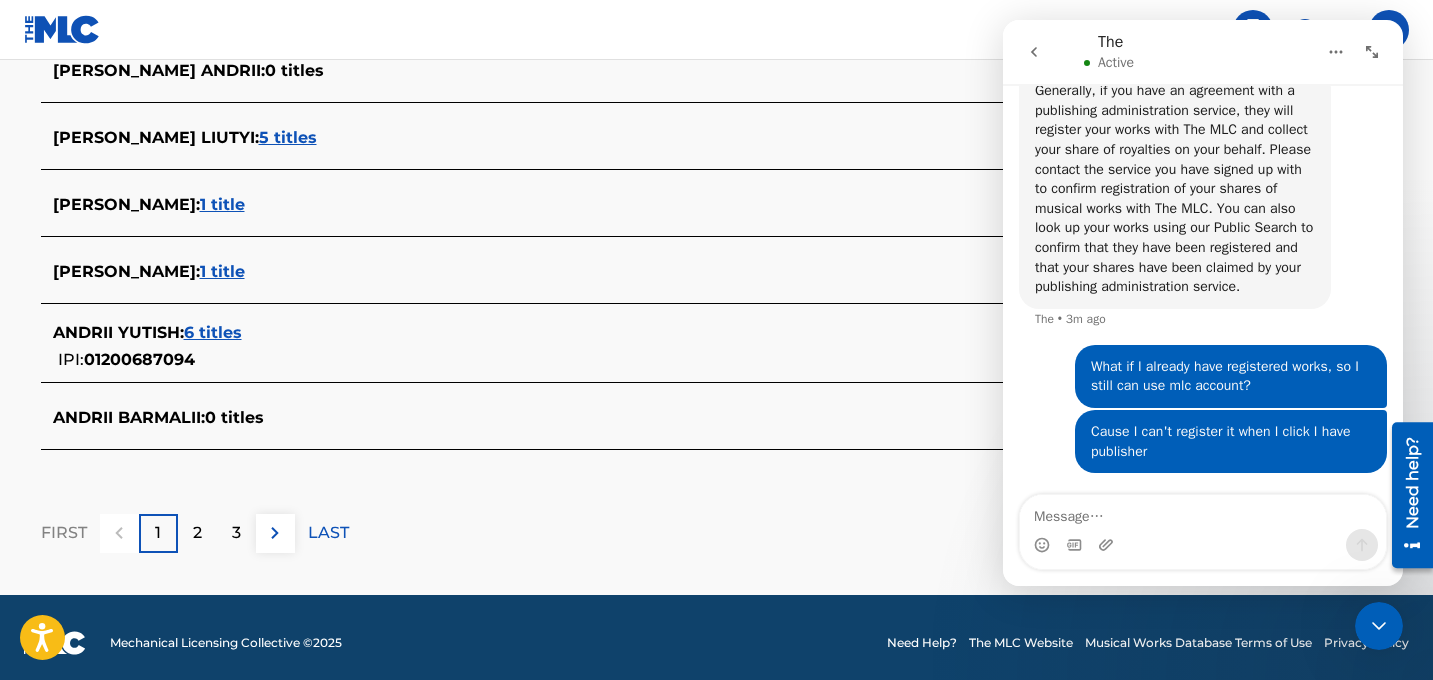 click on "2" at bounding box center (197, 533) 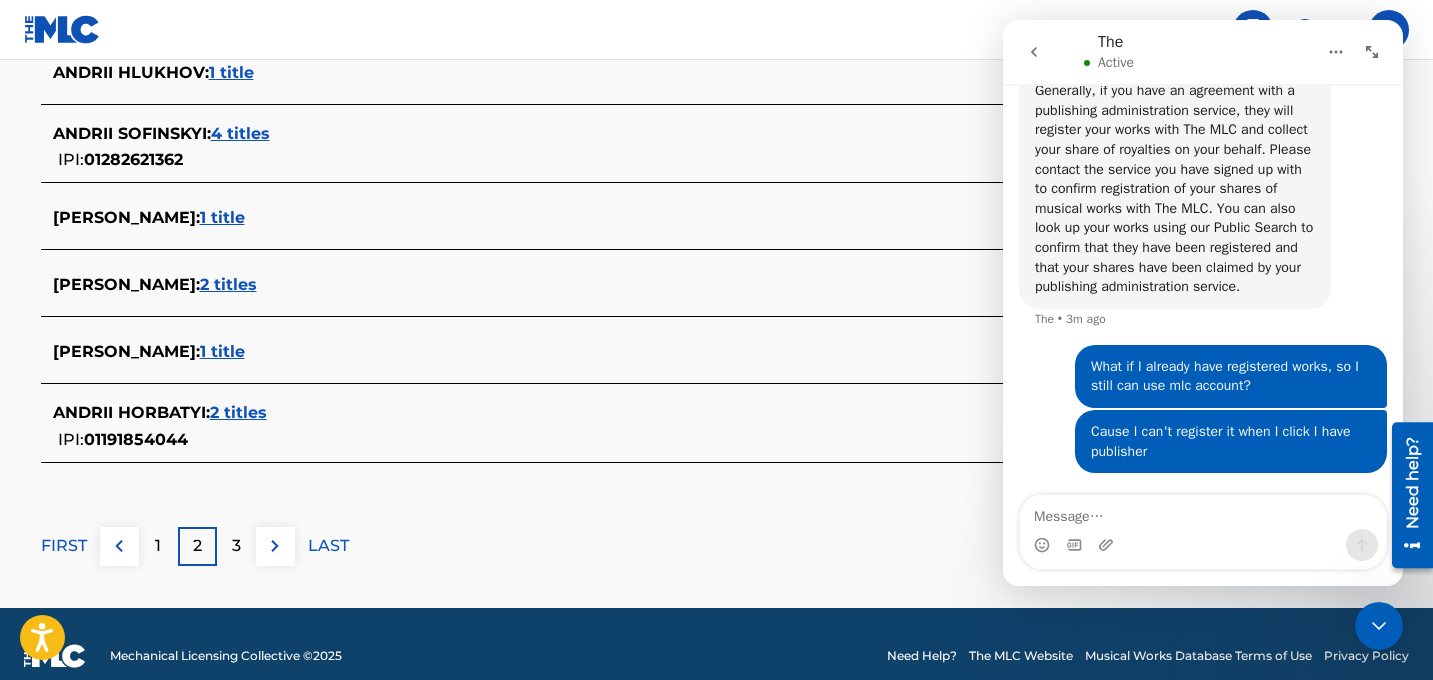 click on "3" at bounding box center [236, 546] 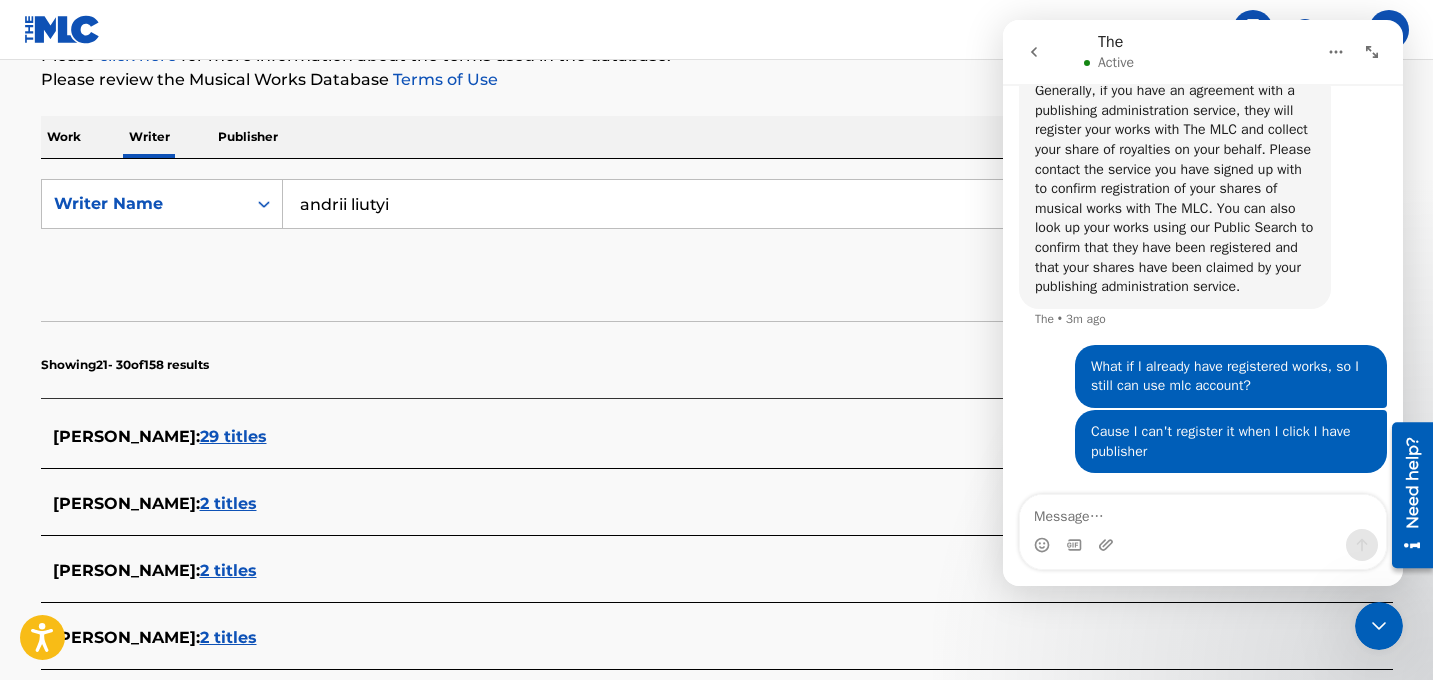 scroll, scrollTop: 255, scrollLeft: 0, axis: vertical 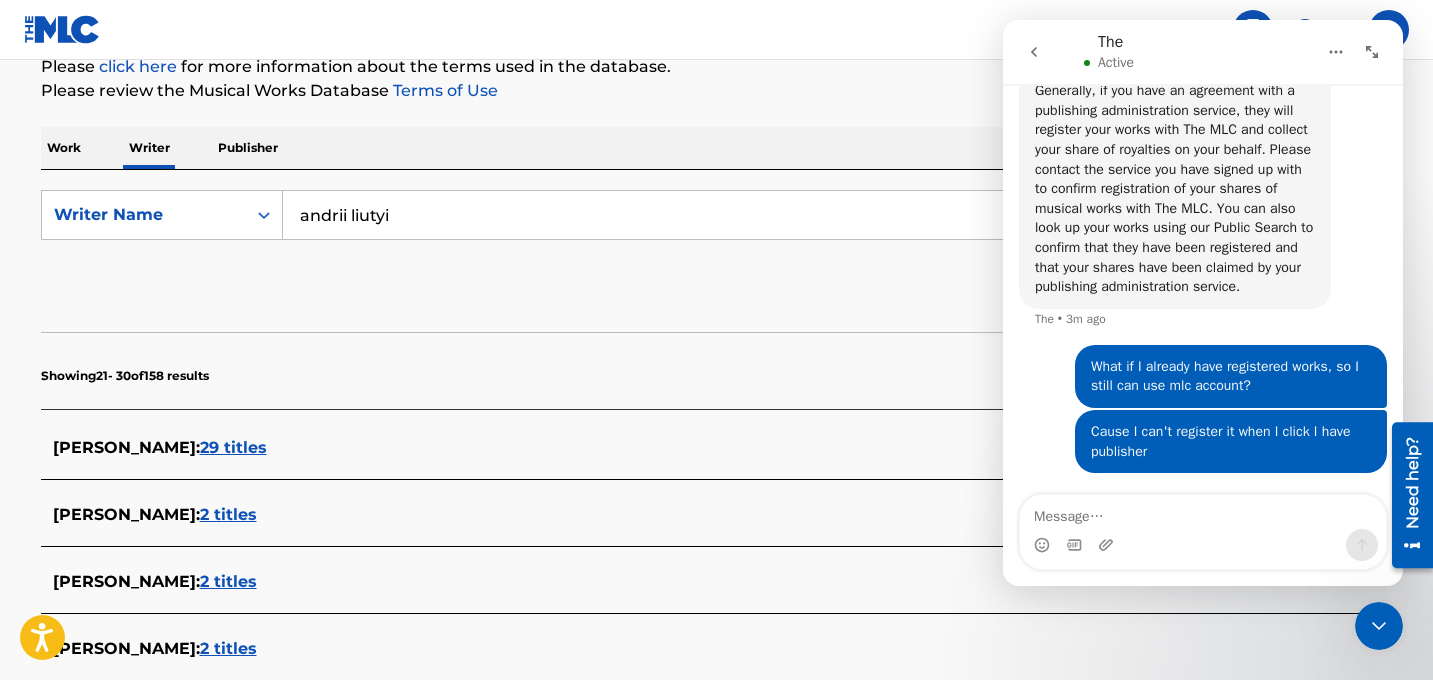 click on "Work" at bounding box center [64, 148] 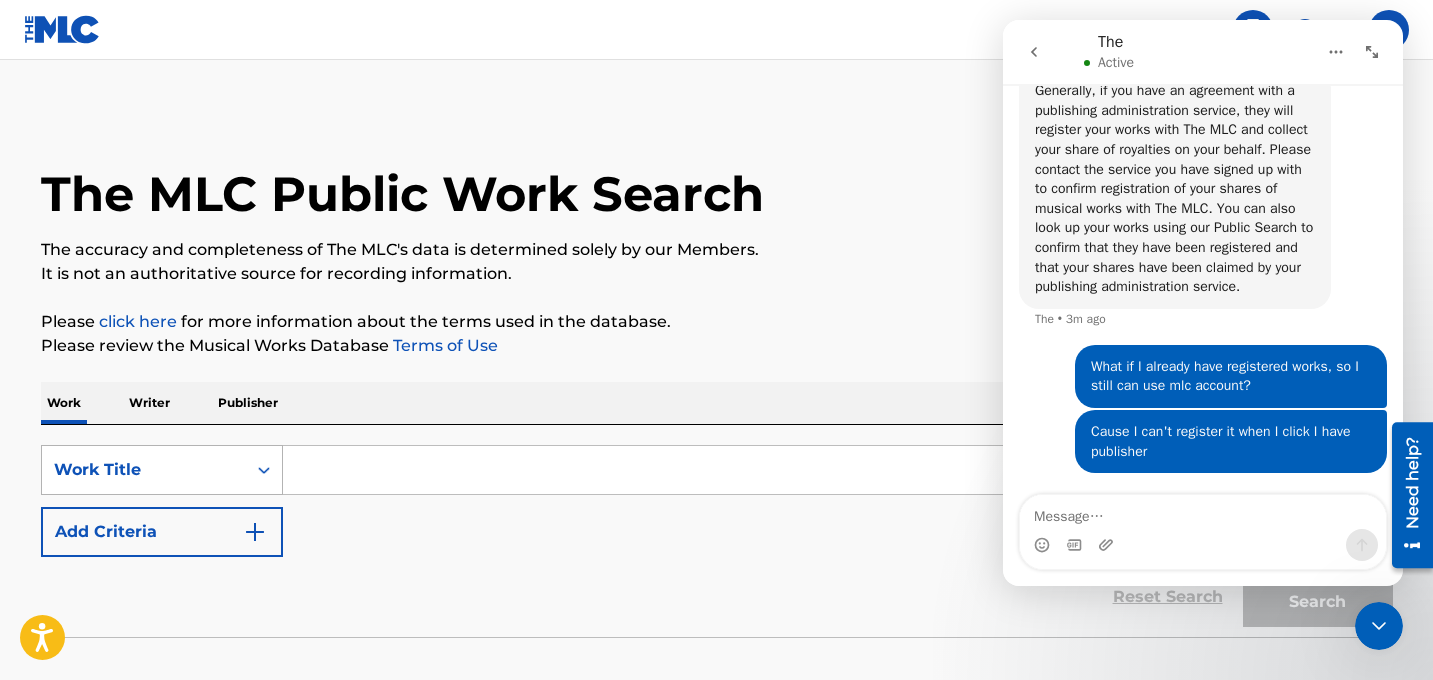 click on "Work Title" at bounding box center (162, 470) 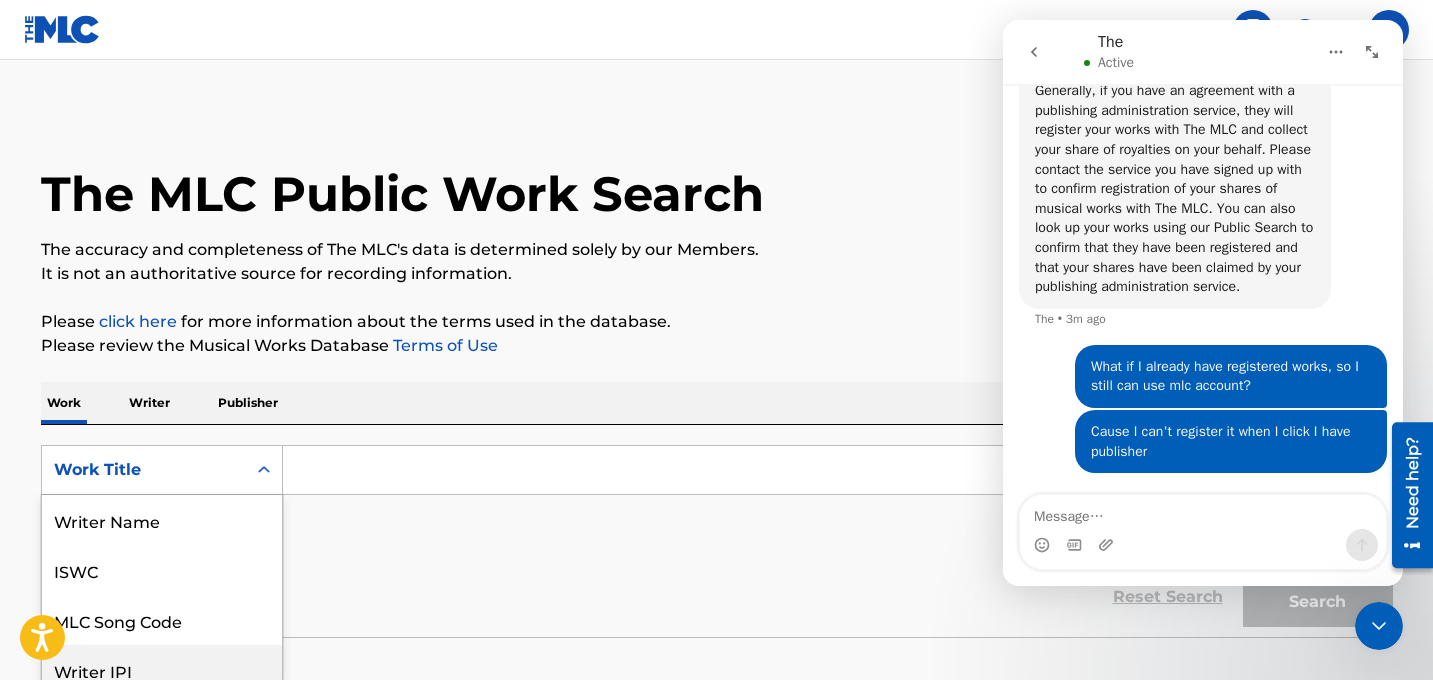 scroll, scrollTop: 116, scrollLeft: 0, axis: vertical 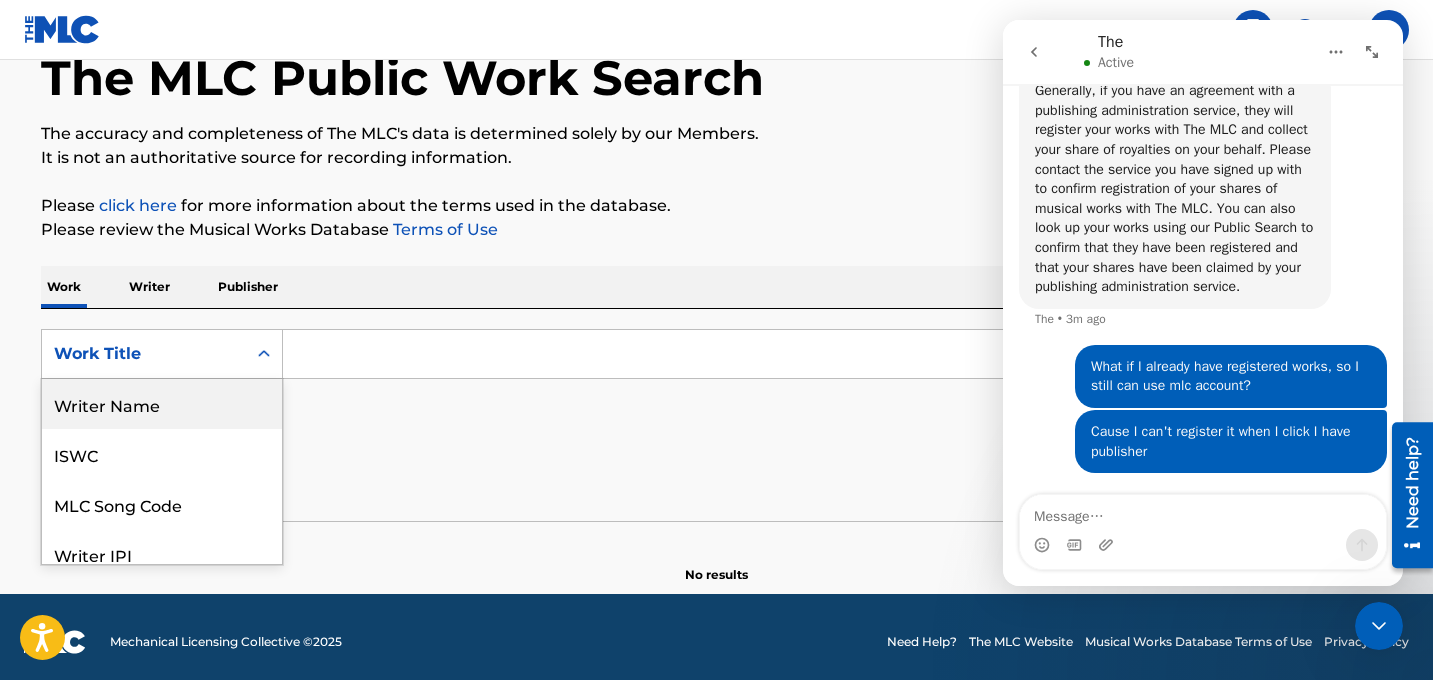 click on "Writer Name" at bounding box center (162, 404) 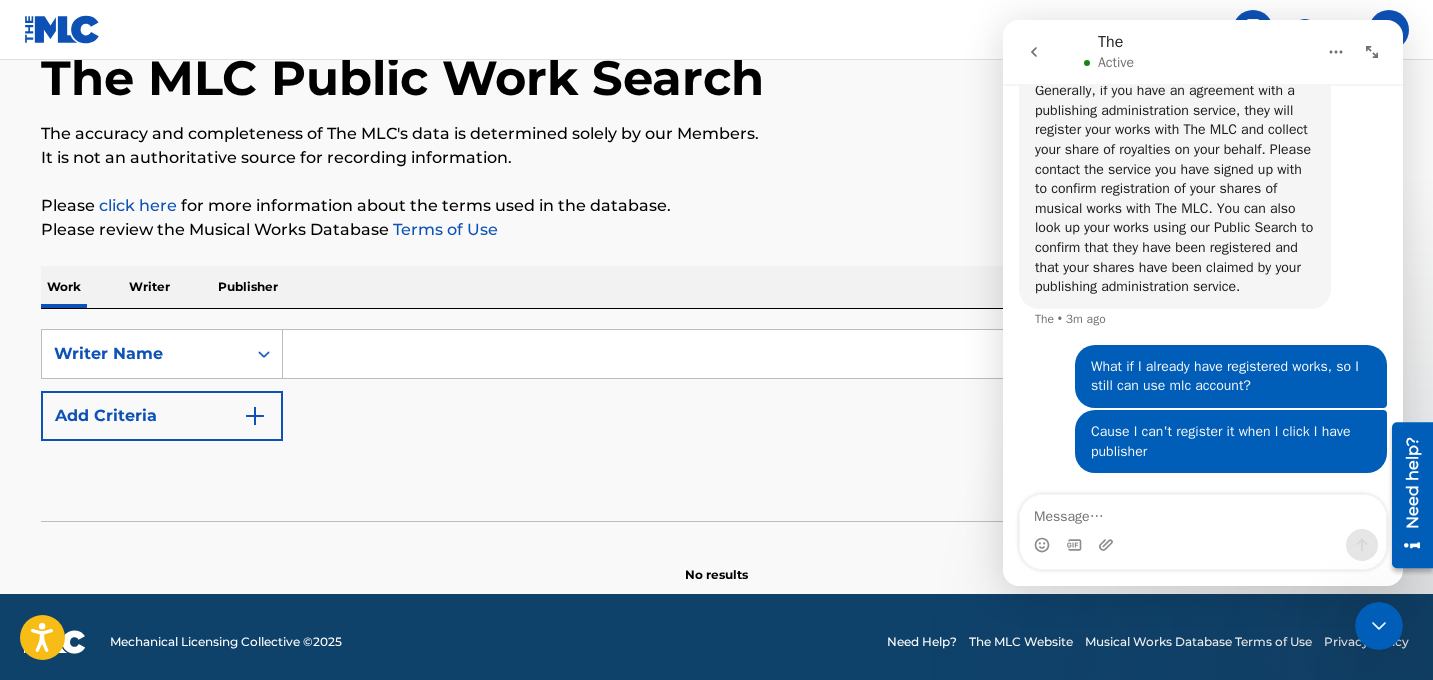 click at bounding box center [837, 354] 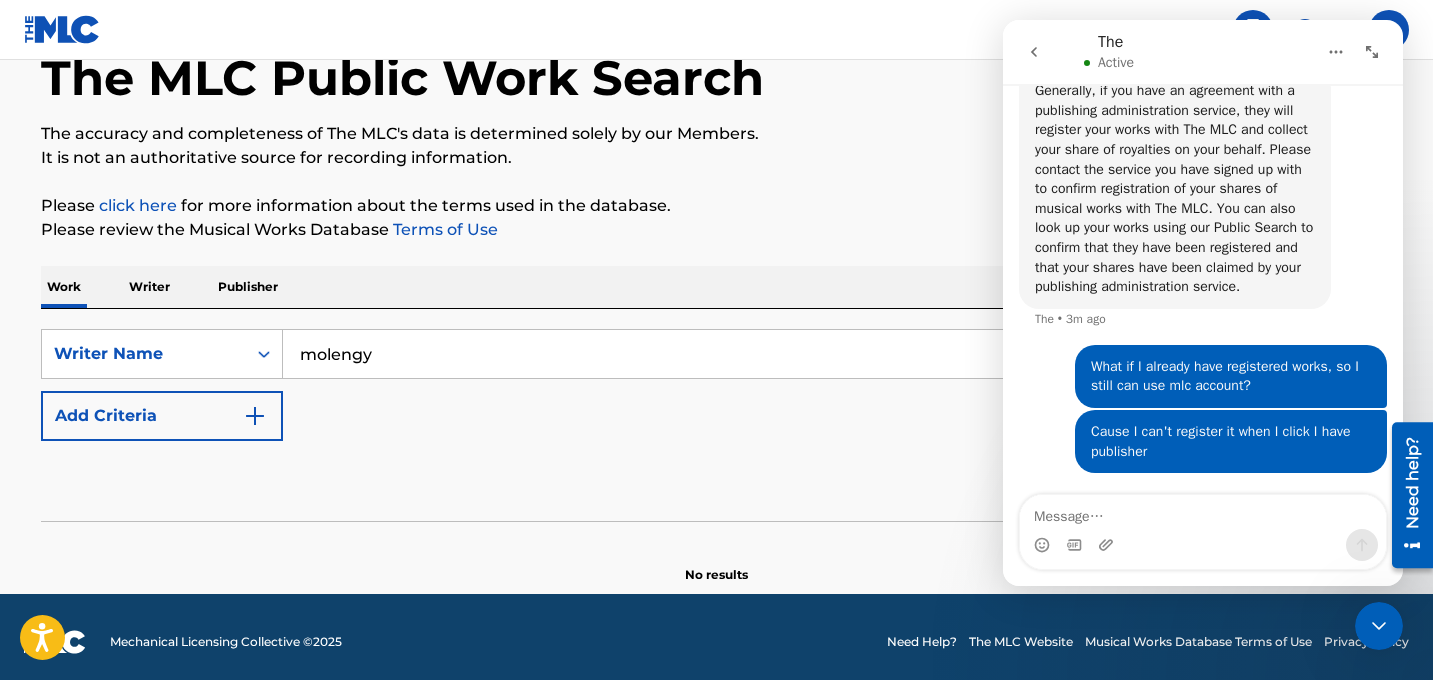 click on "Search" at bounding box center [1318, 486] 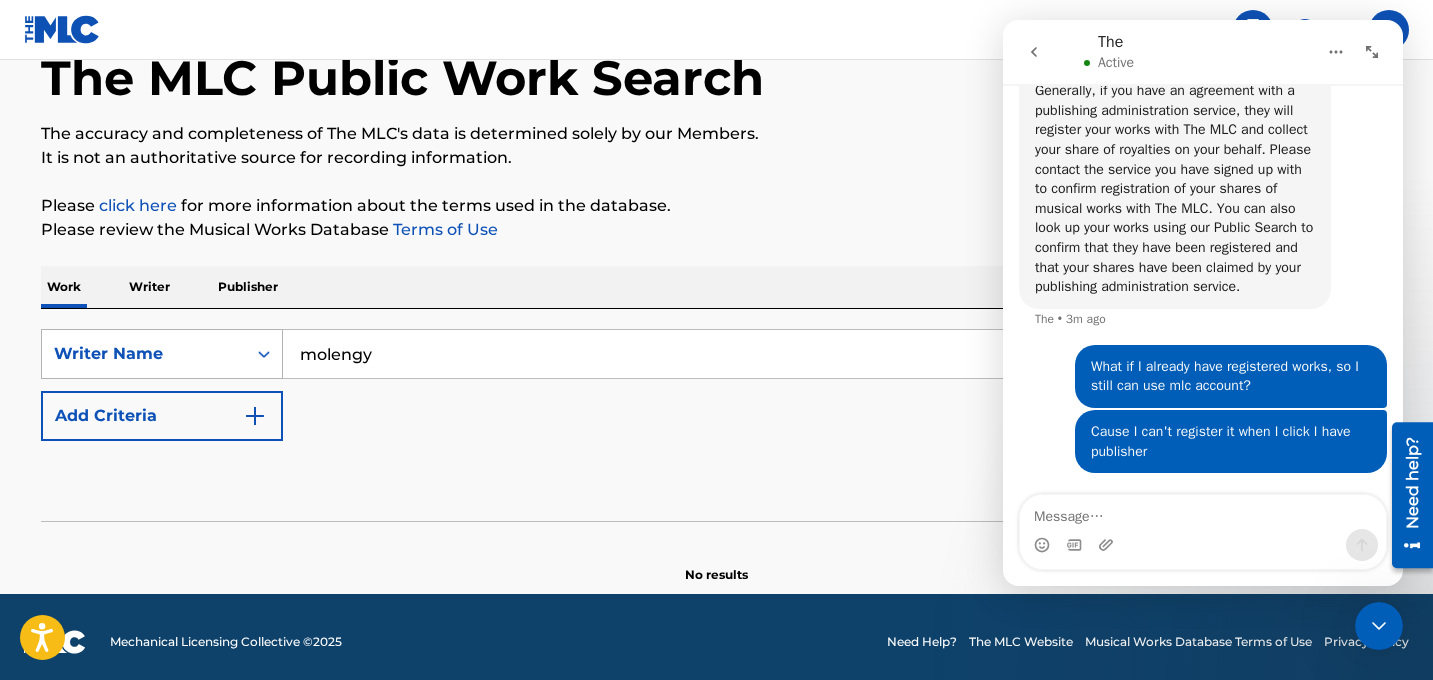 drag, startPoint x: 408, startPoint y: 362, endPoint x: 250, endPoint y: 360, distance: 158.01266 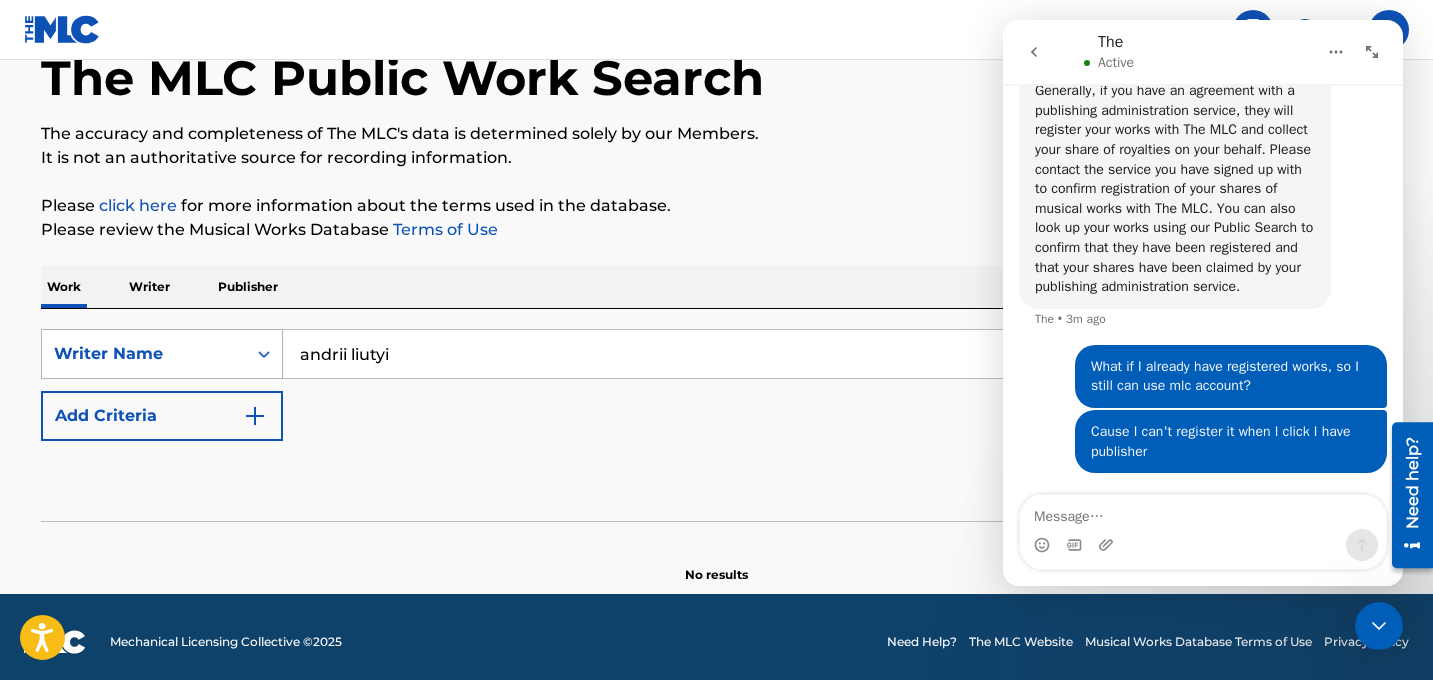 type on "andrii liutyi" 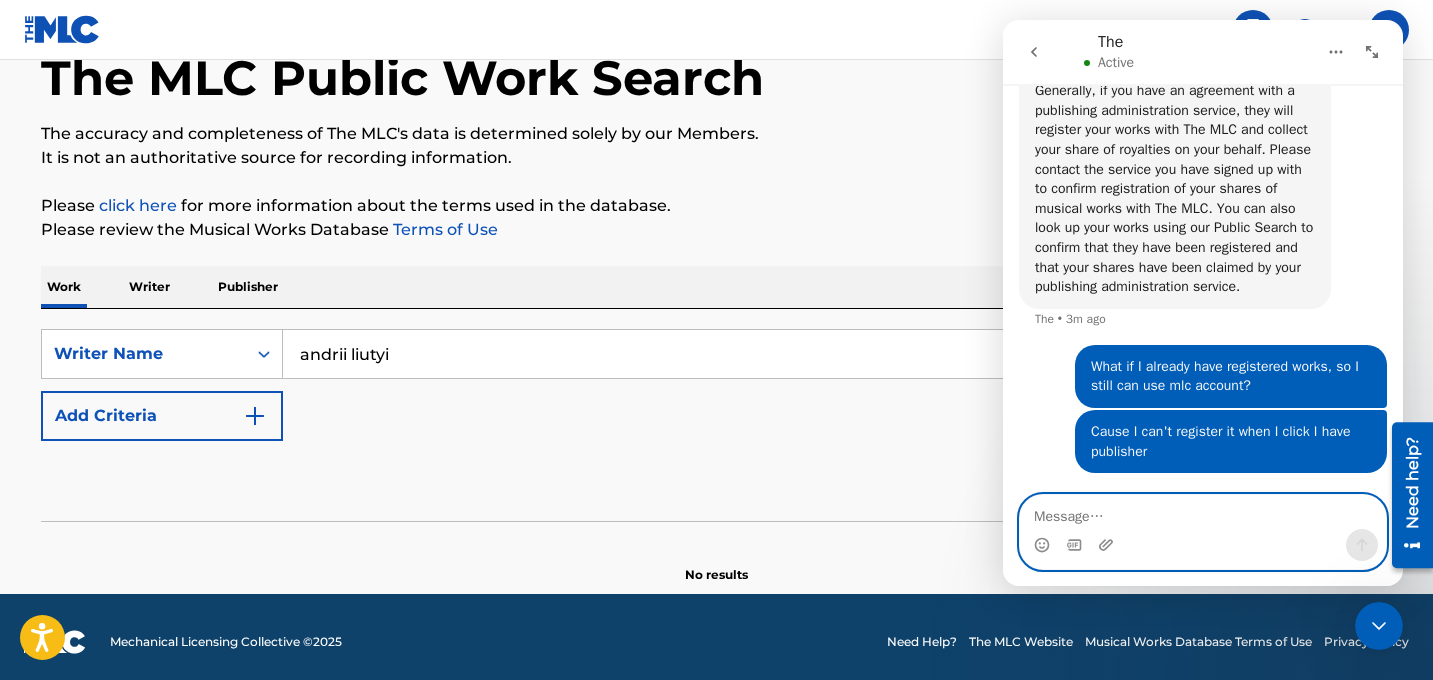 click at bounding box center [1203, 512] 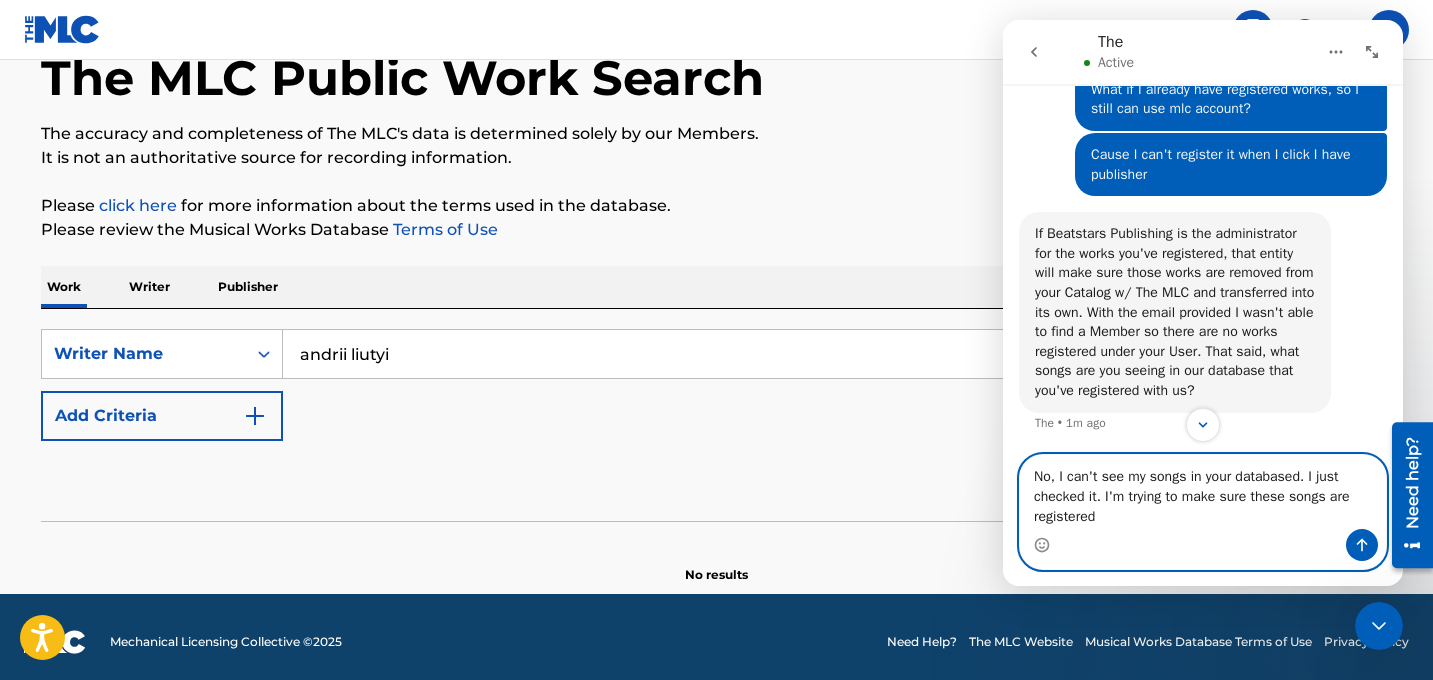 scroll, scrollTop: 1264, scrollLeft: 0, axis: vertical 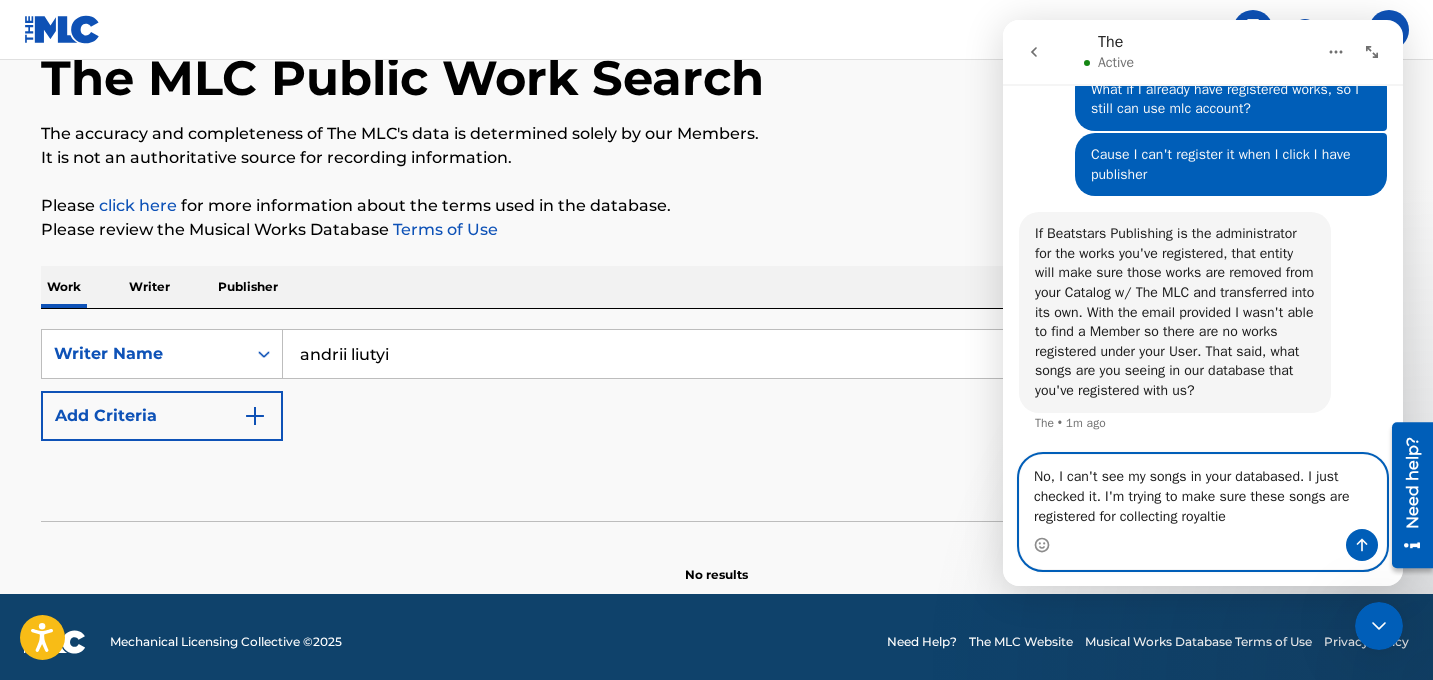 type on "No, I can't see my songs in your databased. I just checked it. I'm trying to make sure these songs are registered for collecting royalties" 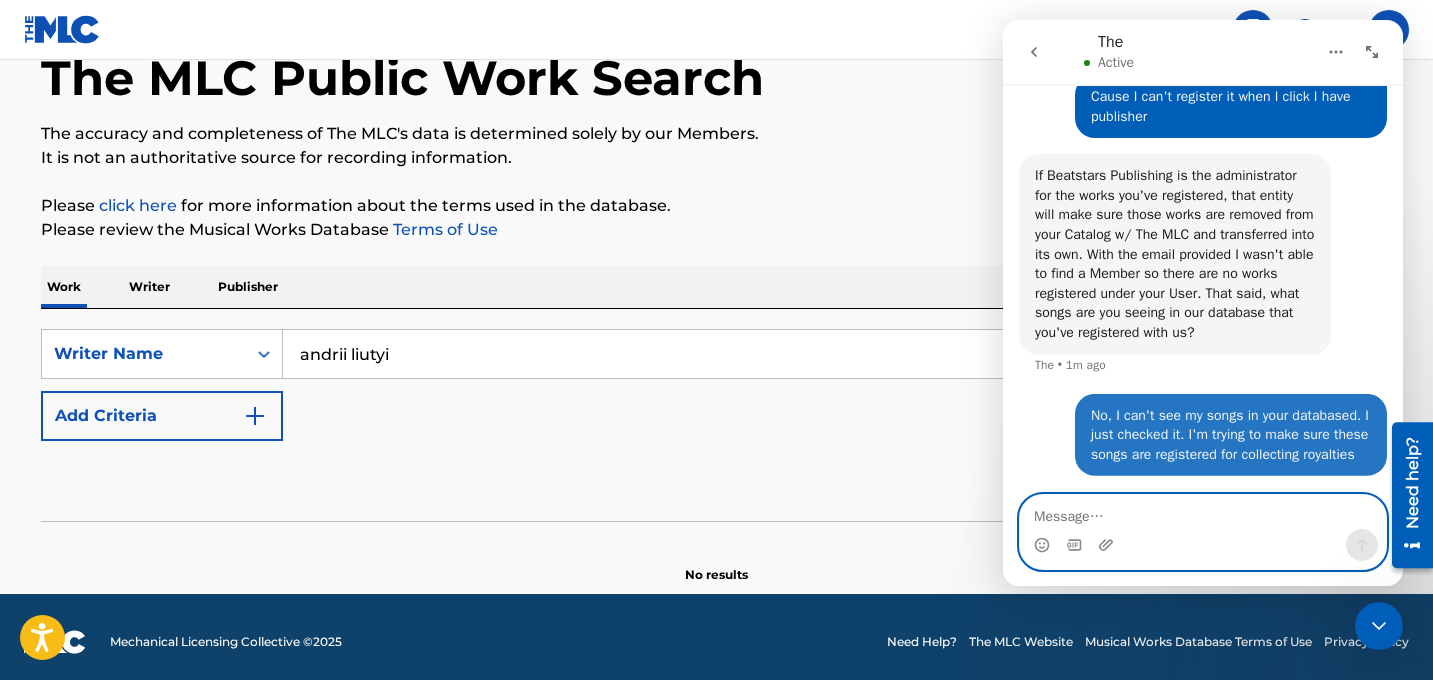scroll, scrollTop: 1342, scrollLeft: 0, axis: vertical 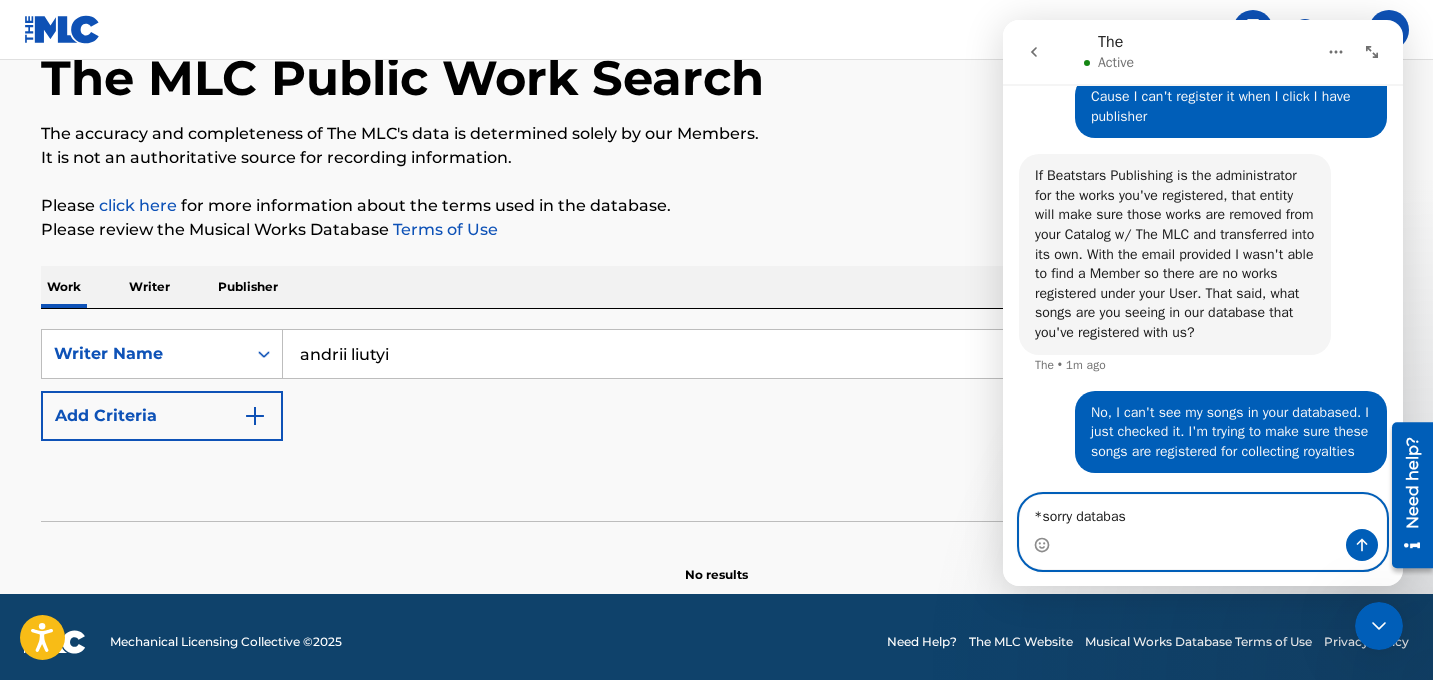 type on "*sorry database" 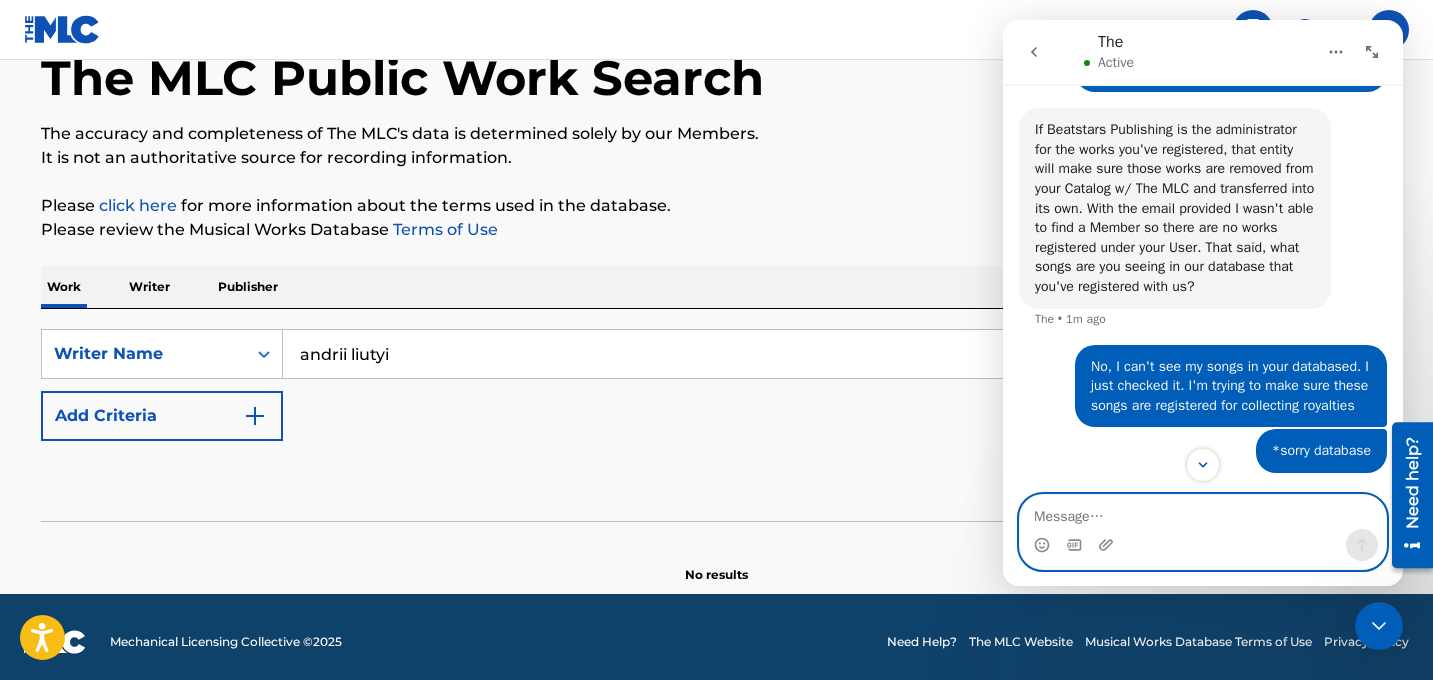 scroll, scrollTop: 1388, scrollLeft: 0, axis: vertical 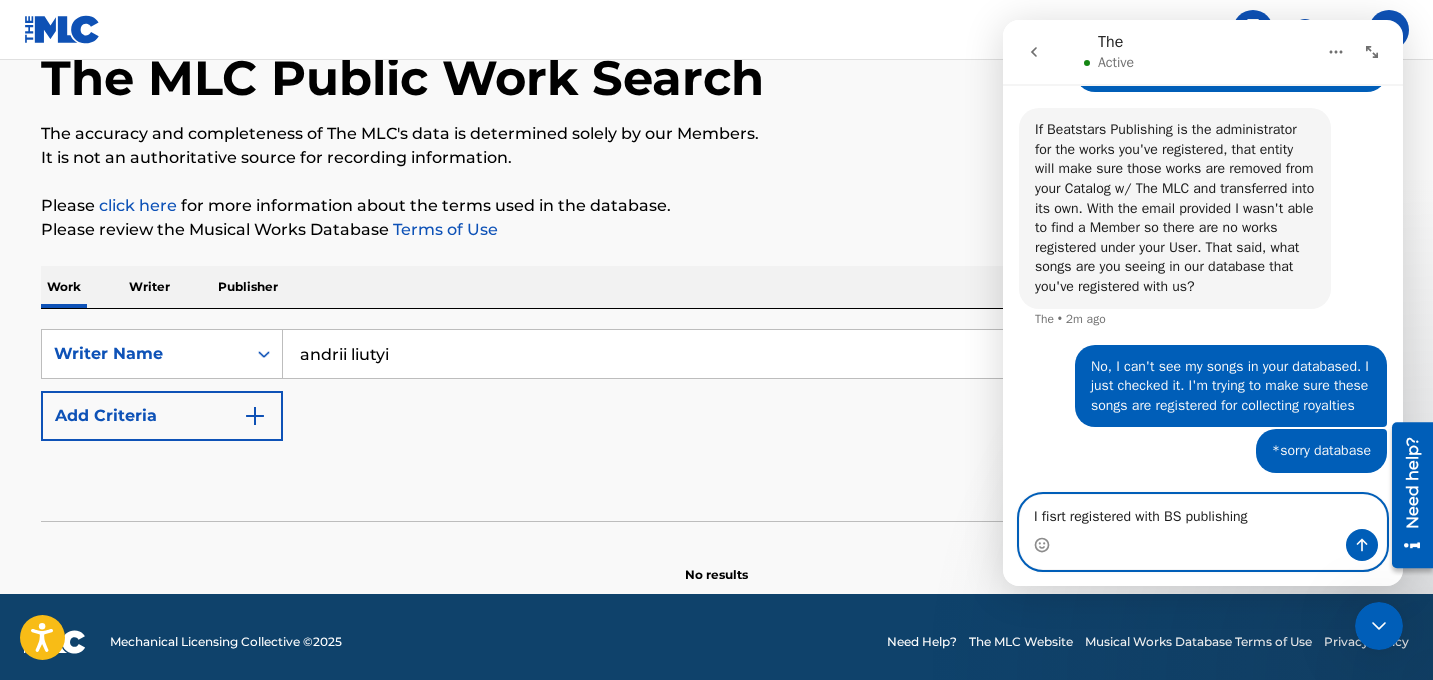click on "I fisrt registered with BS publishing" at bounding box center (1203, 512) 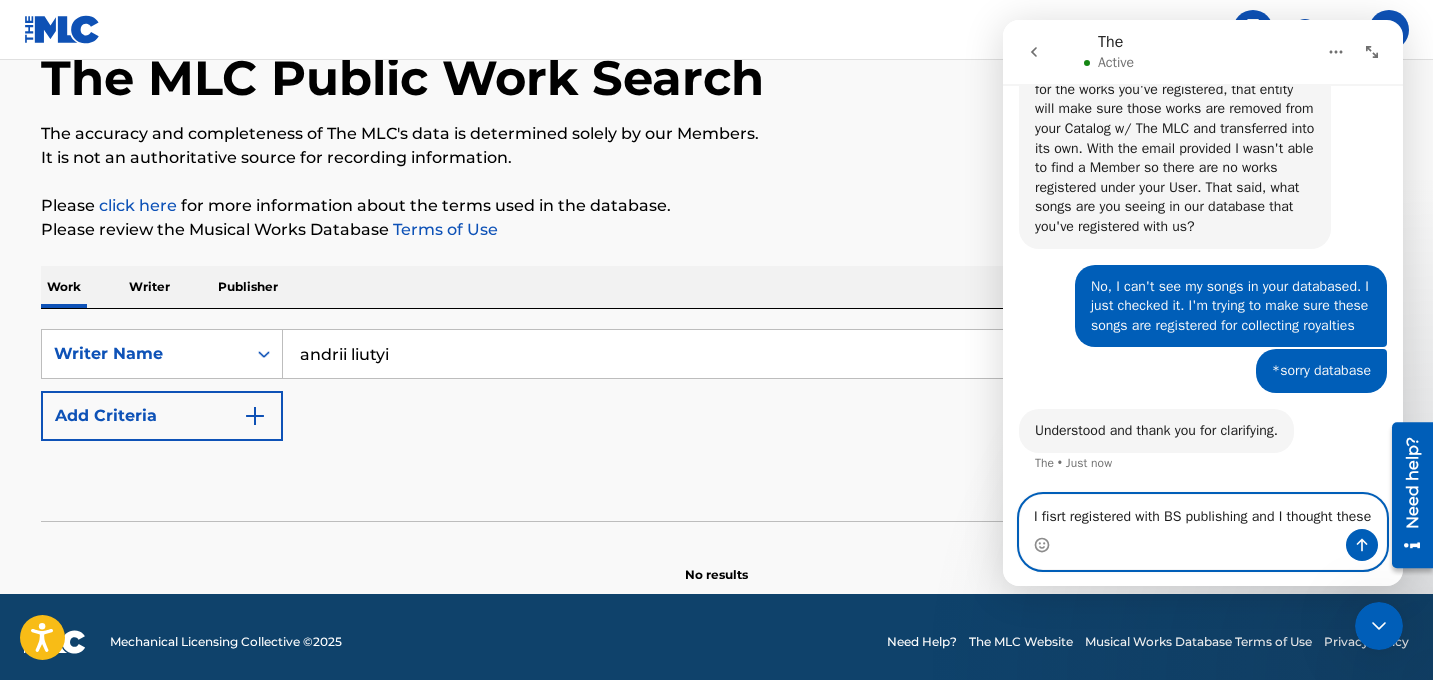 scroll, scrollTop: 1468, scrollLeft: 0, axis: vertical 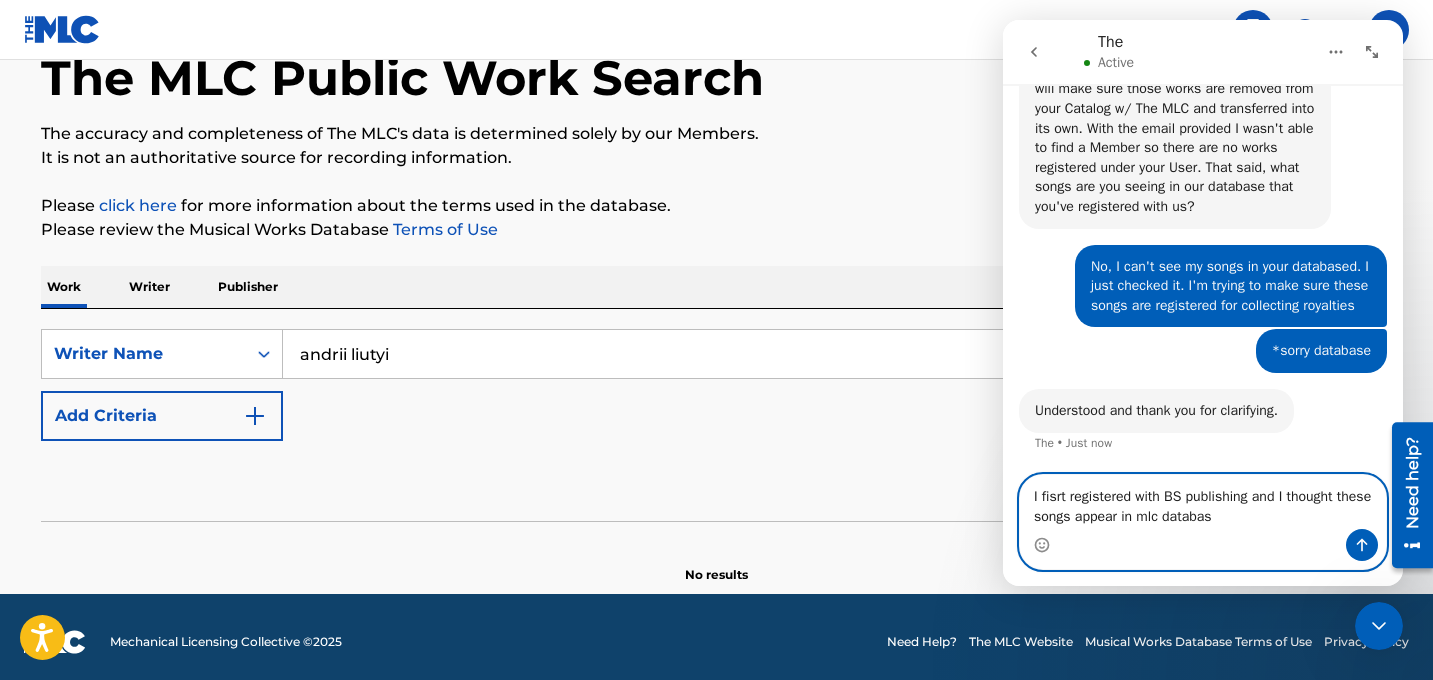 type on "I fisrt registered with BS publishing and I thought these songs appear in mlc database" 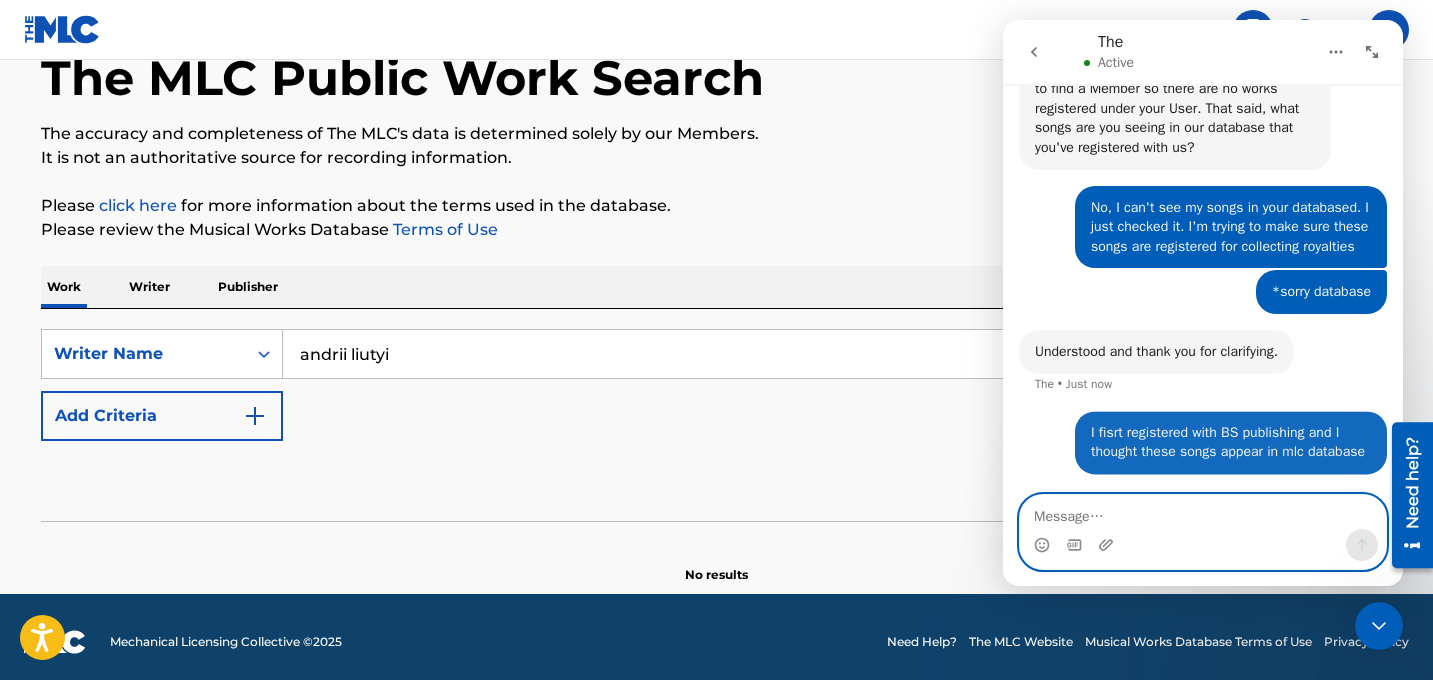 scroll, scrollTop: 1546, scrollLeft: 0, axis: vertical 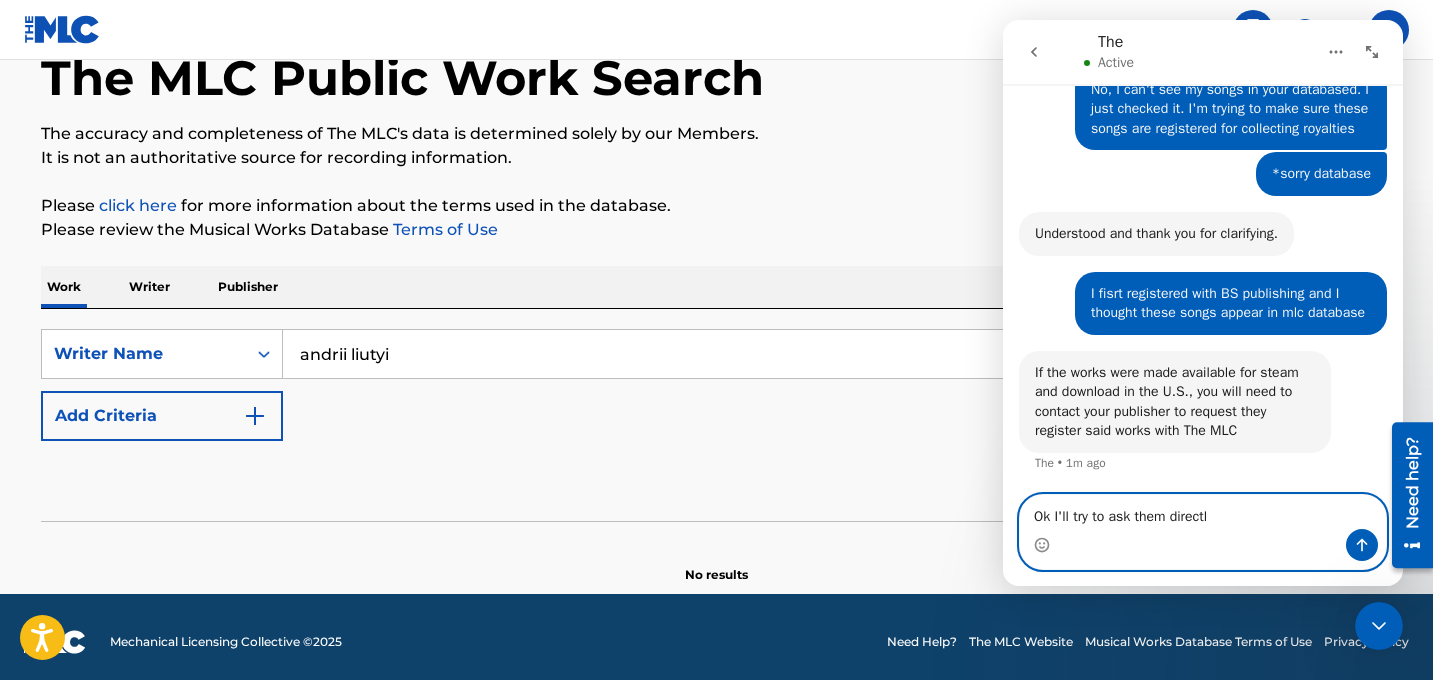 type on "Ok I'll try to ask them directly" 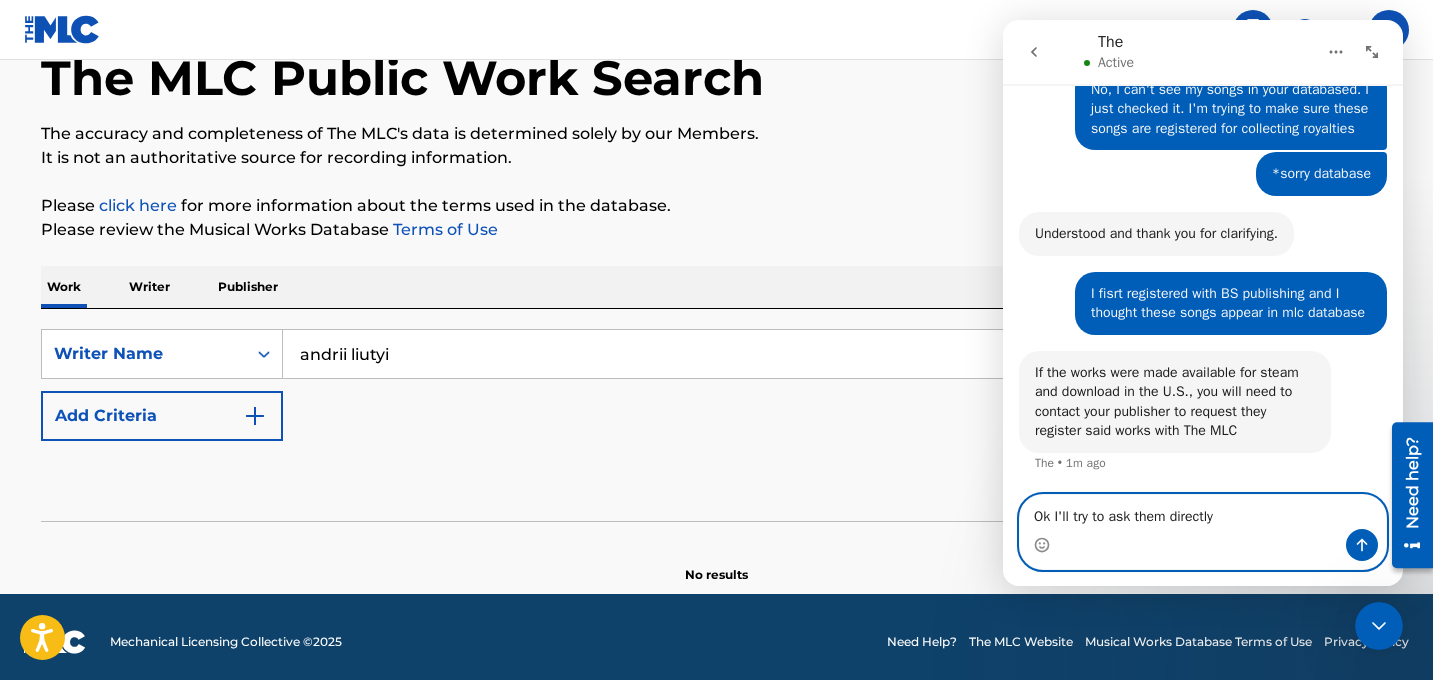 type 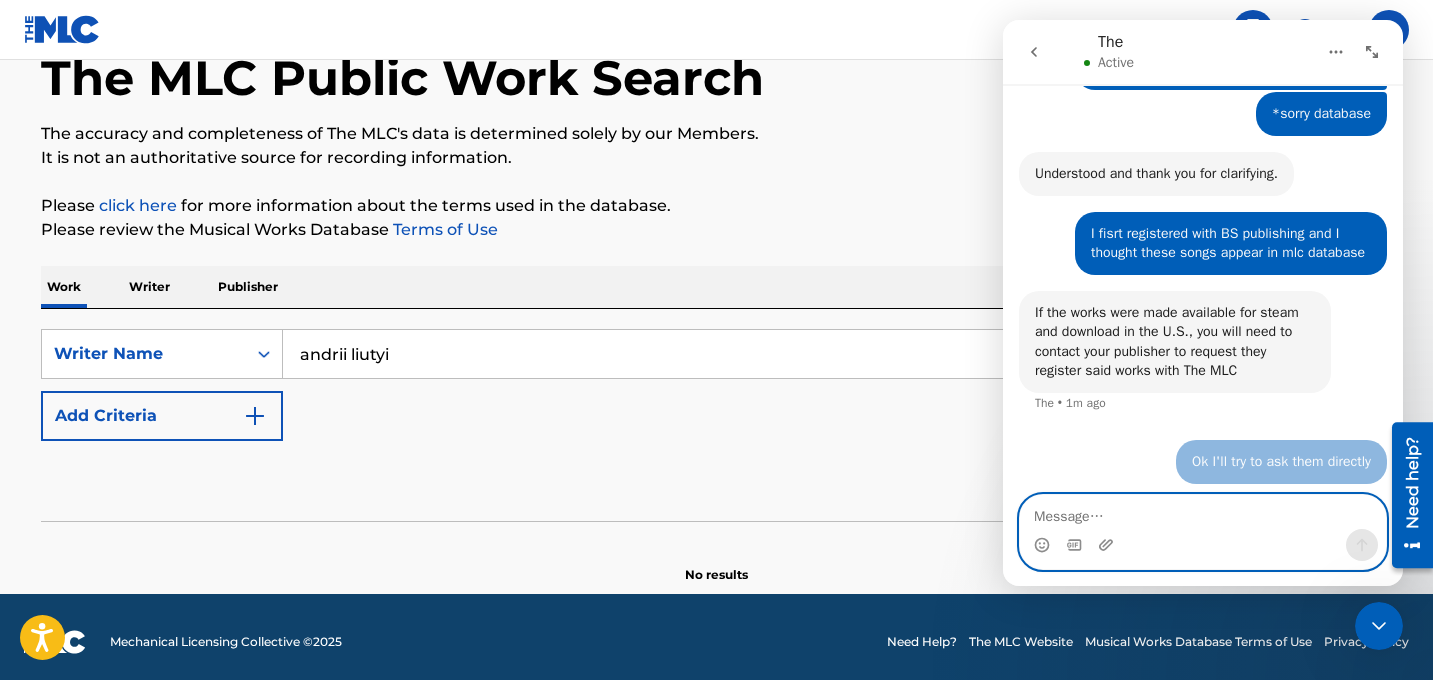 scroll, scrollTop: 1724, scrollLeft: 0, axis: vertical 